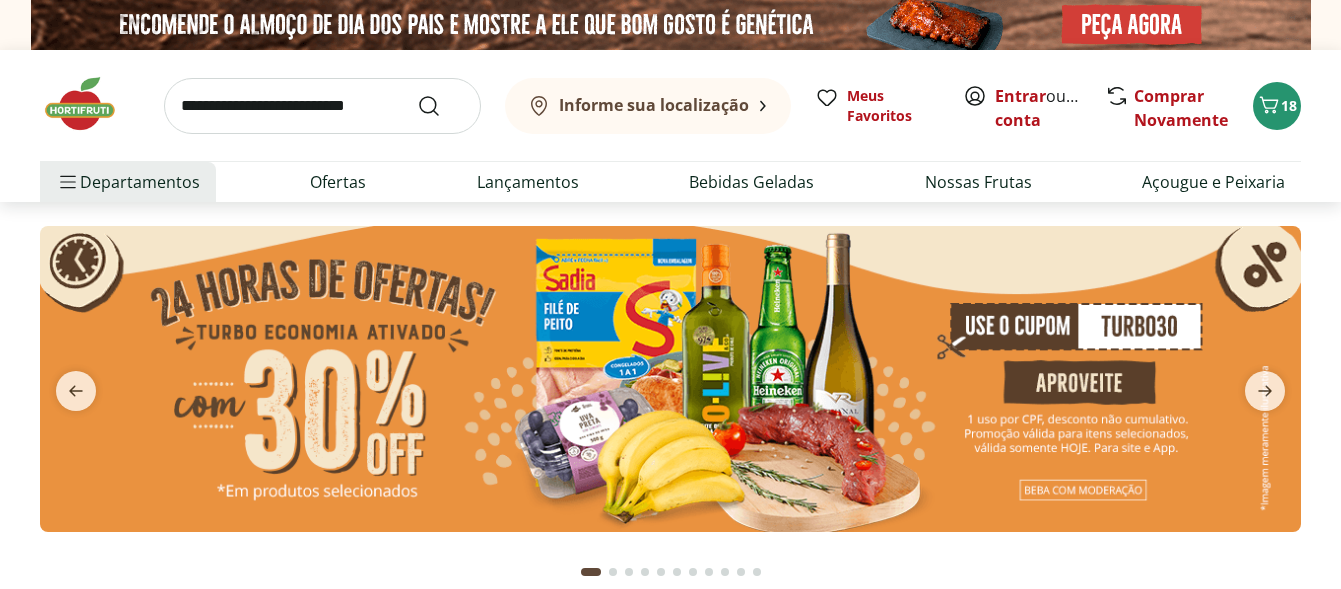 scroll, scrollTop: 0, scrollLeft: 0, axis: both 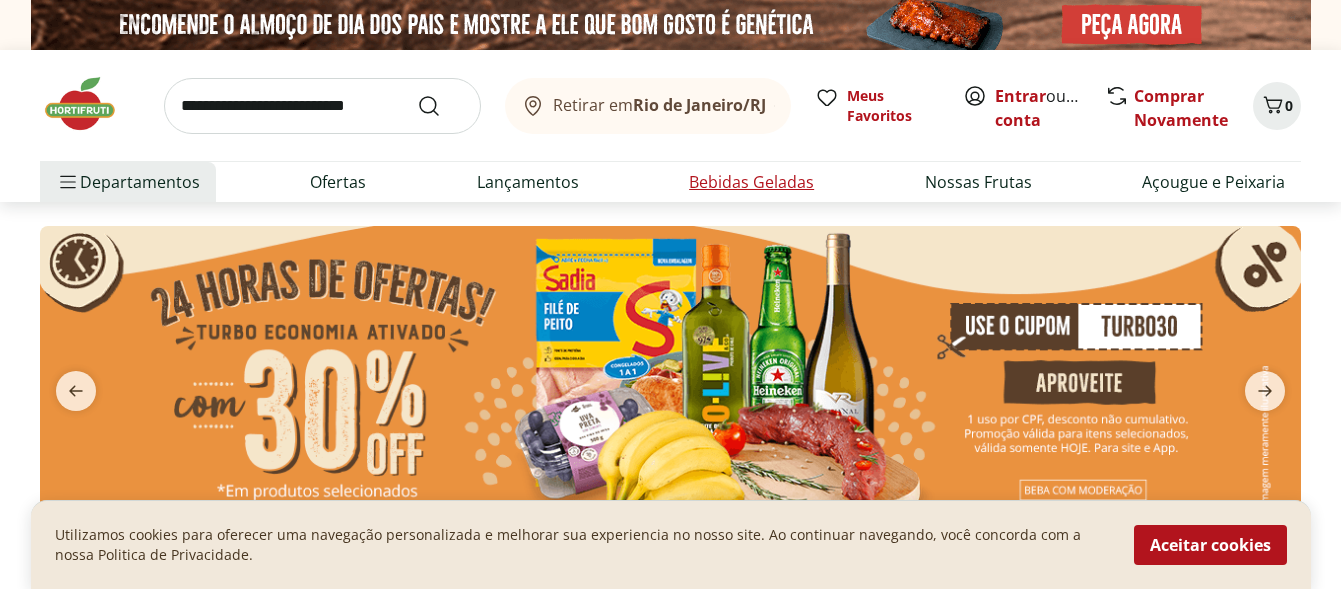 click on "Bebidas Geladas" at bounding box center (751, 182) 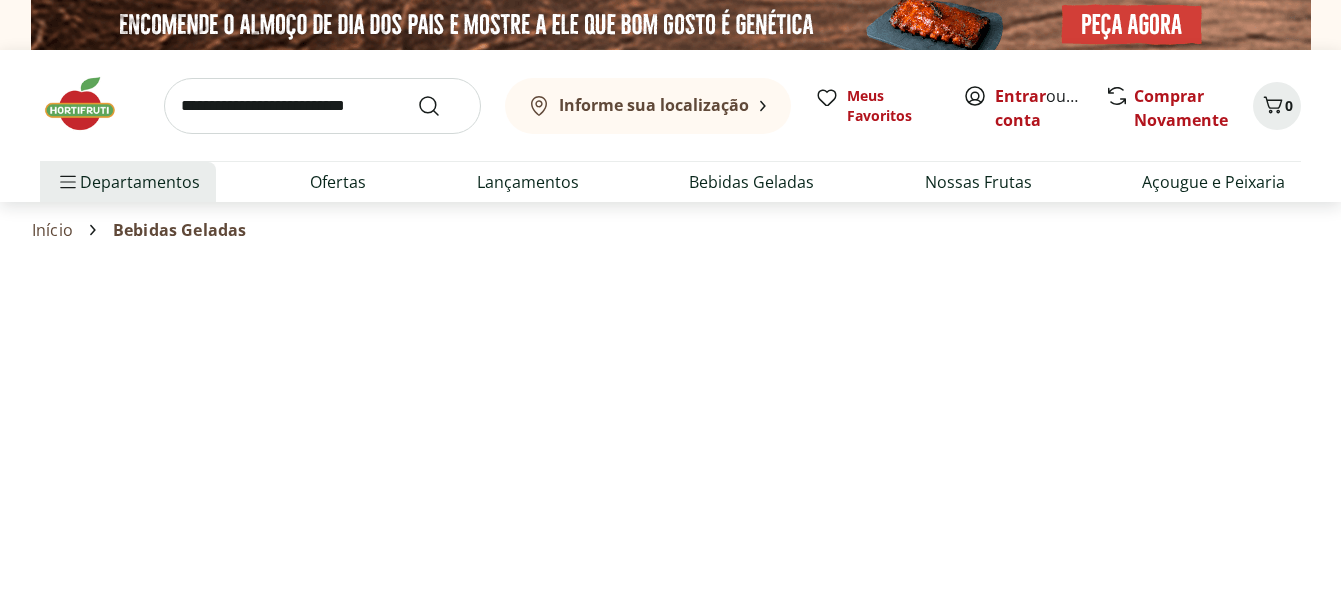 select on "**********" 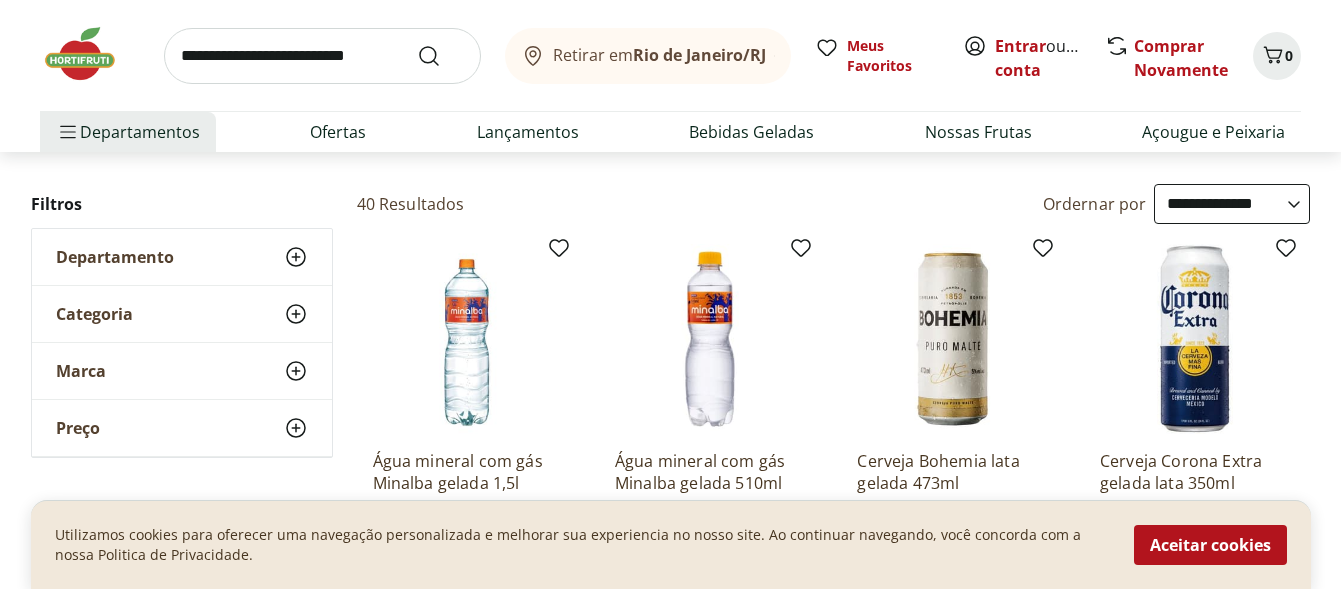 scroll, scrollTop: 0, scrollLeft: 0, axis: both 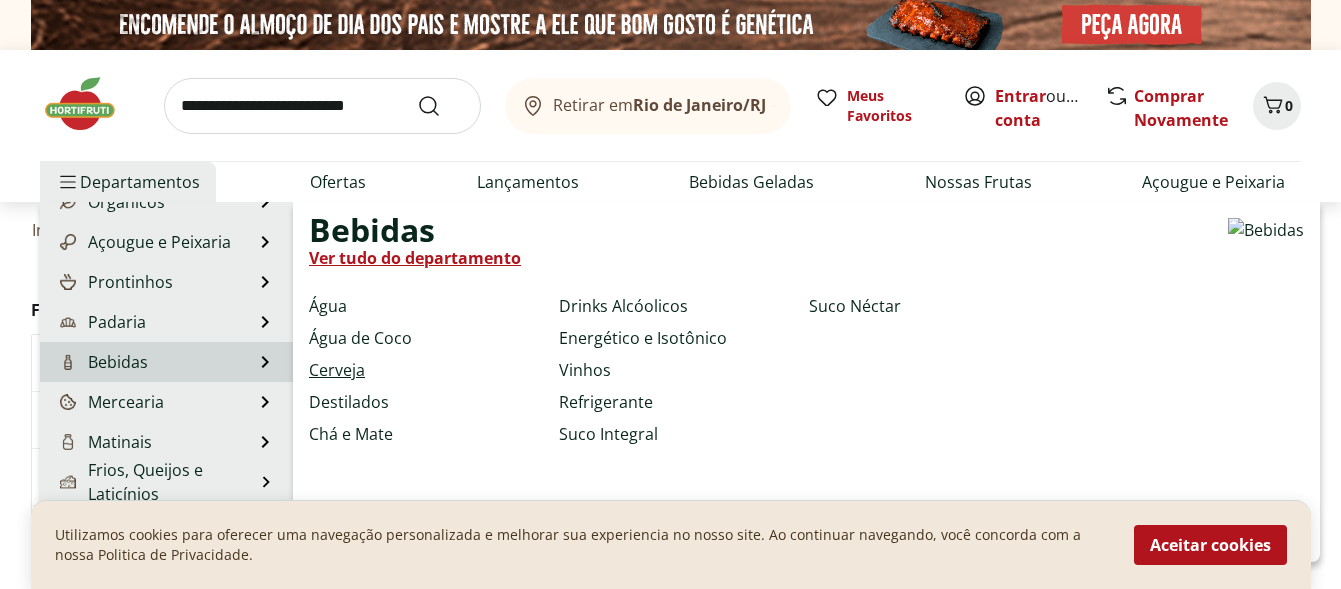 click on "Cerveja" at bounding box center (337, 370) 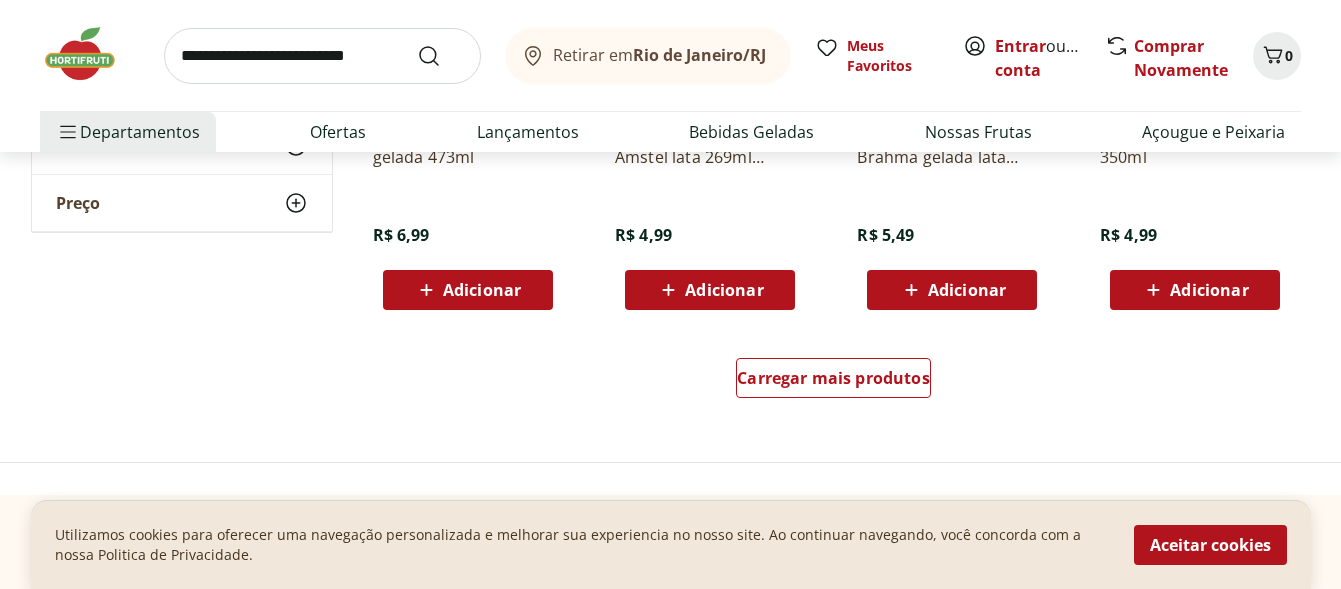 scroll, scrollTop: 1300, scrollLeft: 0, axis: vertical 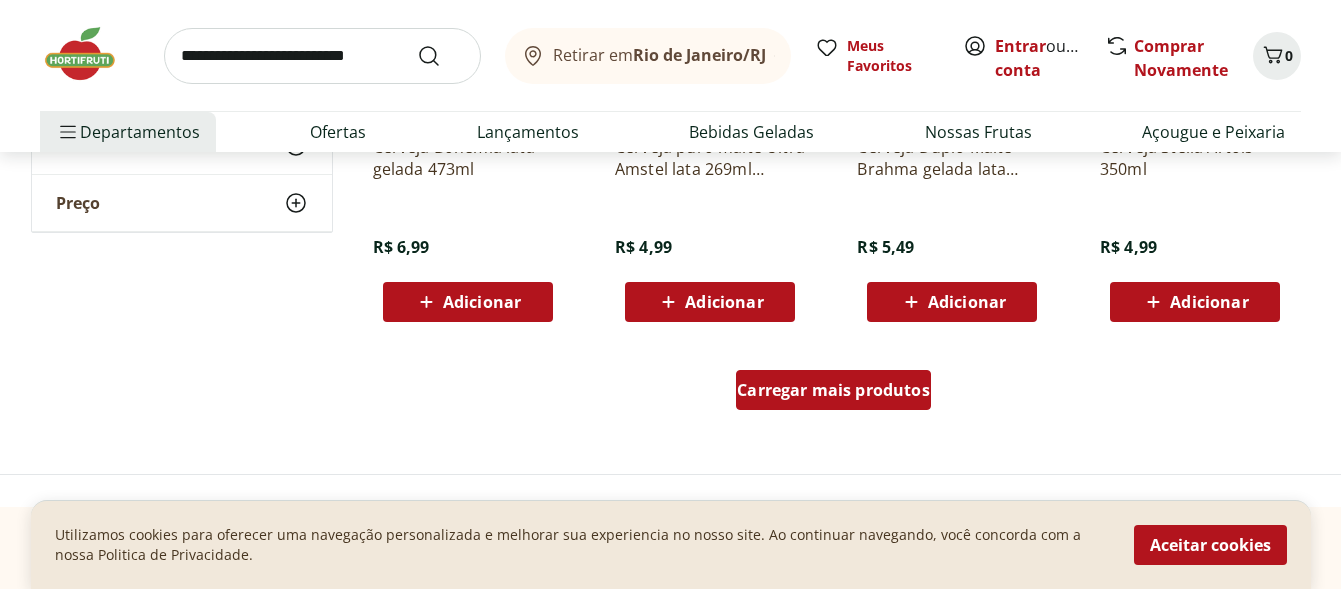 click on "Carregar mais produtos" at bounding box center (833, 390) 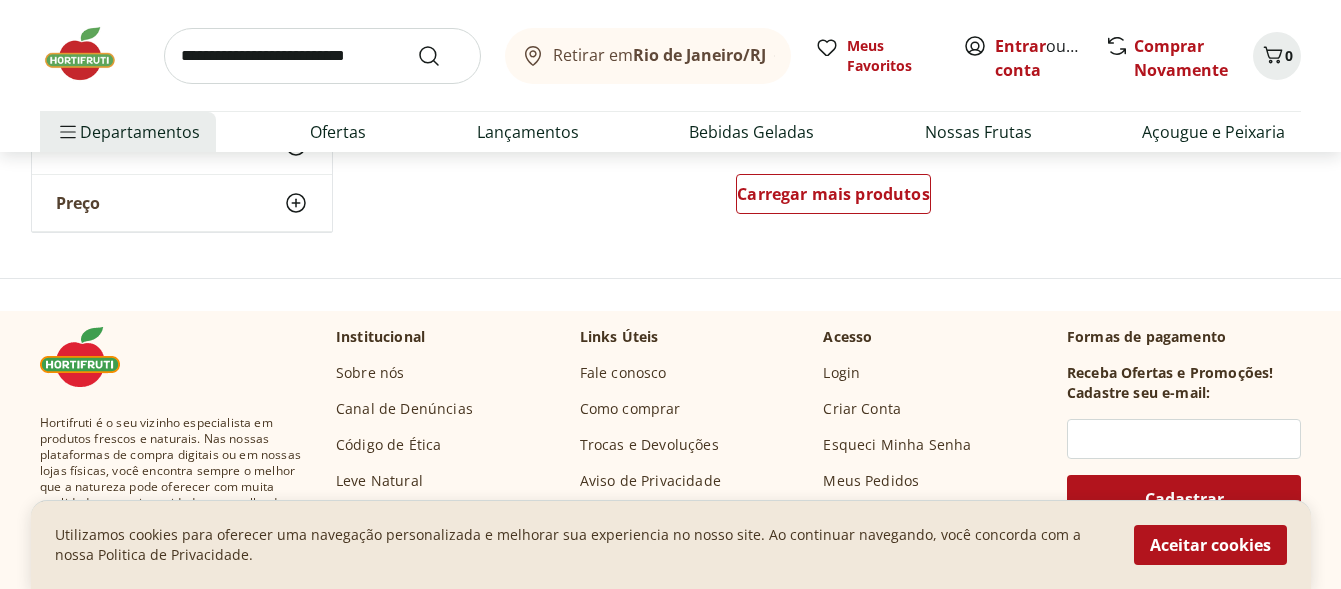 scroll, scrollTop: 2700, scrollLeft: 0, axis: vertical 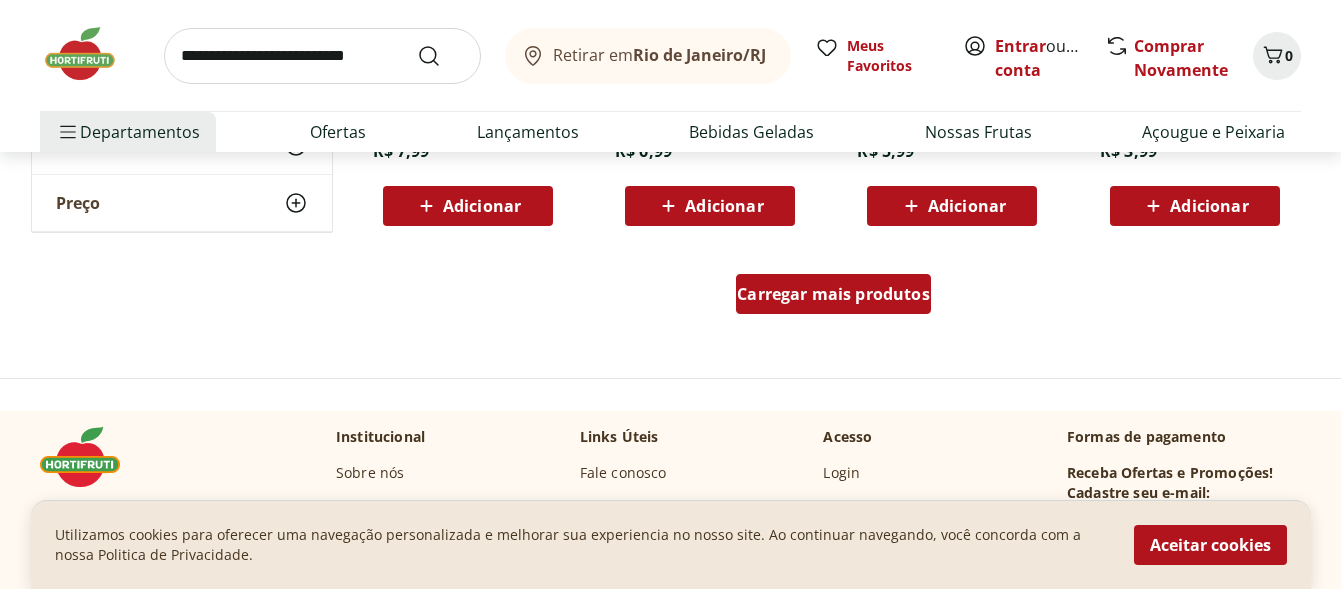 click on "Carregar mais produtos" at bounding box center [833, 294] 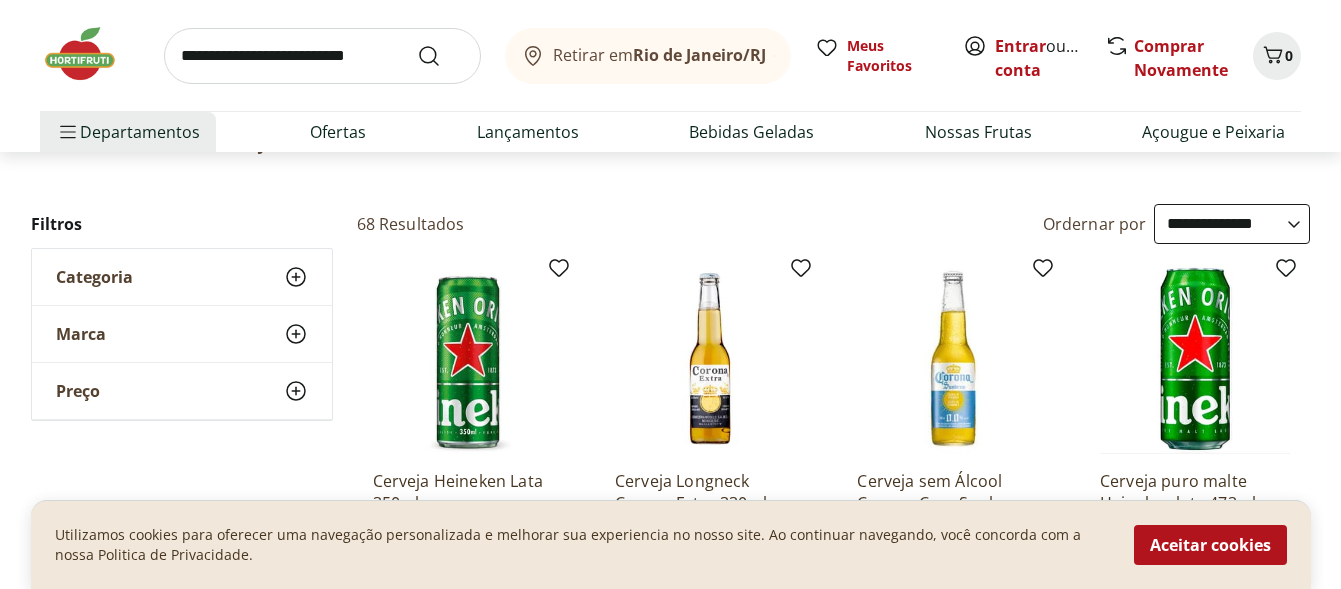 scroll, scrollTop: 0, scrollLeft: 0, axis: both 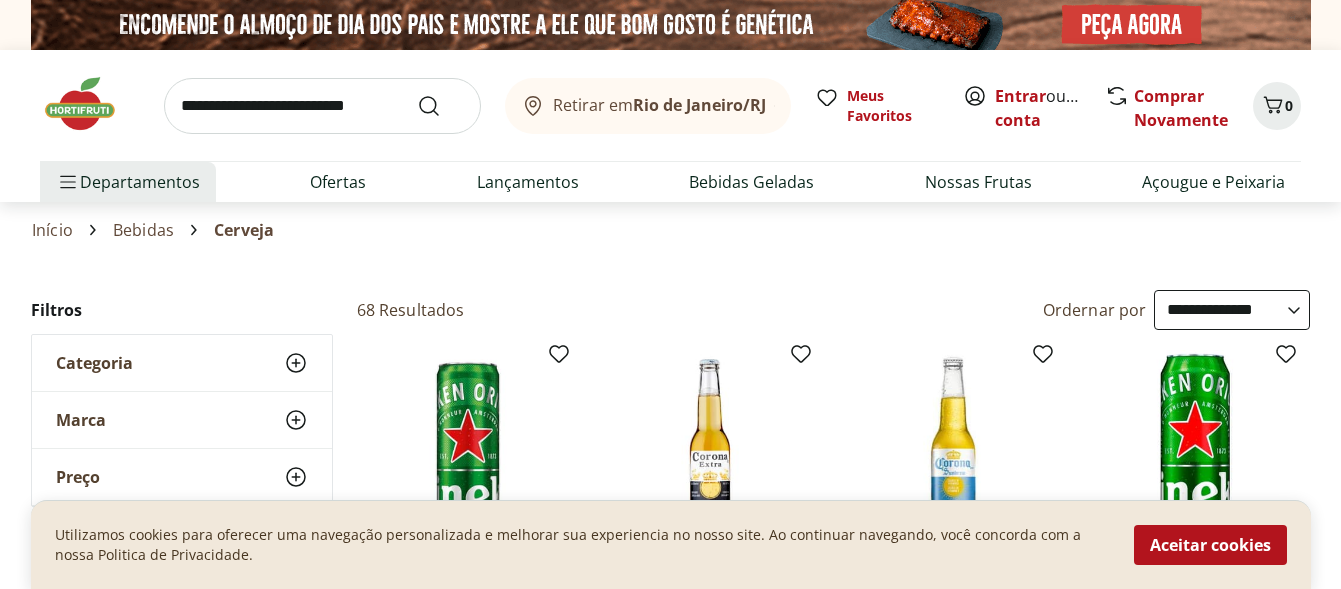 click 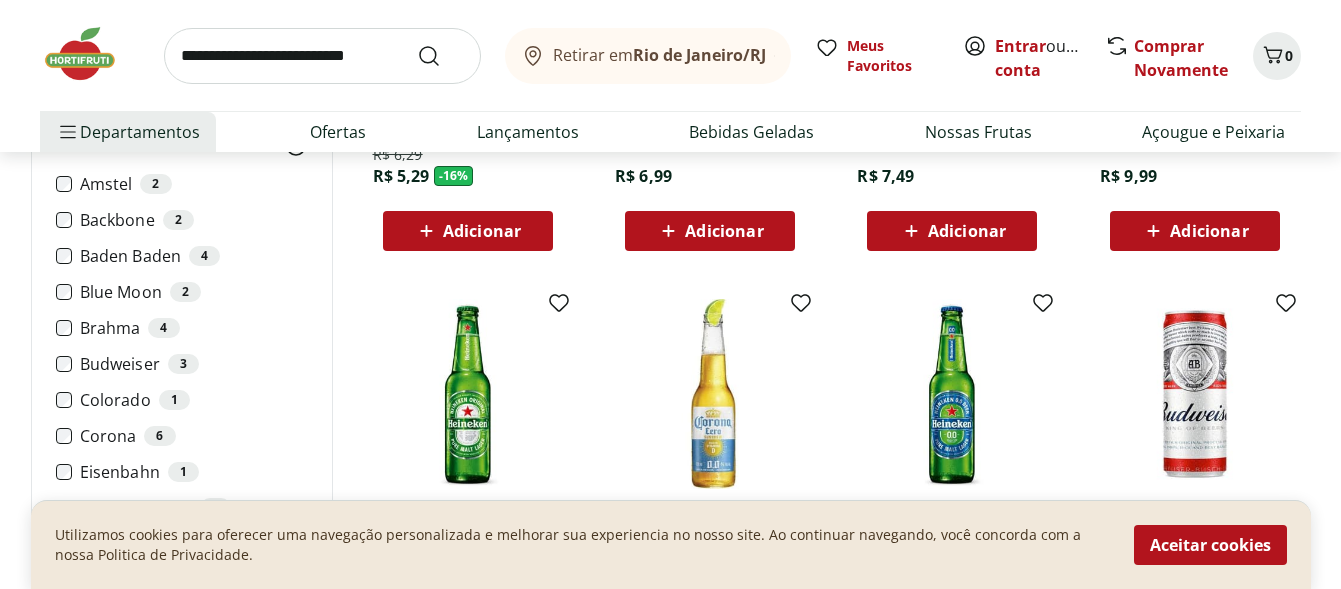 scroll, scrollTop: 400, scrollLeft: 0, axis: vertical 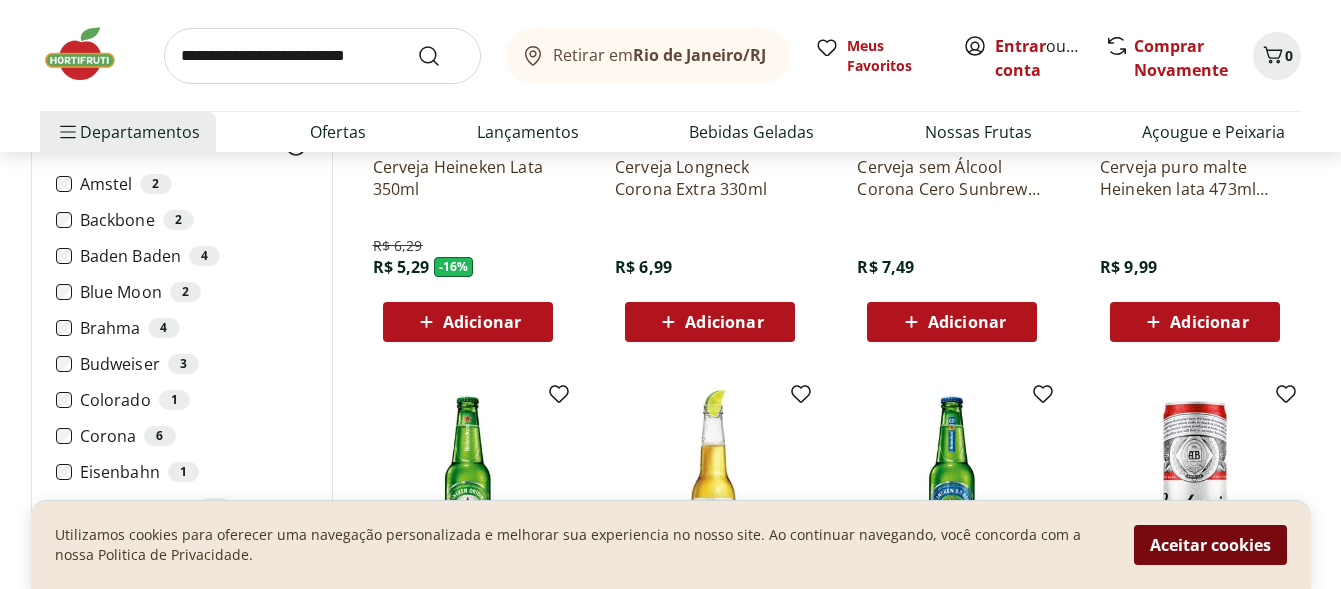 click on "Aceitar cookies" at bounding box center (1210, 545) 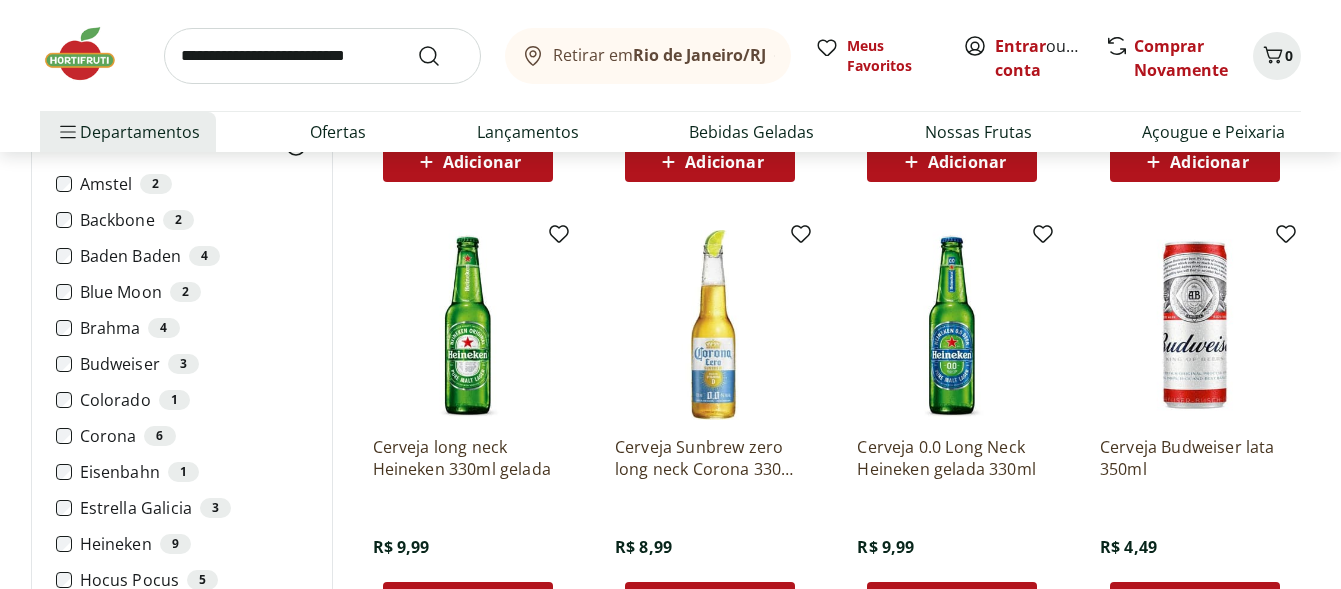 scroll, scrollTop: 600, scrollLeft: 0, axis: vertical 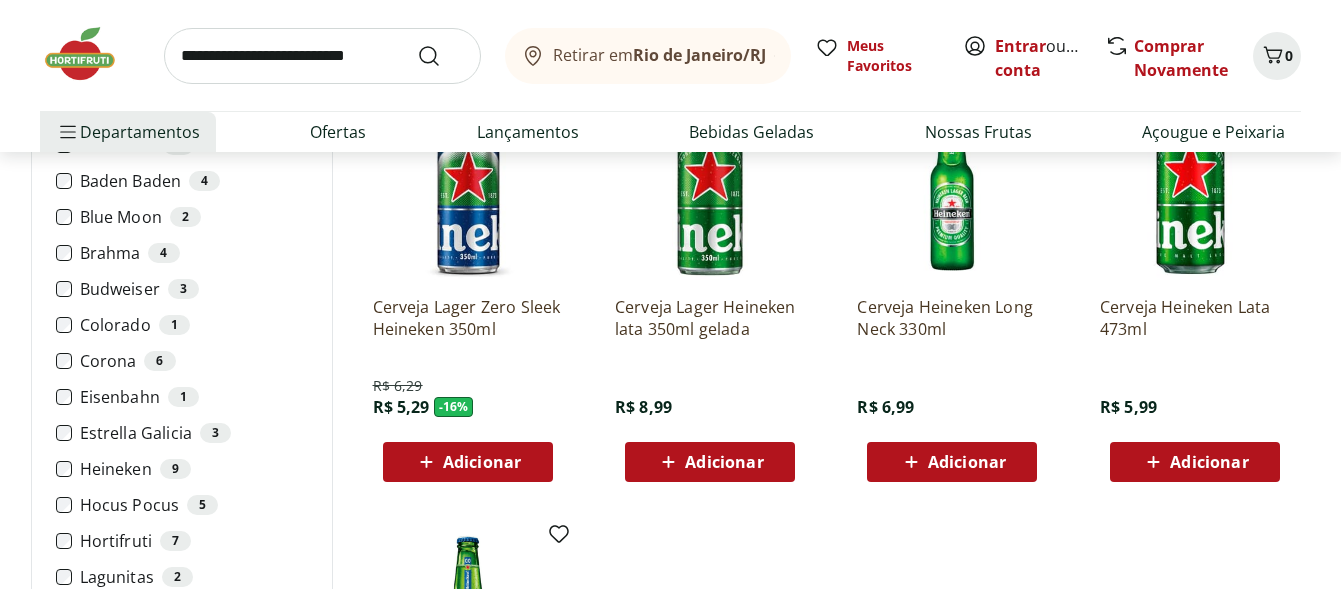 click on "Adicionar" at bounding box center [967, 462] 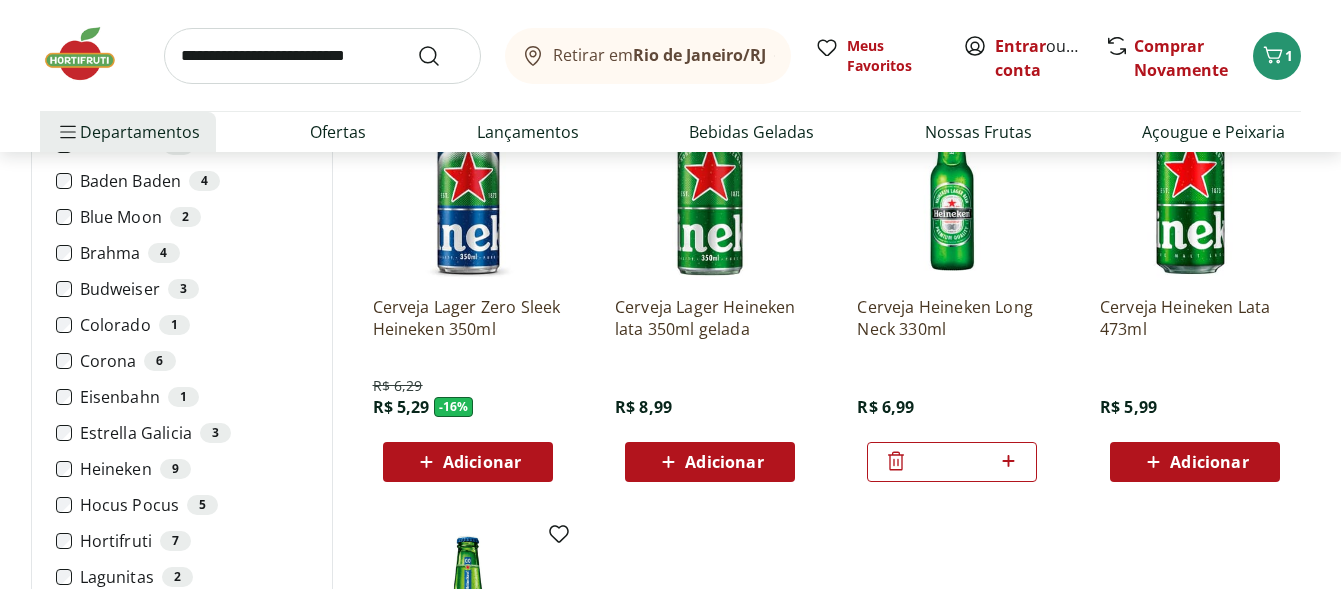 drag, startPoint x: 975, startPoint y: 468, endPoint x: 939, endPoint y: 466, distance: 36.05551 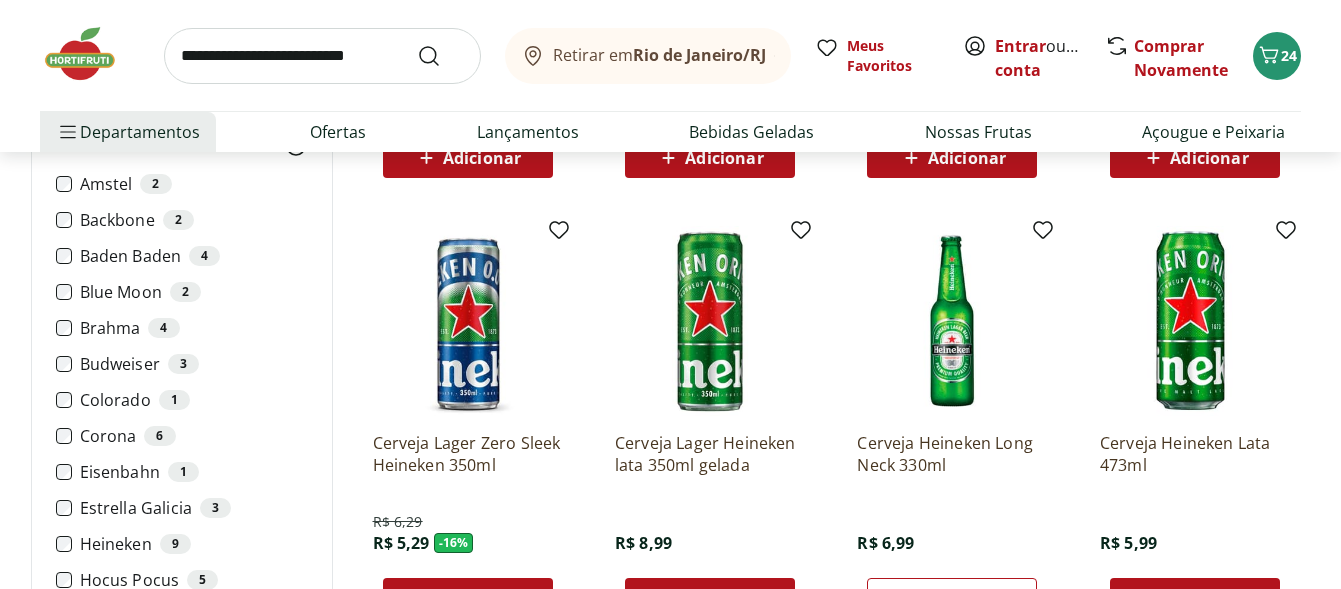 scroll, scrollTop: 400, scrollLeft: 0, axis: vertical 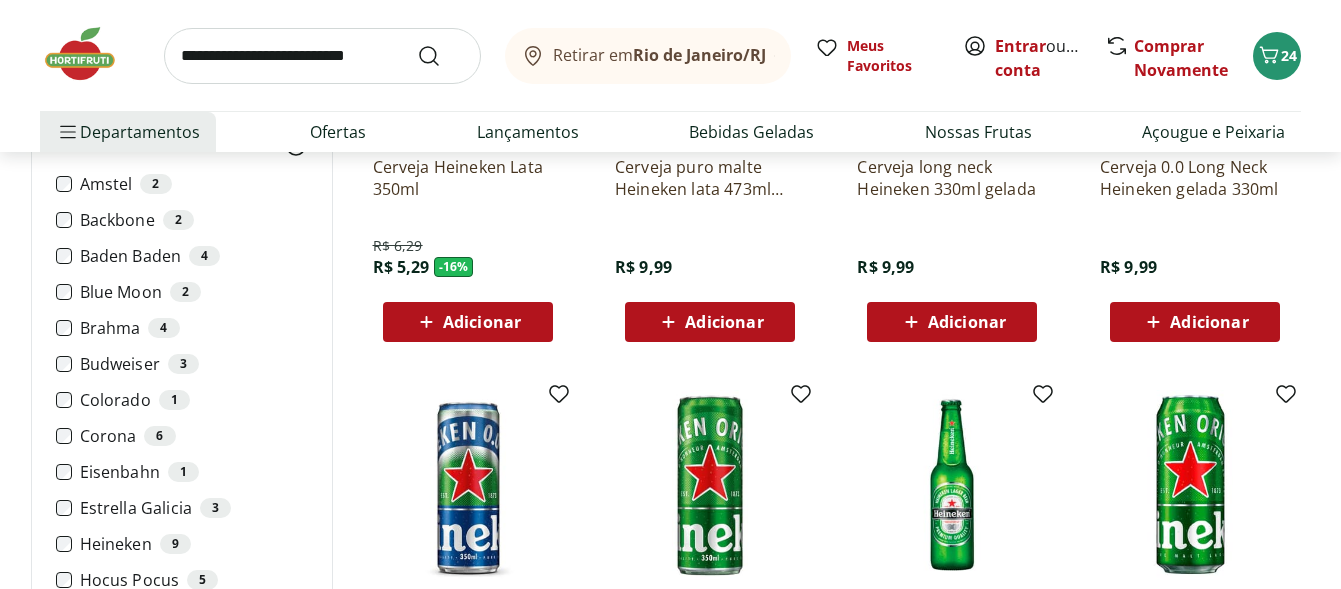 click at bounding box center (322, 56) 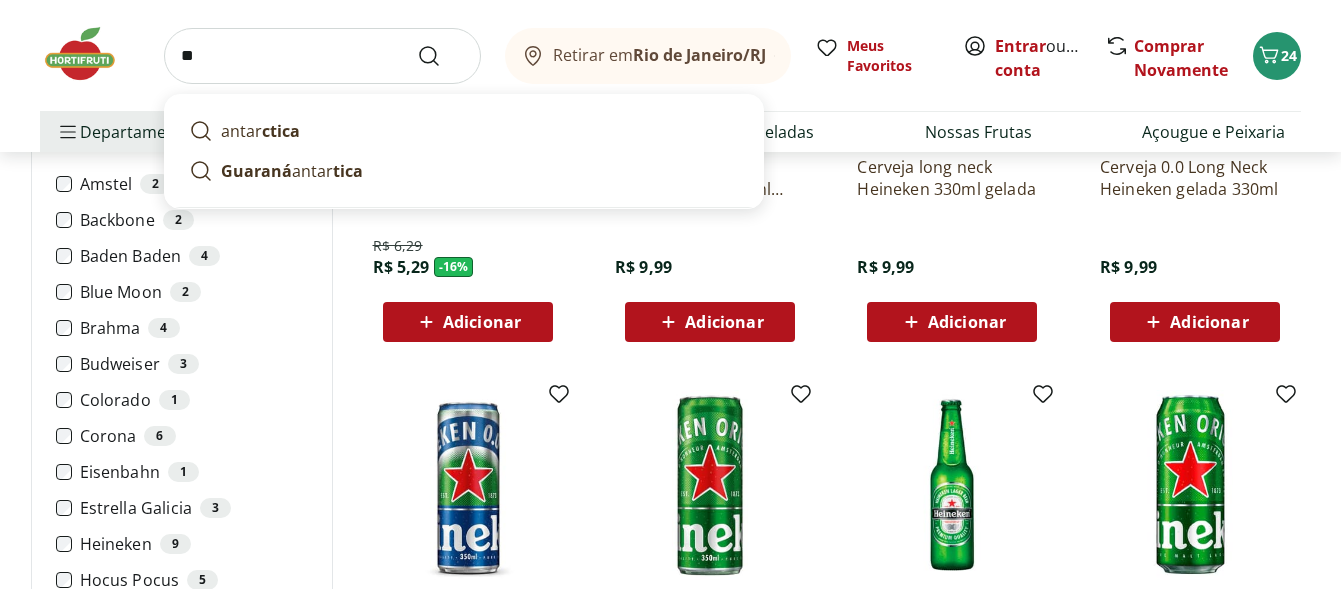 type on "*" 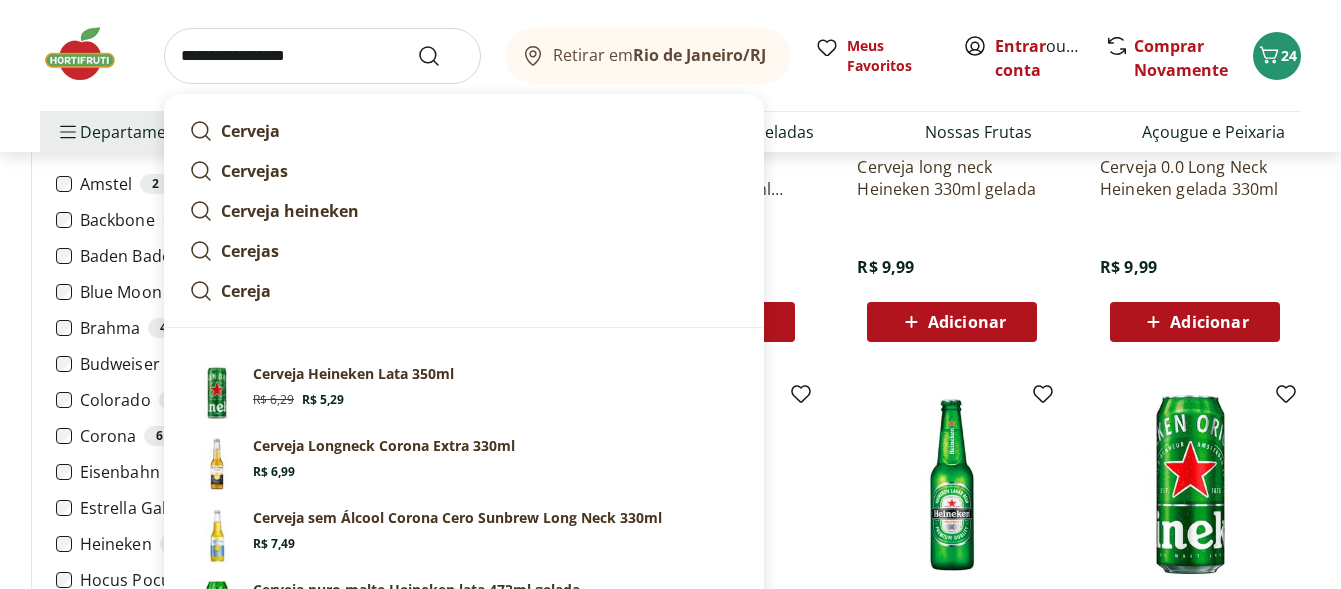 type on "**********" 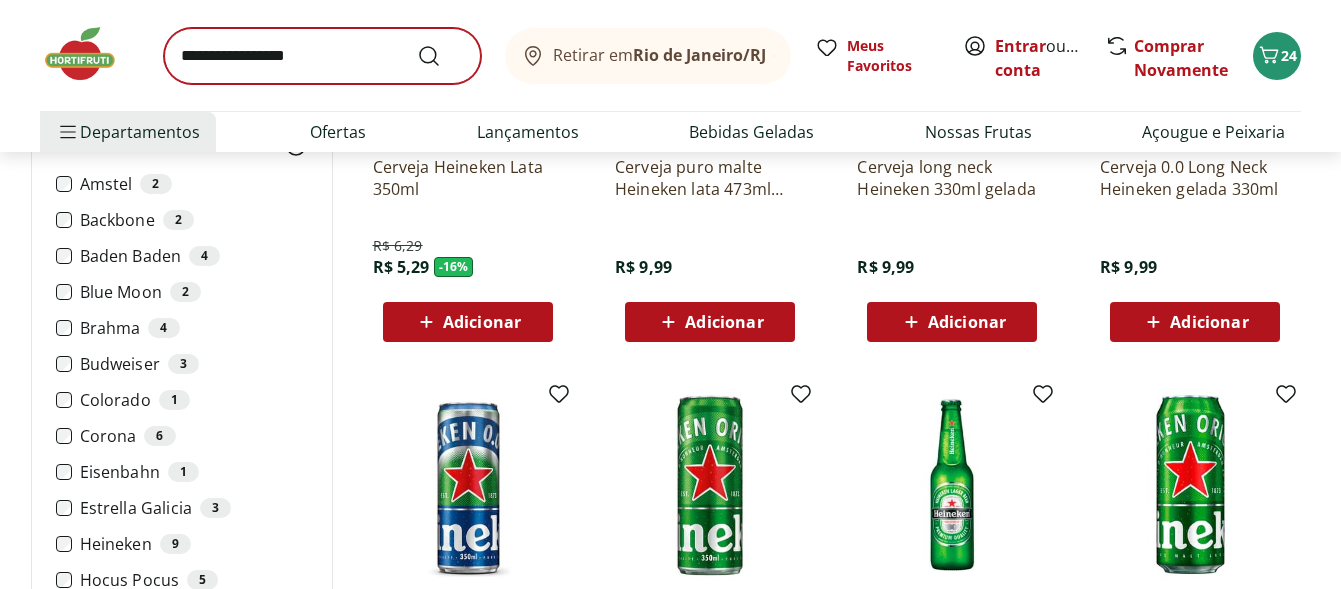 scroll, scrollTop: 0, scrollLeft: 0, axis: both 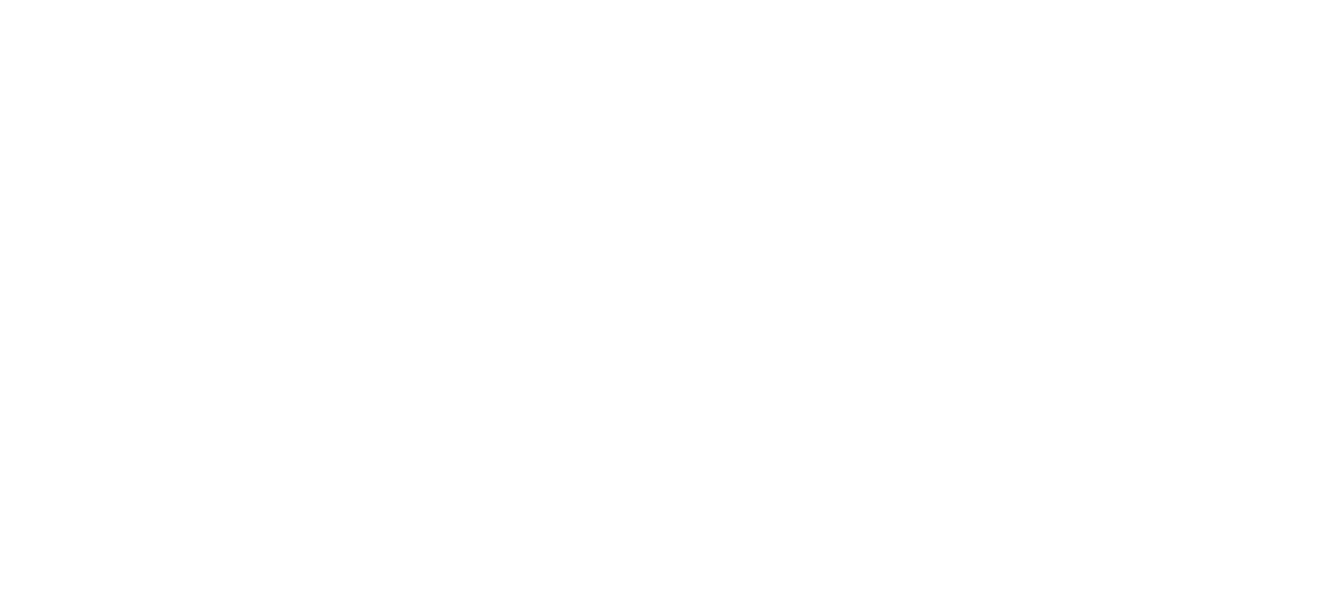 select on "**********" 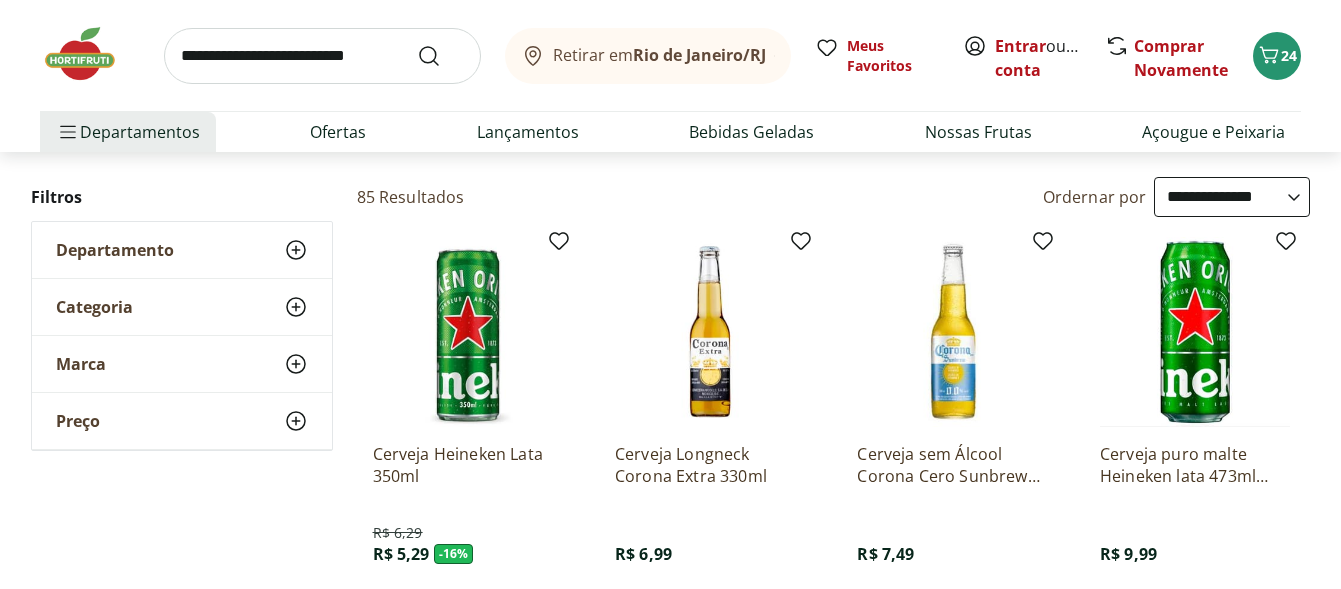 scroll, scrollTop: 200, scrollLeft: 0, axis: vertical 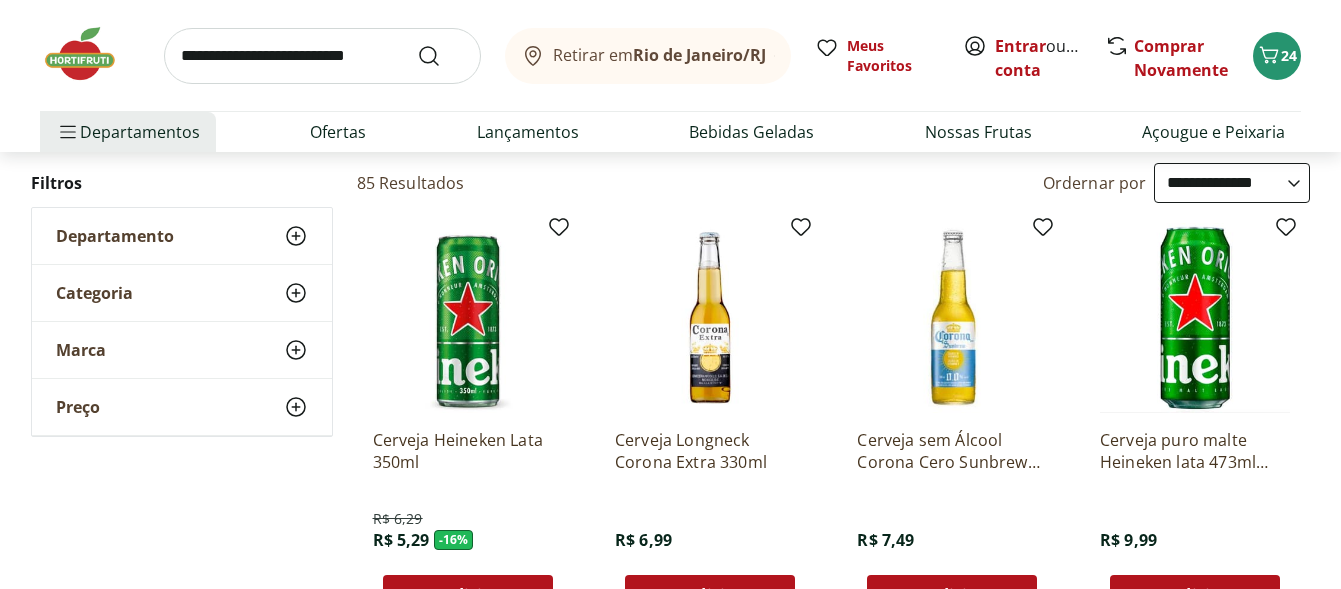 click 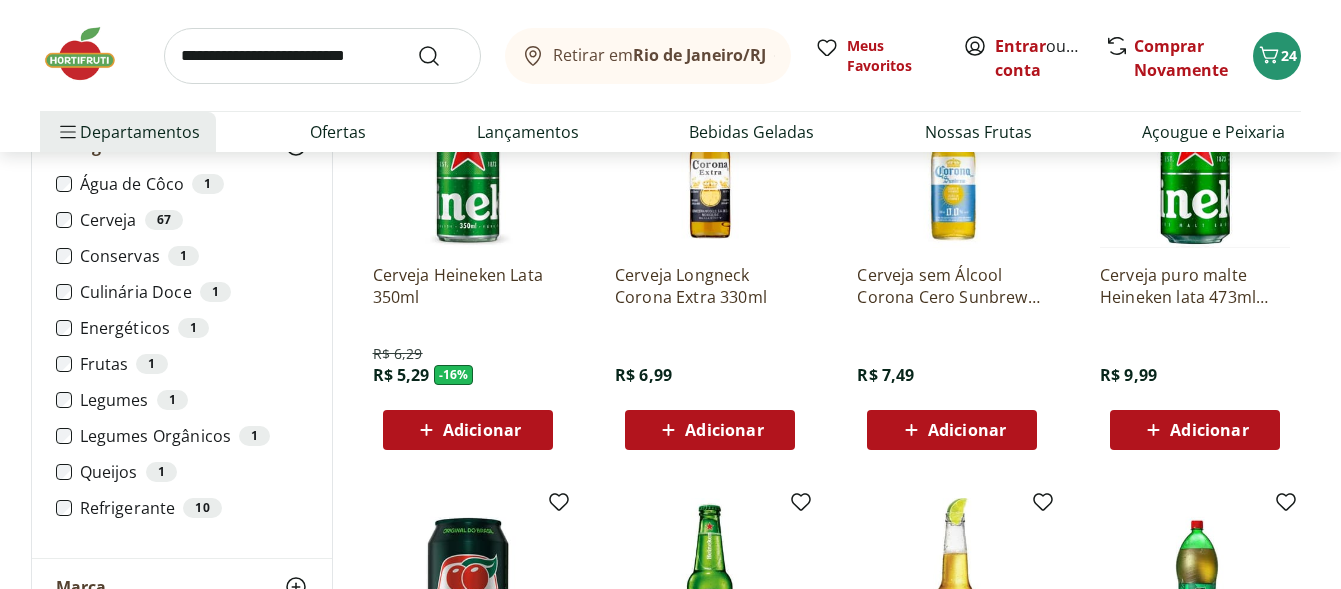scroll, scrollTop: 400, scrollLeft: 0, axis: vertical 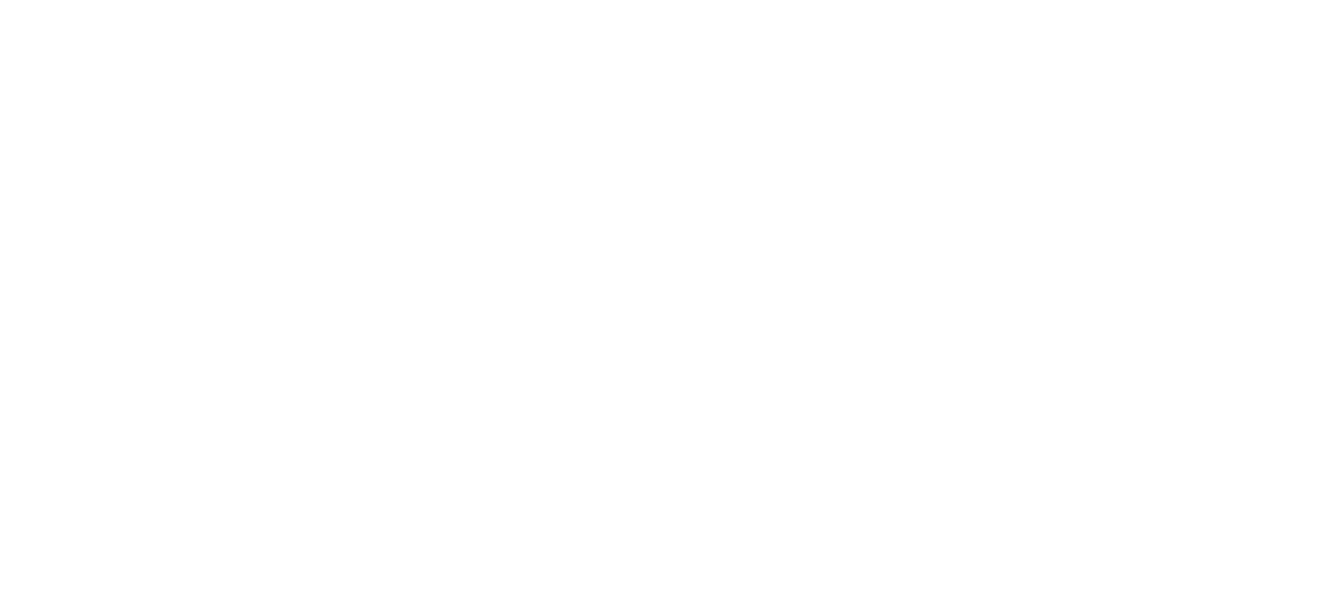 select on "**********" 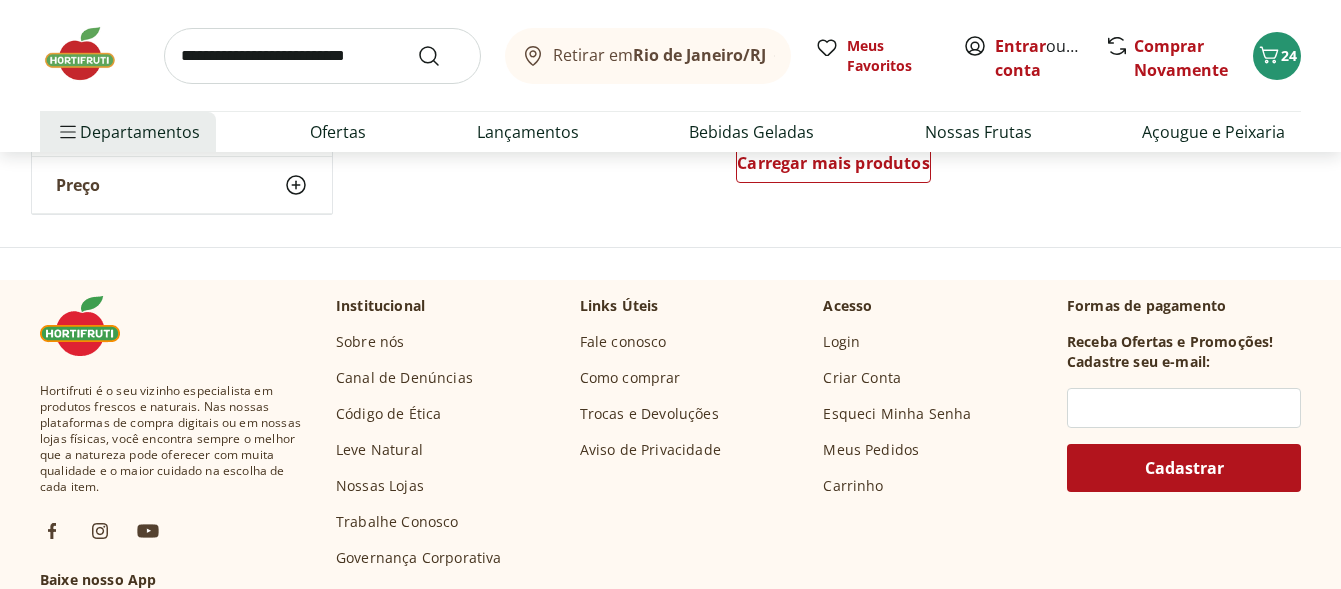 scroll, scrollTop: 1400, scrollLeft: 0, axis: vertical 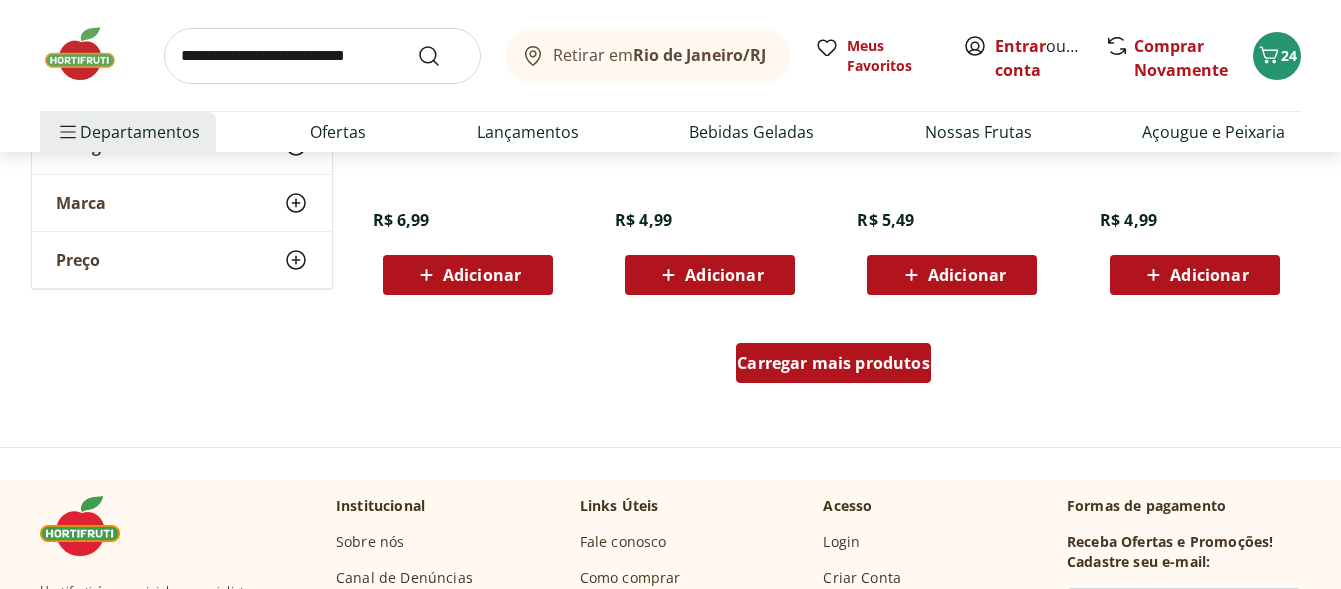 click on "Carregar mais produtos" at bounding box center [833, 363] 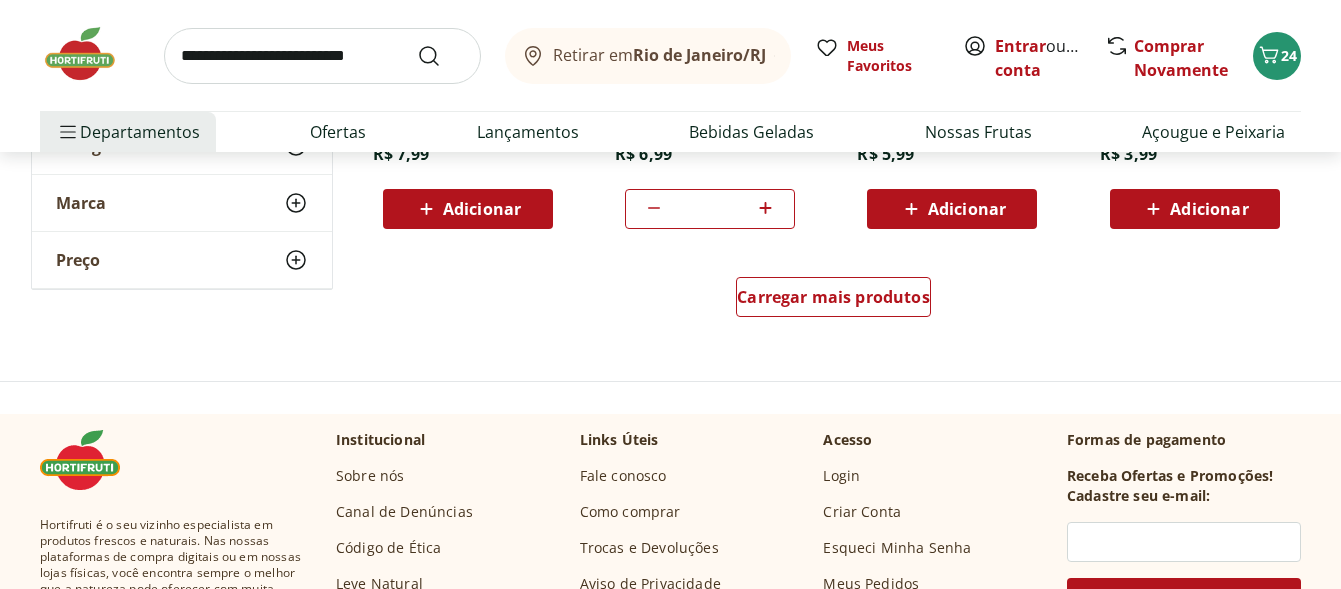 scroll, scrollTop: 2800, scrollLeft: 0, axis: vertical 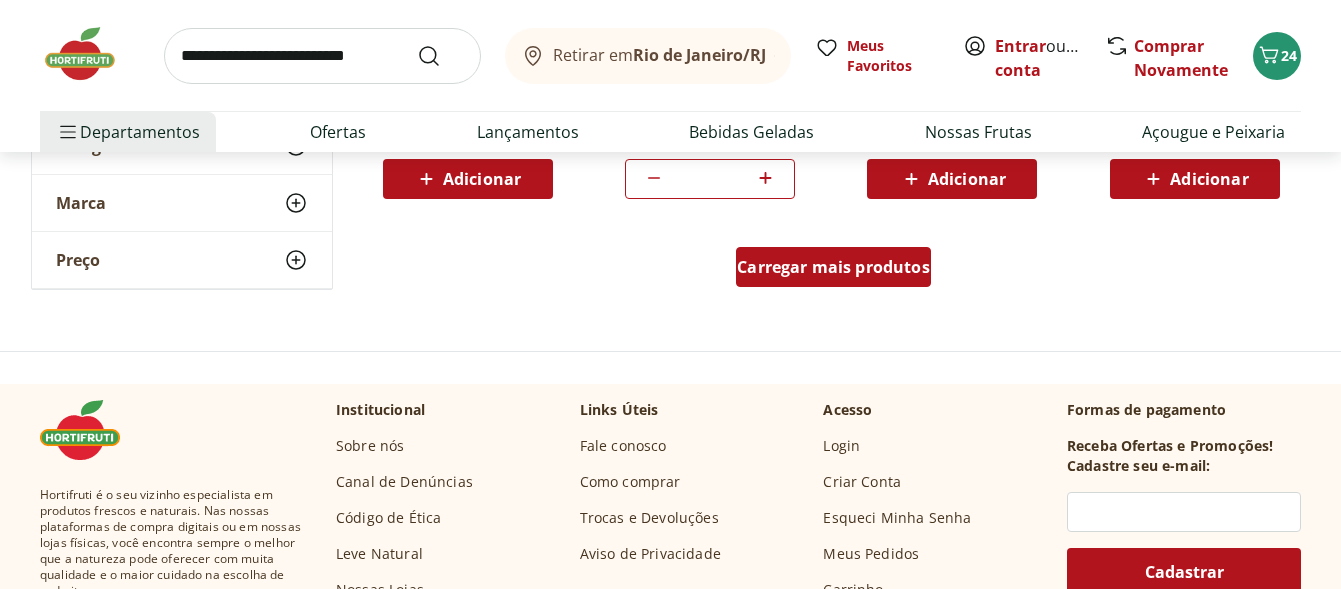 click on "Carregar mais produtos" at bounding box center [833, 267] 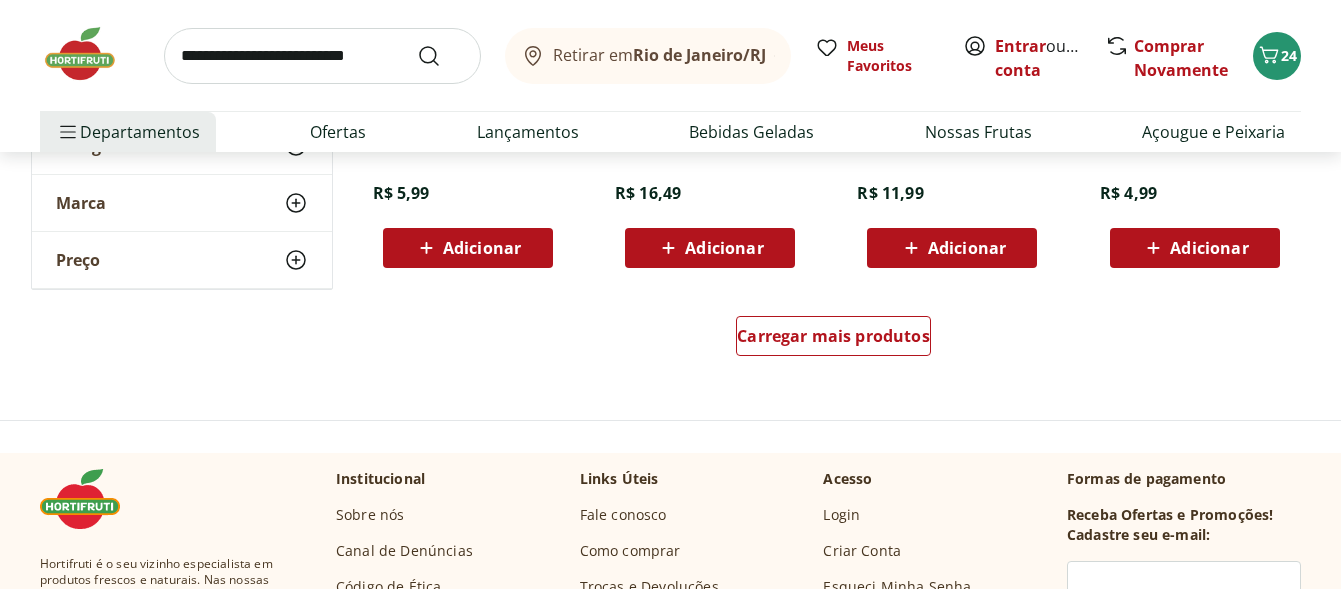 scroll, scrollTop: 4000, scrollLeft: 0, axis: vertical 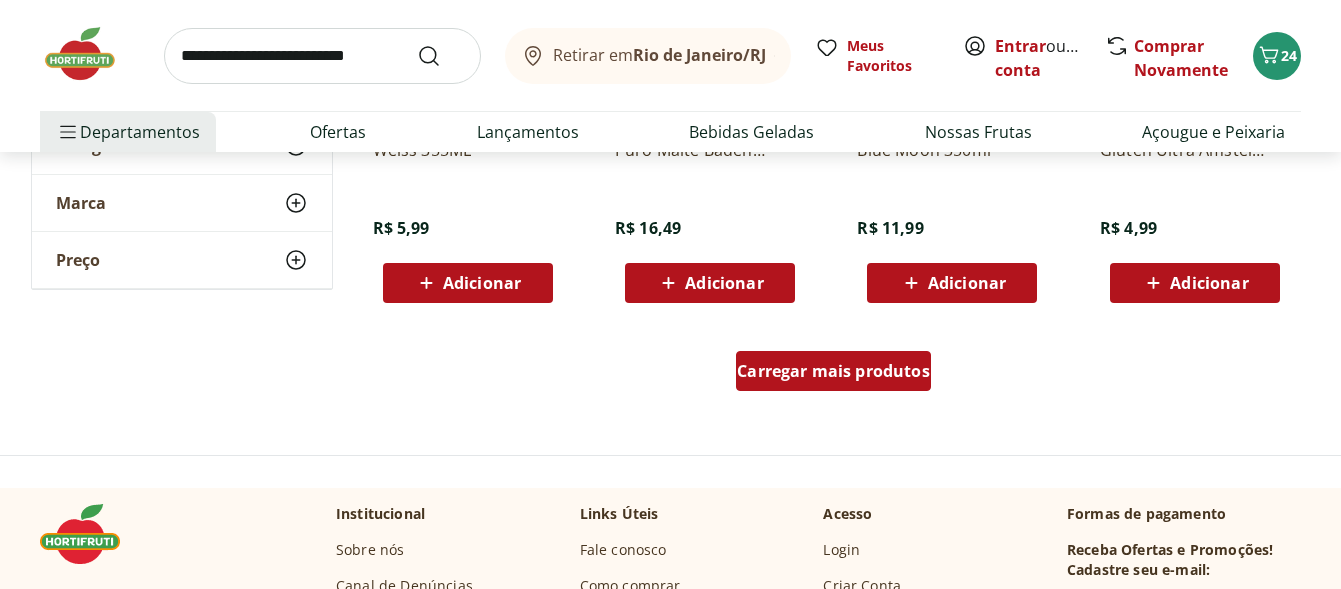 click on "Carregar mais produtos" at bounding box center [833, 371] 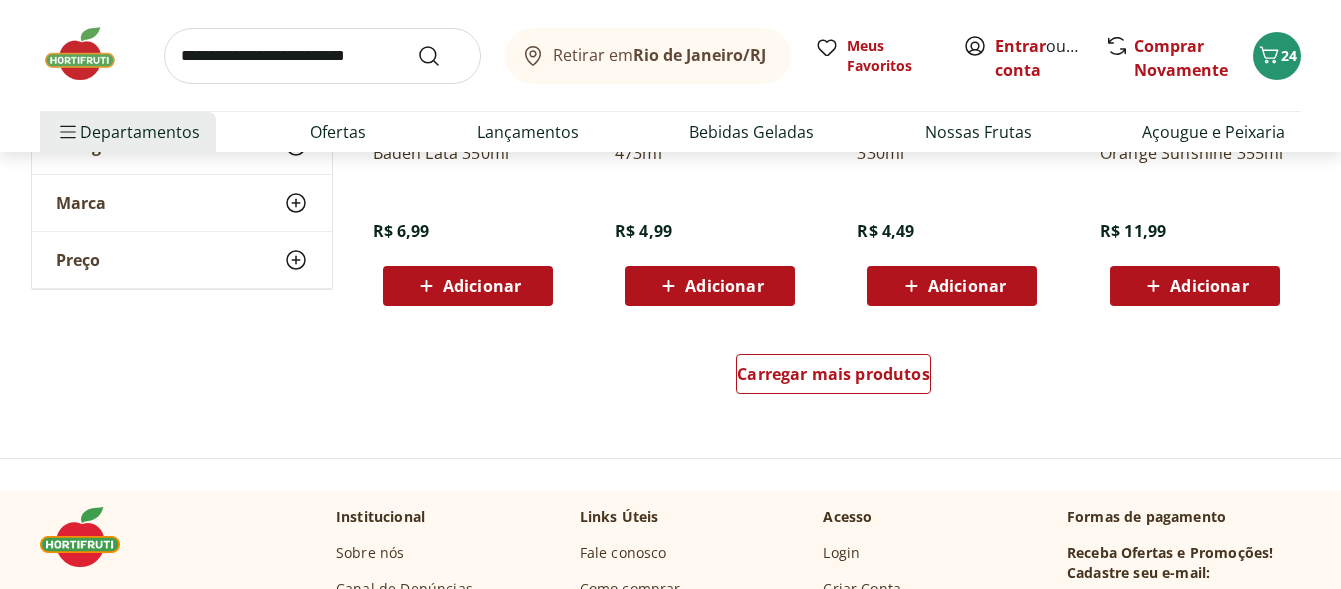 scroll, scrollTop: 5400, scrollLeft: 0, axis: vertical 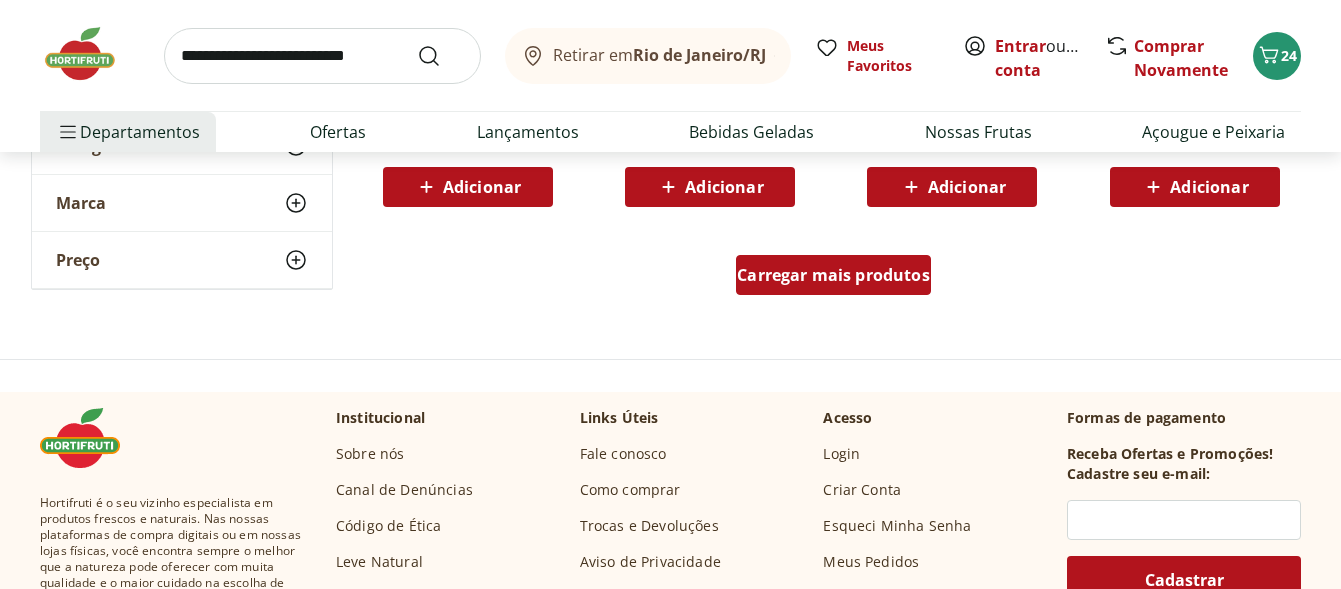 click on "Carregar mais produtos" at bounding box center [833, 275] 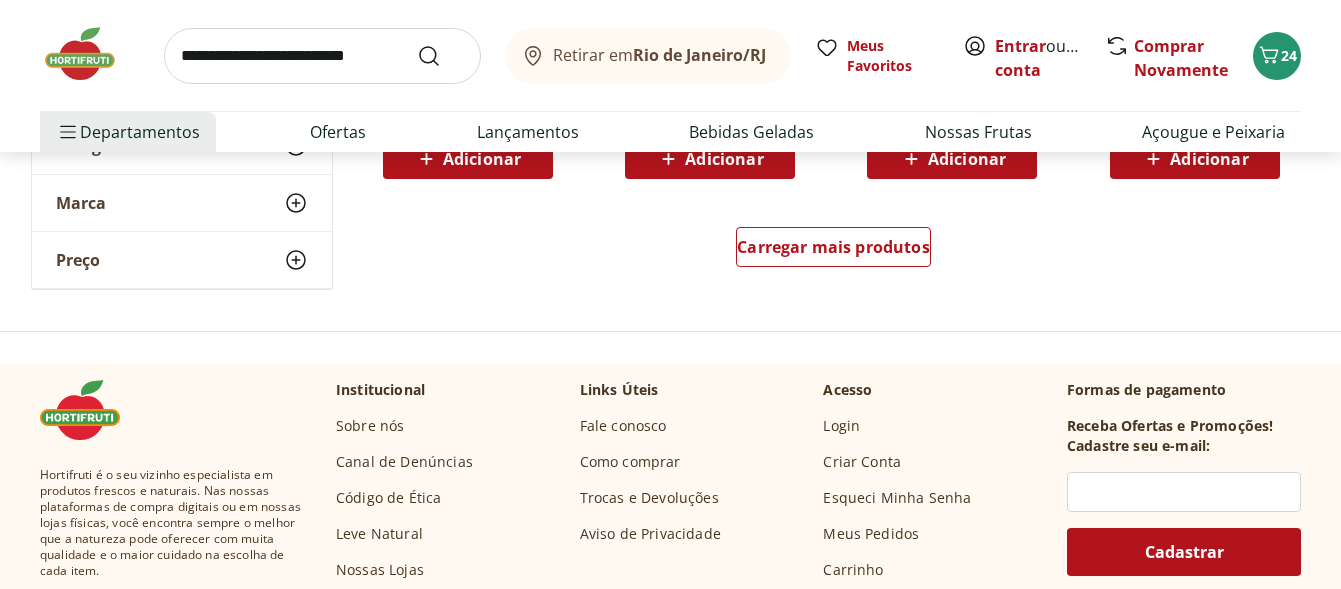 scroll, scrollTop: 6600, scrollLeft: 0, axis: vertical 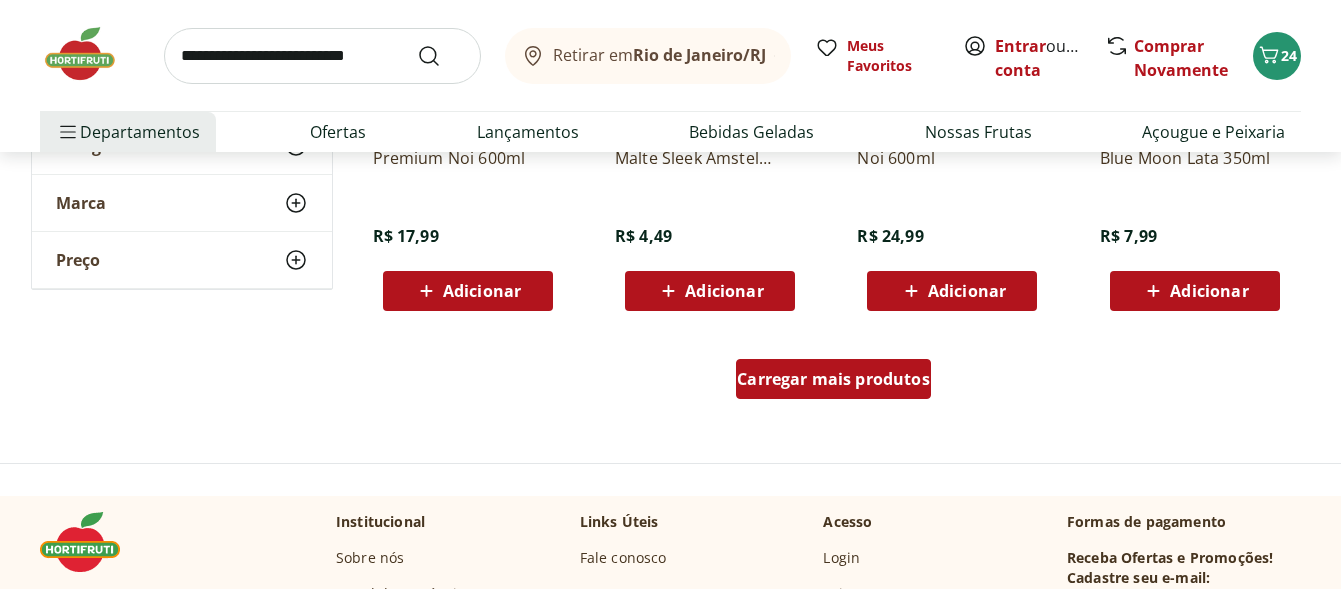 click on "Carregar mais produtos" at bounding box center [833, 379] 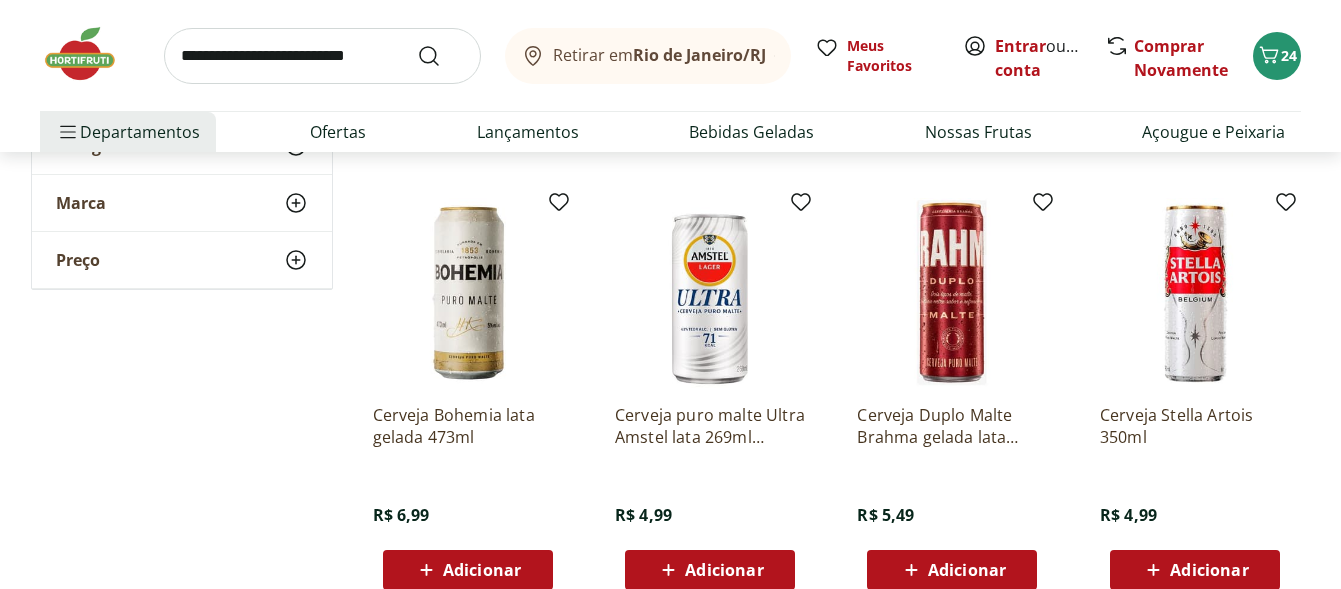 scroll, scrollTop: 1100, scrollLeft: 0, axis: vertical 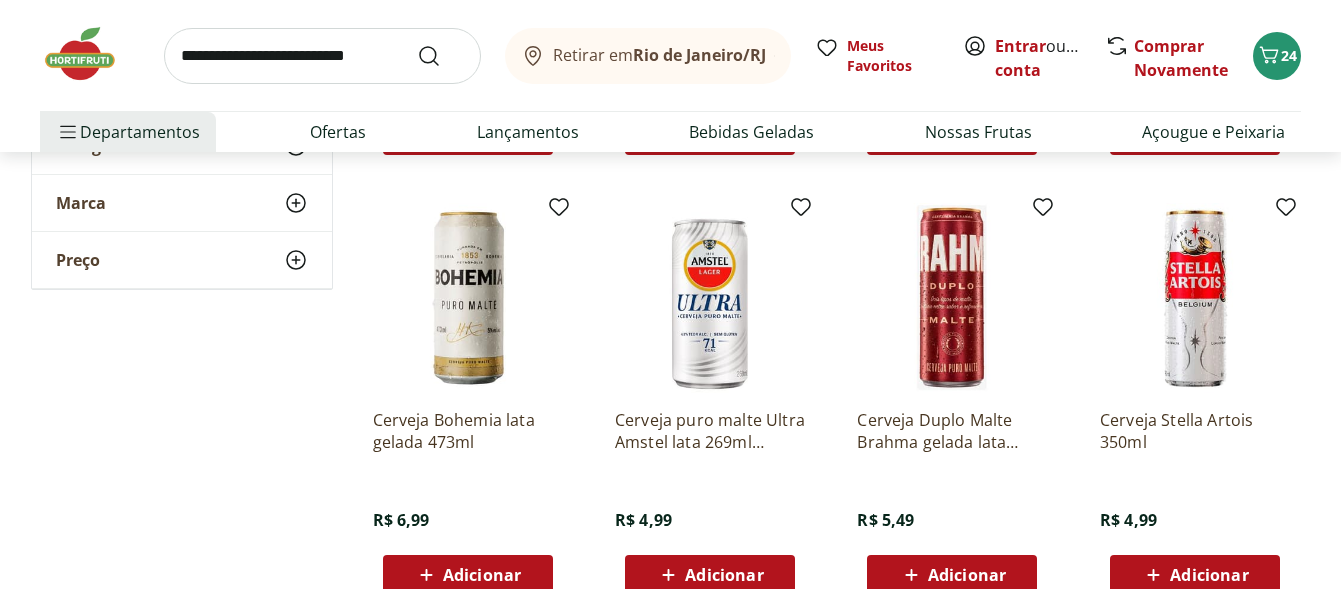 click 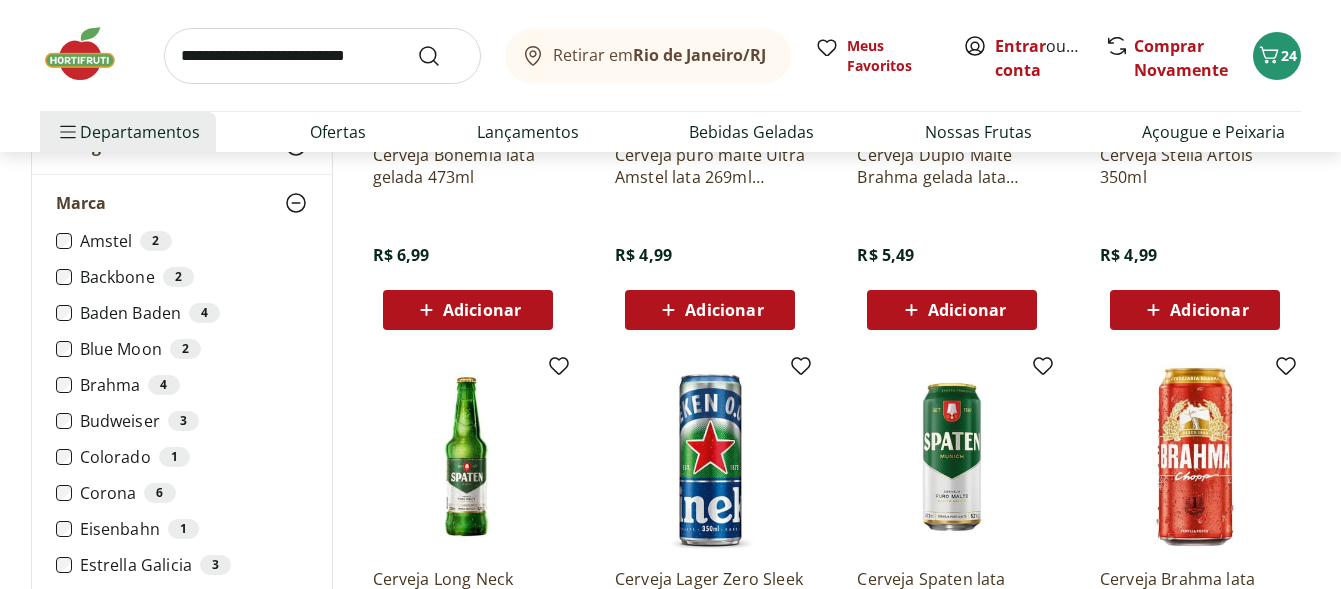 scroll, scrollTop: 1500, scrollLeft: 0, axis: vertical 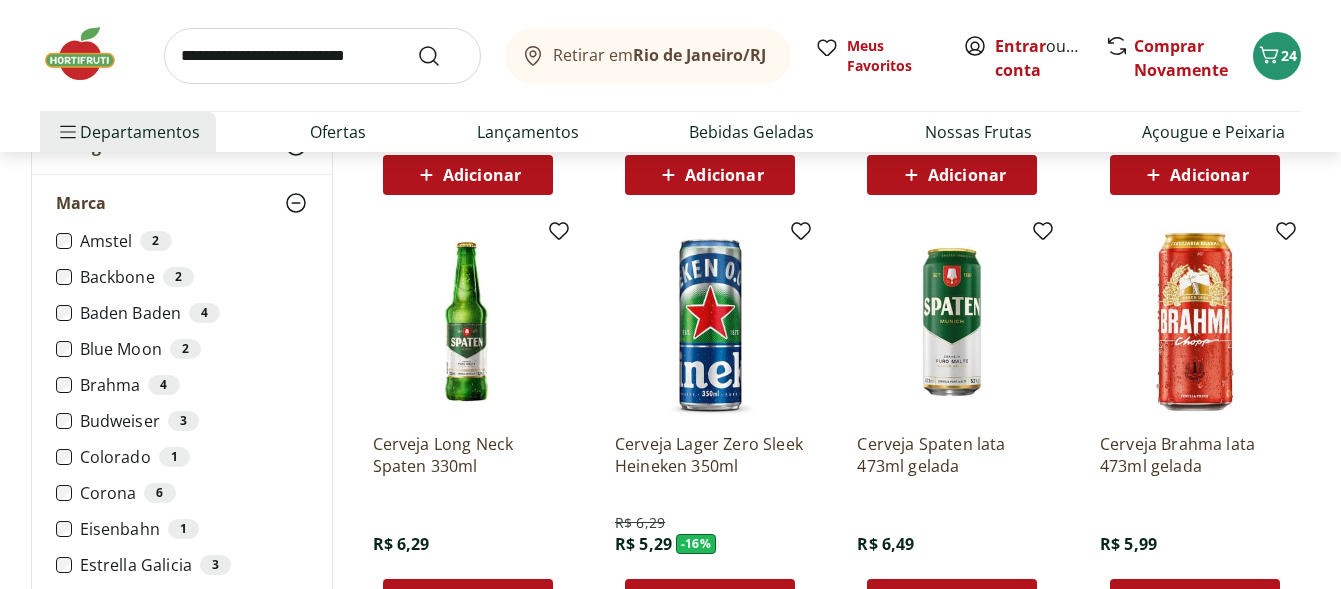 click on "Amstel   2 Backbone   2 Baden Baden   4 Blue Moon   2 Brahma   4 Budweiser   3 Colorado   1 Corona   6 Eisenbahn   1 Estrella Galicia   3 Heineken   9 Hocus Pocus   5 Hortifruti   7 Lagunitas   2 Noi   3 Praya   2 Sem Marca   1 Sol   2 Spaten   4 Stella Artois   3 Therezópolis   1" at bounding box center [182, 621] 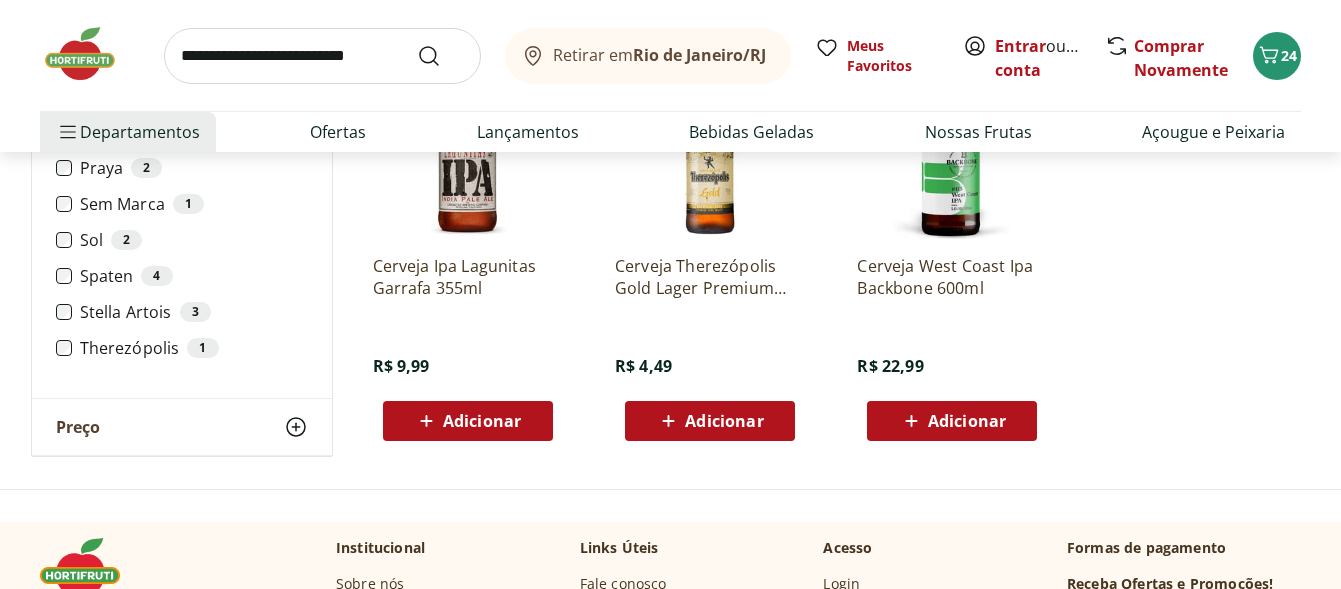 scroll, scrollTop: 7300, scrollLeft: 0, axis: vertical 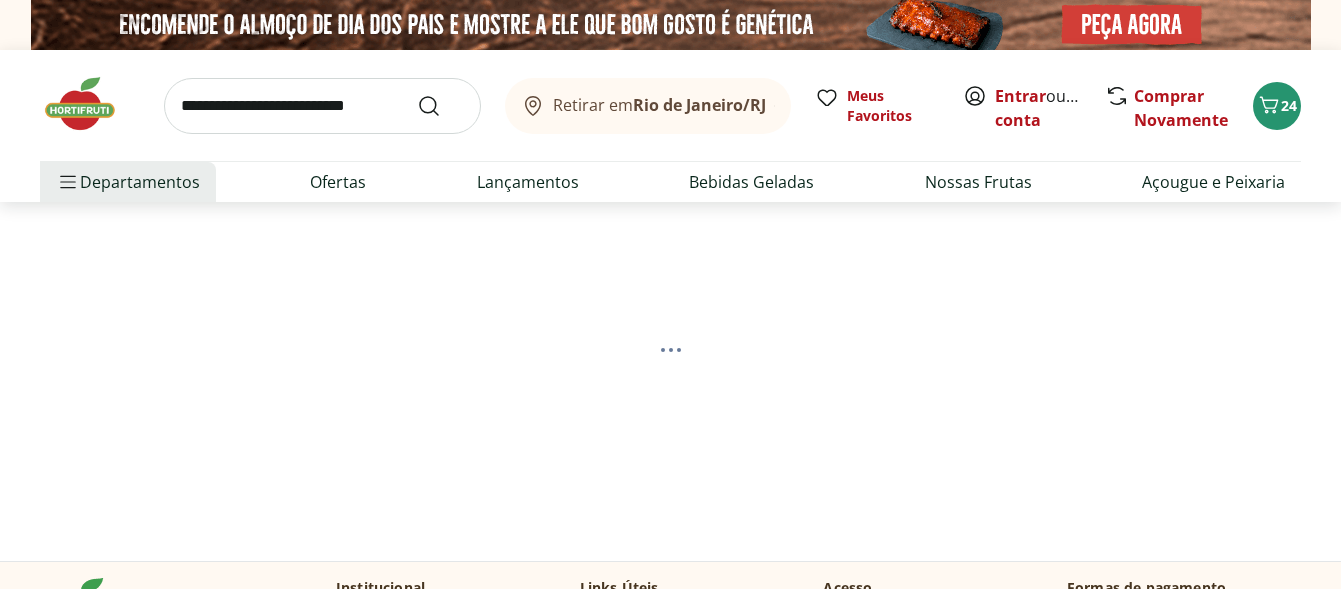 select on "**********" 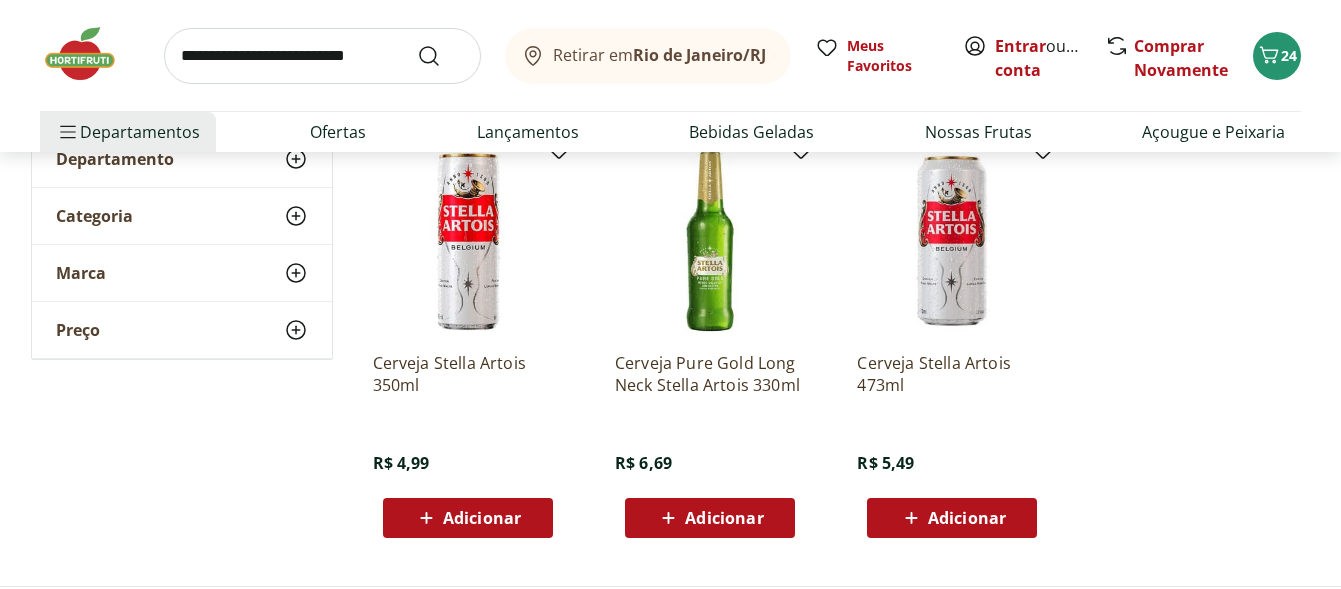 scroll, scrollTop: 300, scrollLeft: 0, axis: vertical 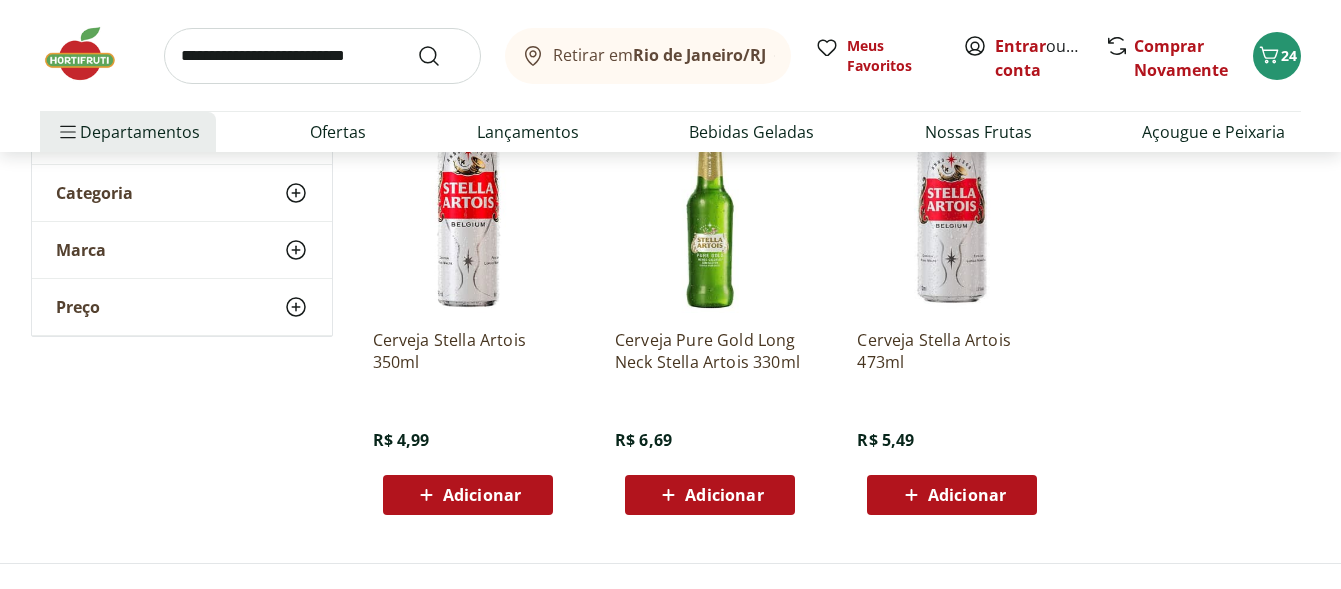 click on "Adicionar" at bounding box center [482, 495] 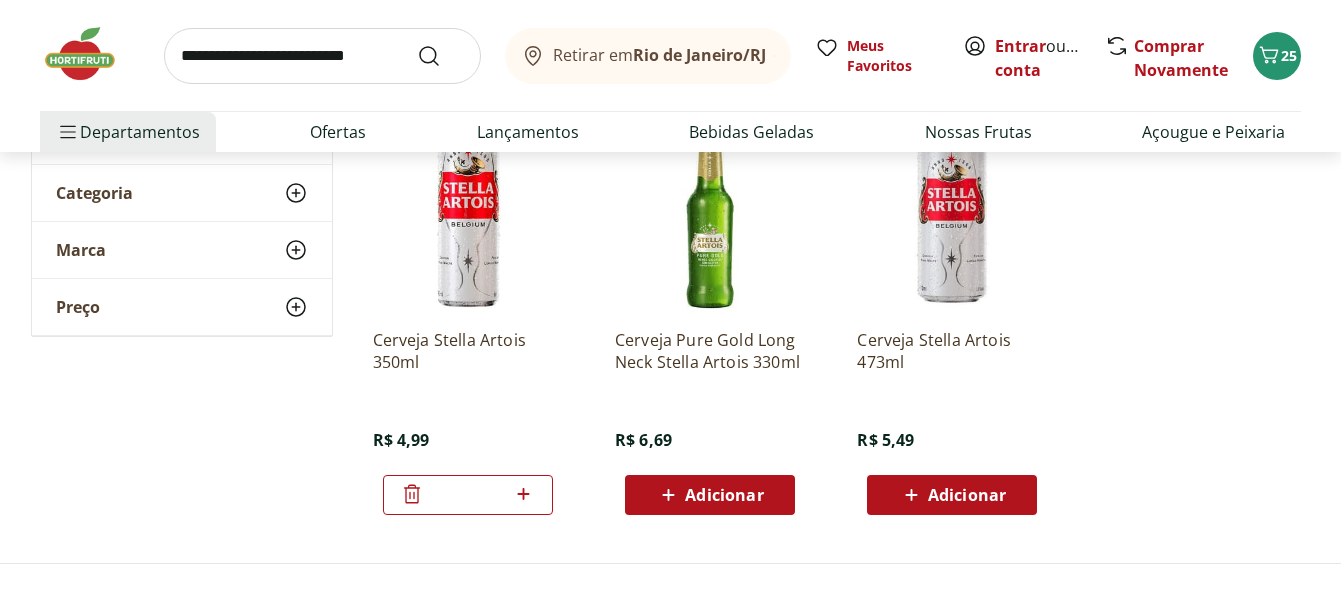 click 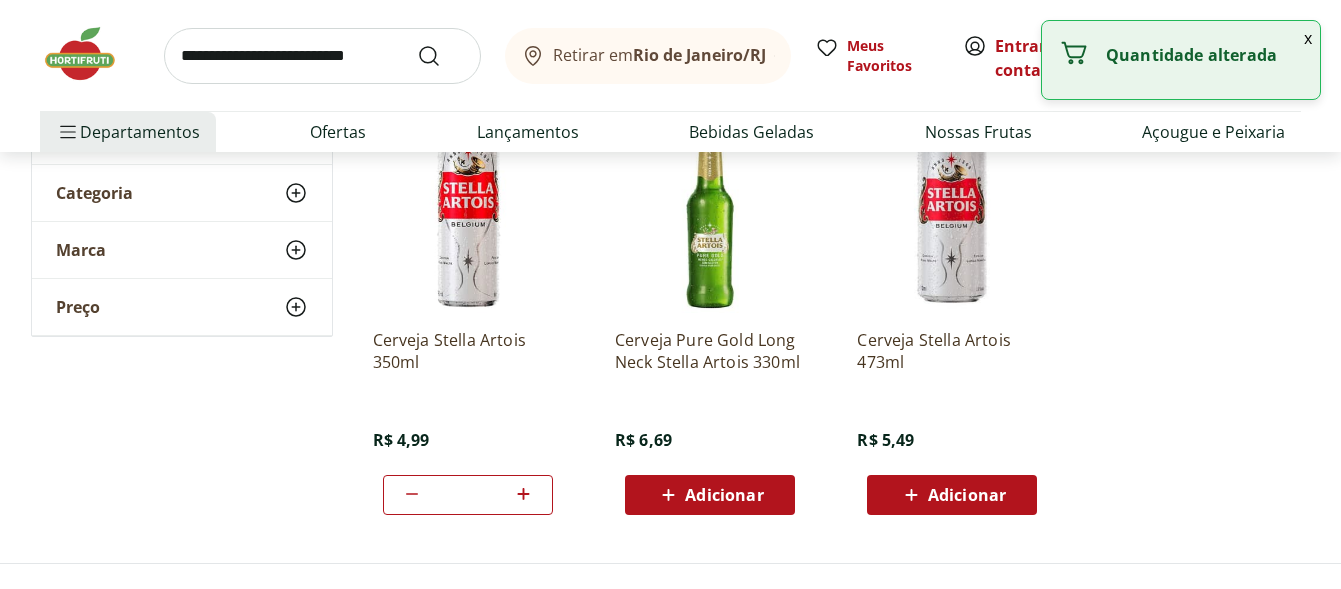 click 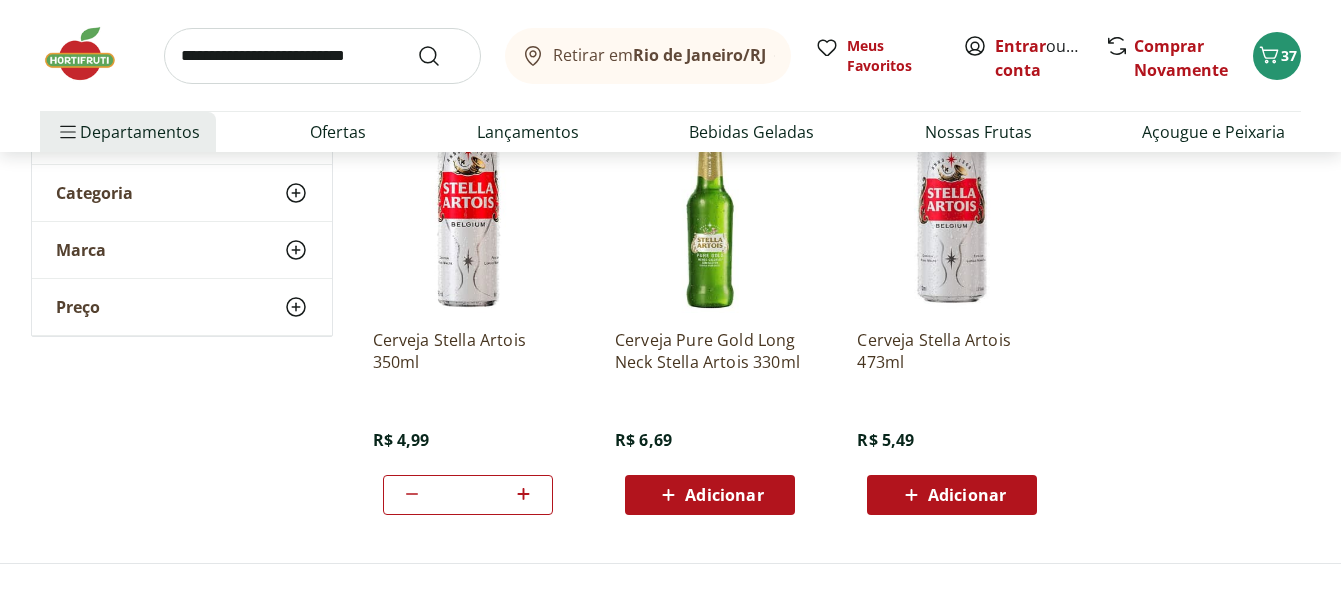 click 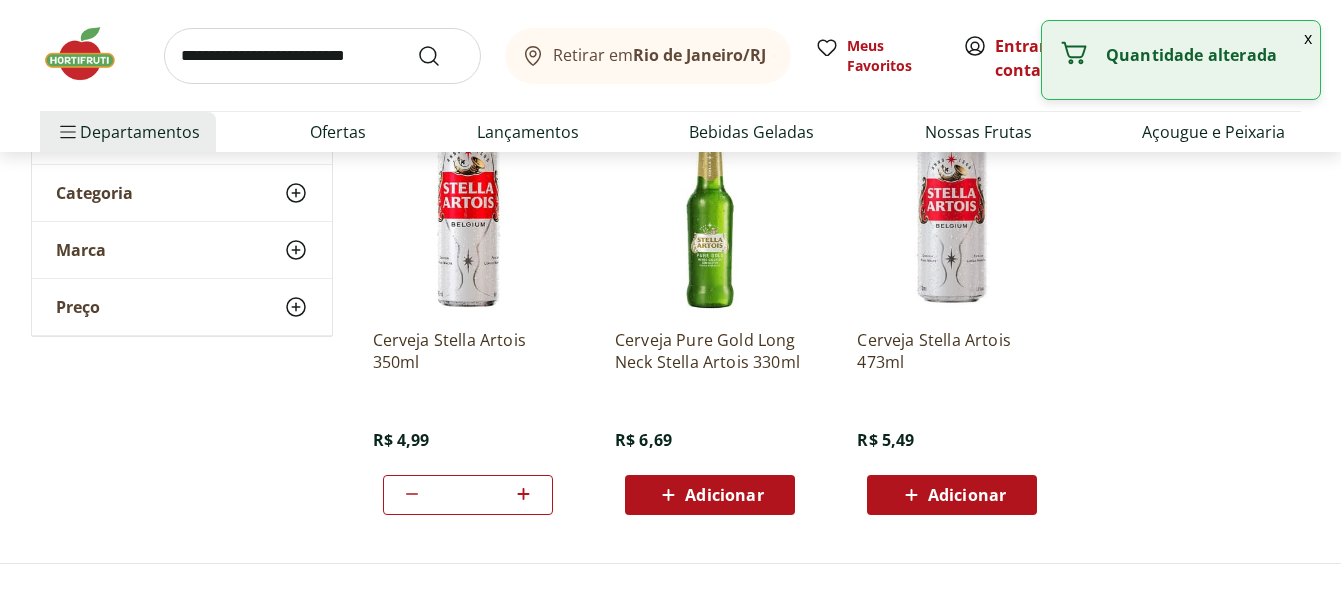 click 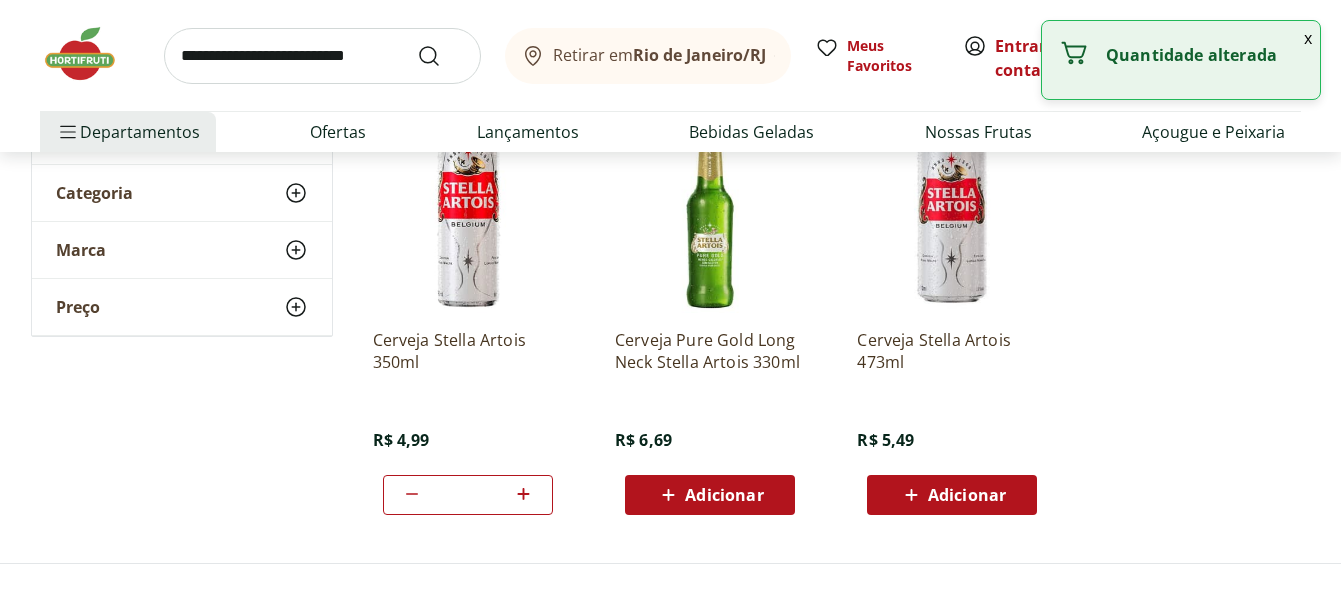 type on "**" 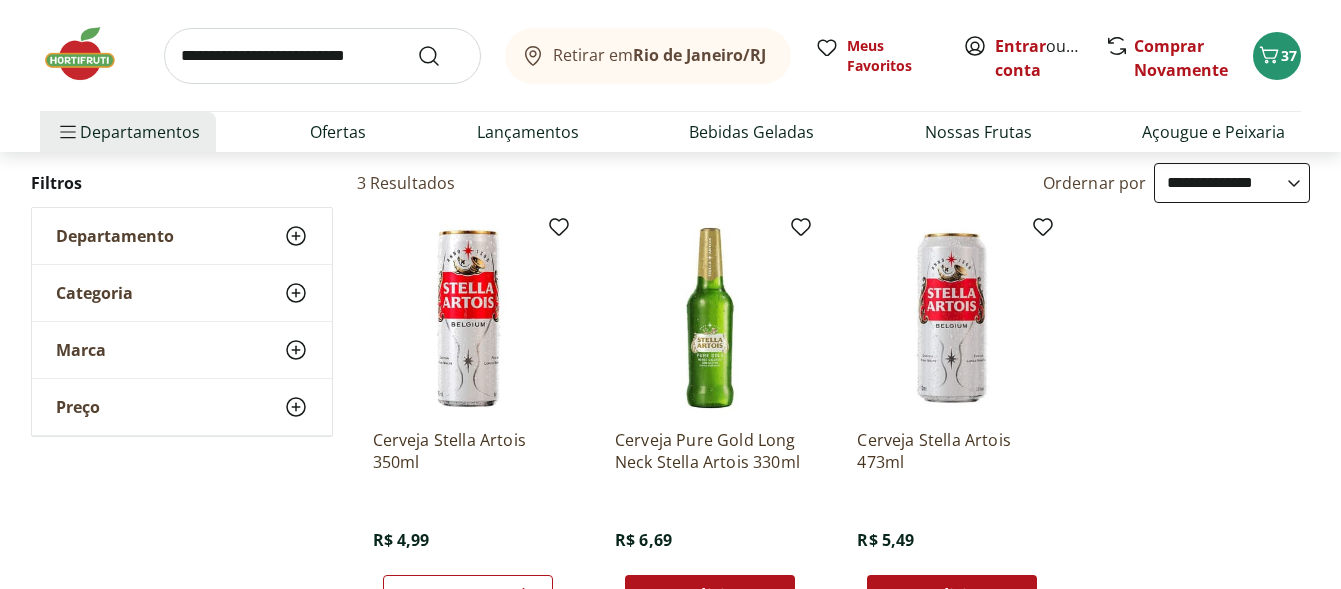 scroll, scrollTop: 300, scrollLeft: 0, axis: vertical 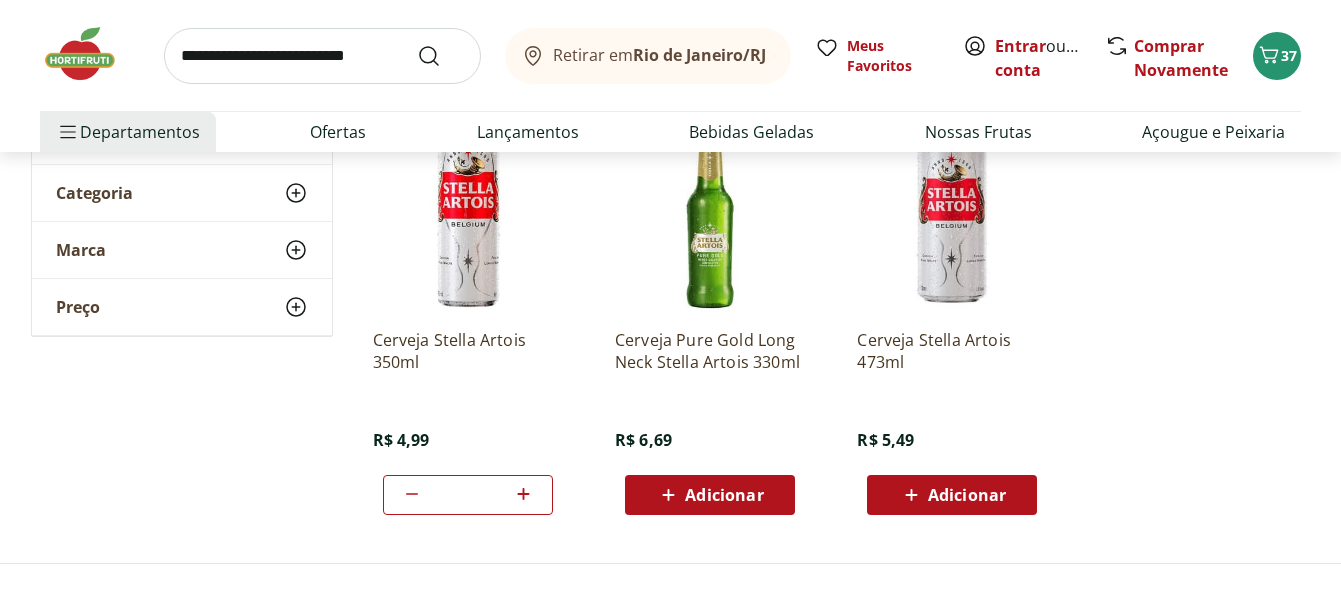 click 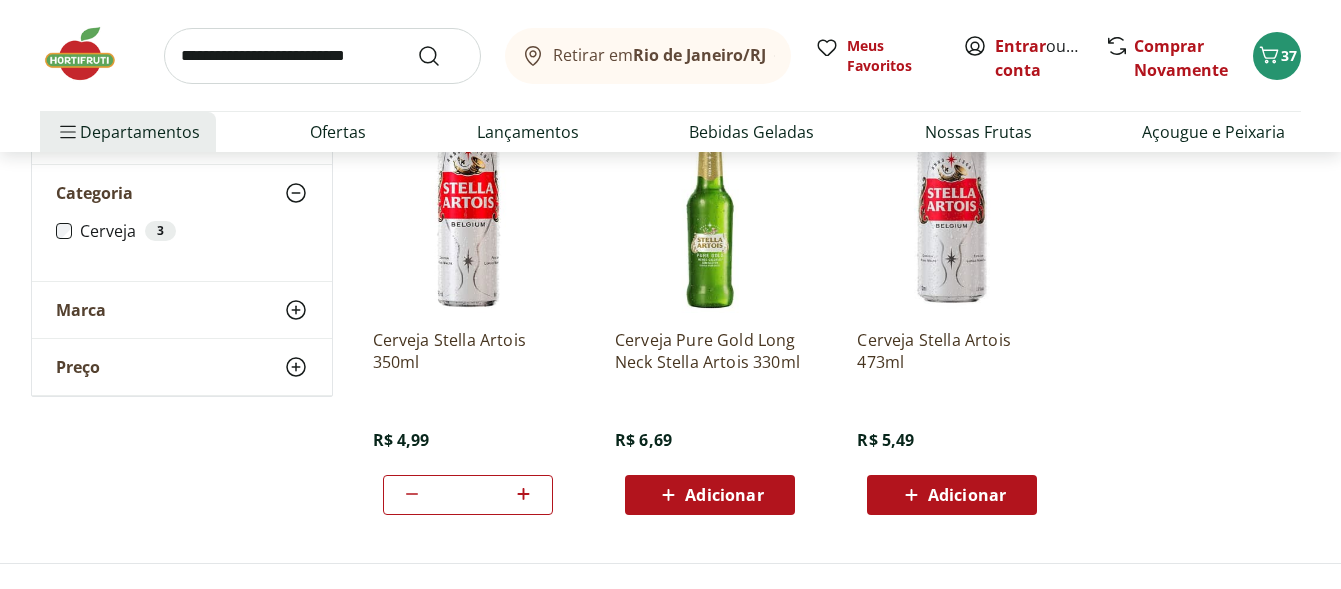 click 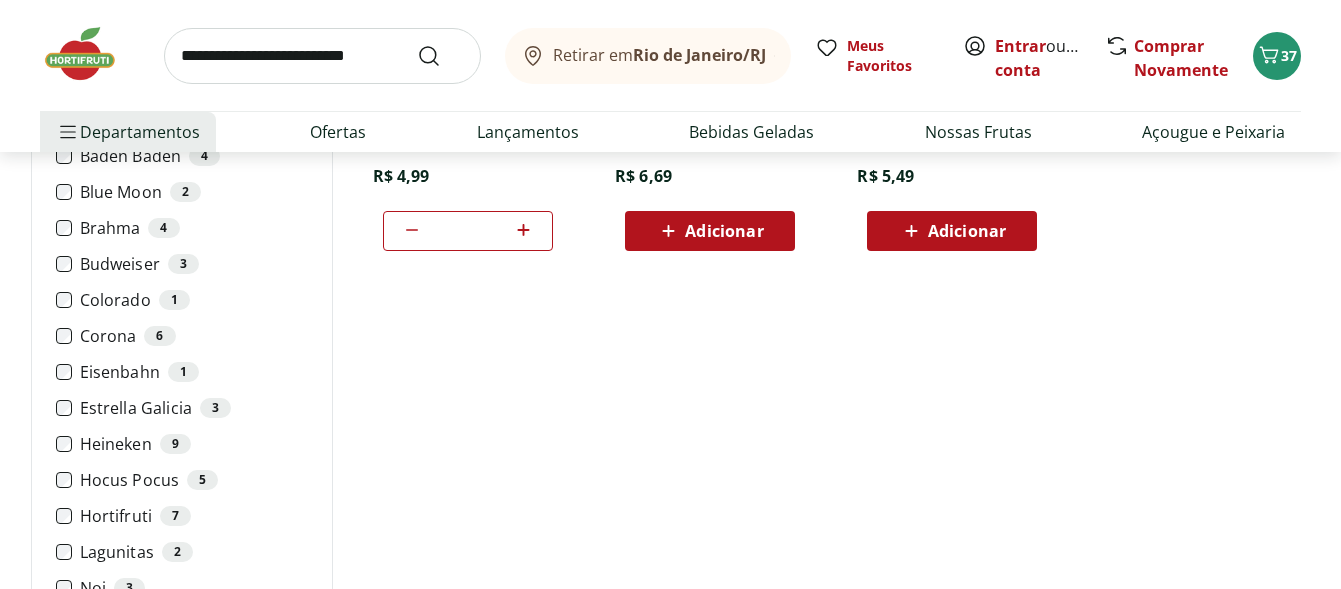 scroll, scrollTop: 600, scrollLeft: 0, axis: vertical 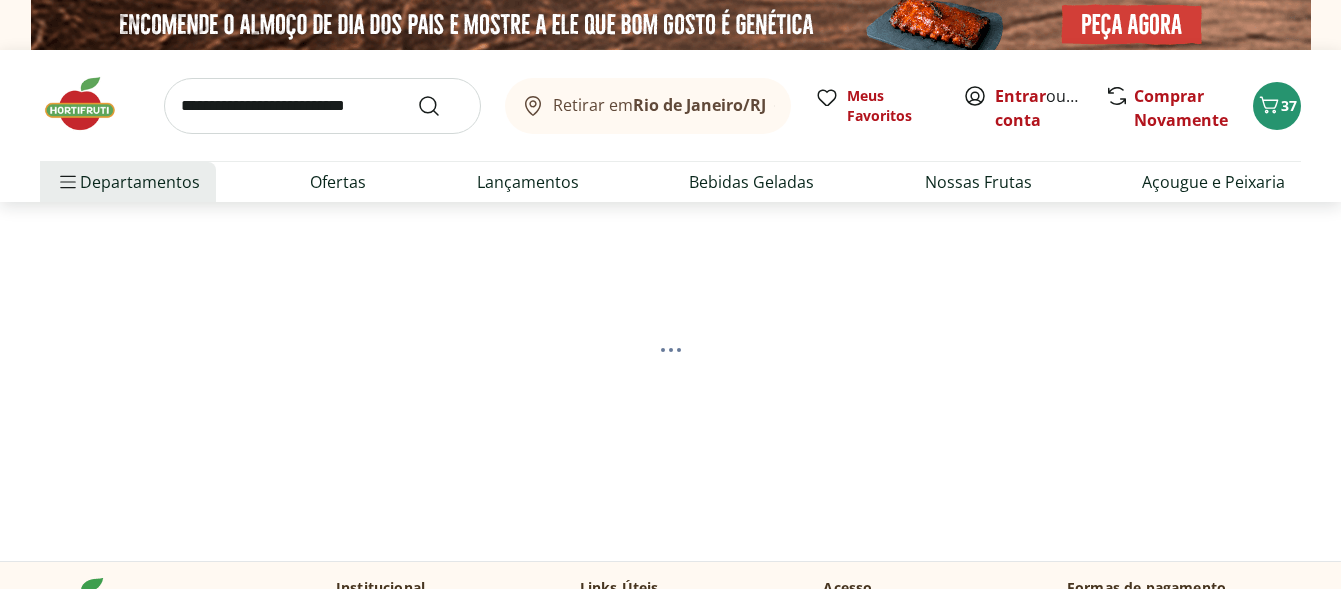 select on "**********" 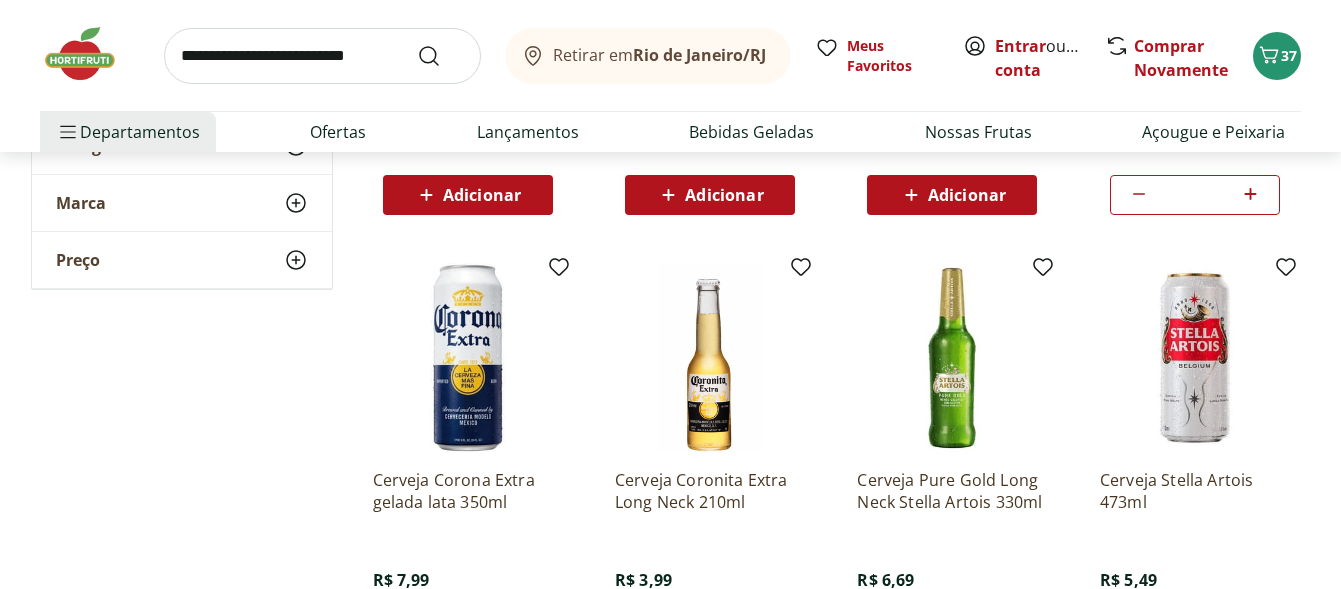 scroll, scrollTop: 700, scrollLeft: 0, axis: vertical 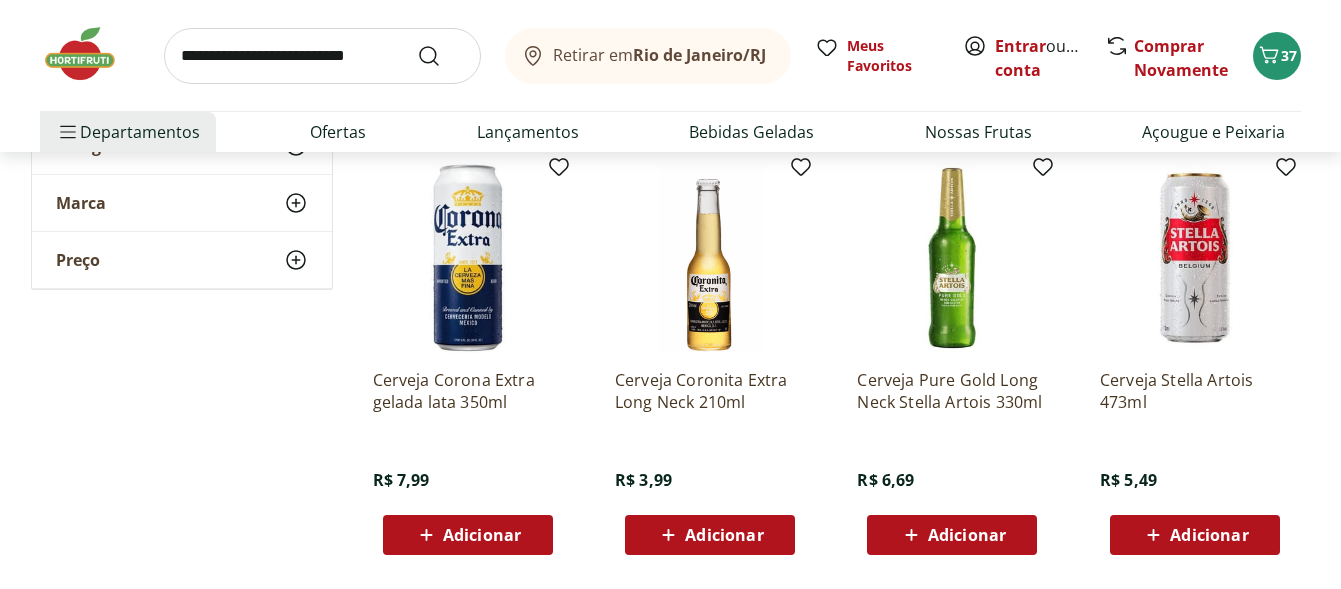 click on "Adicionar" at bounding box center [724, 535] 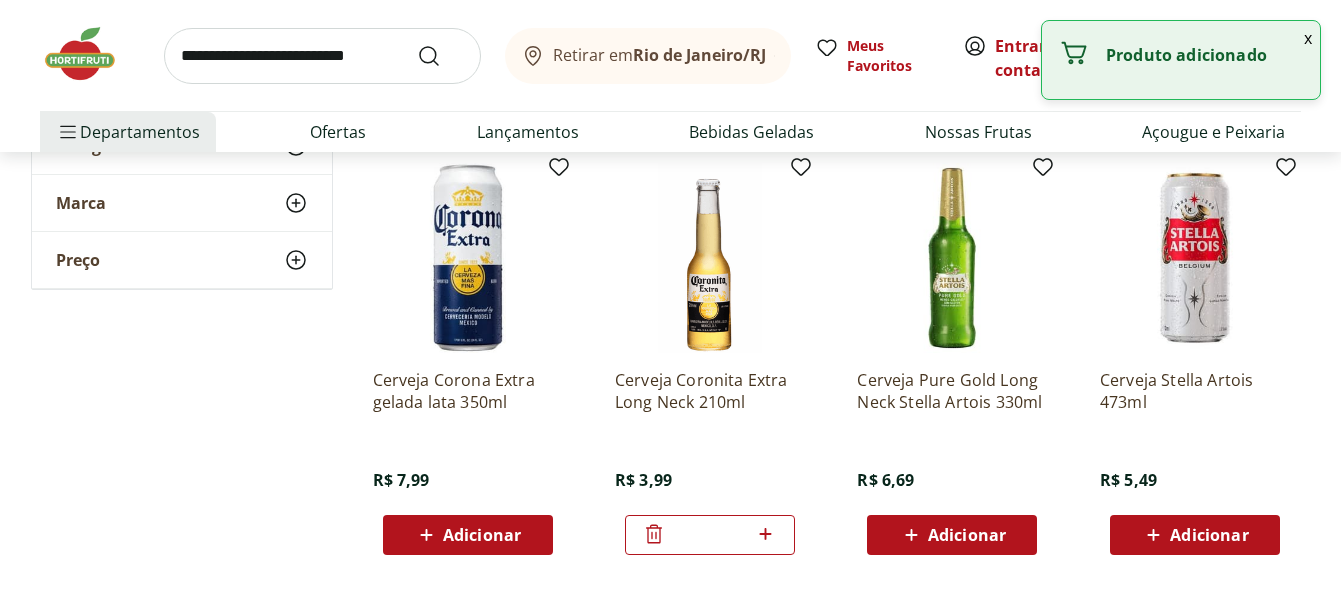 click 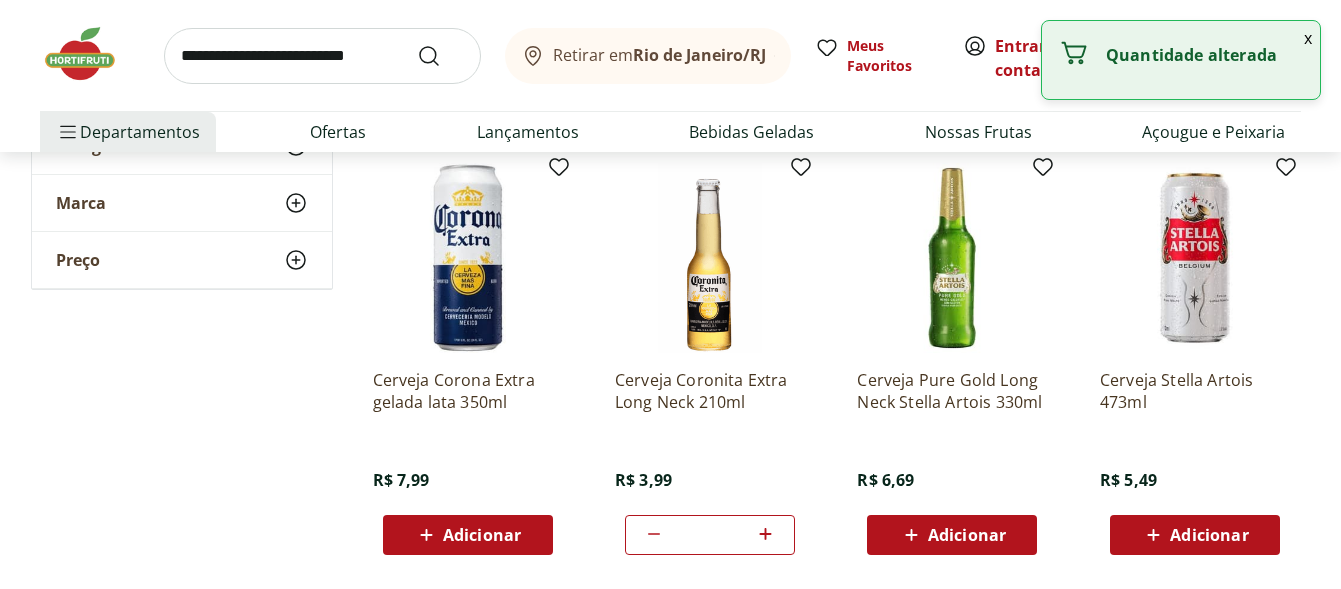 click 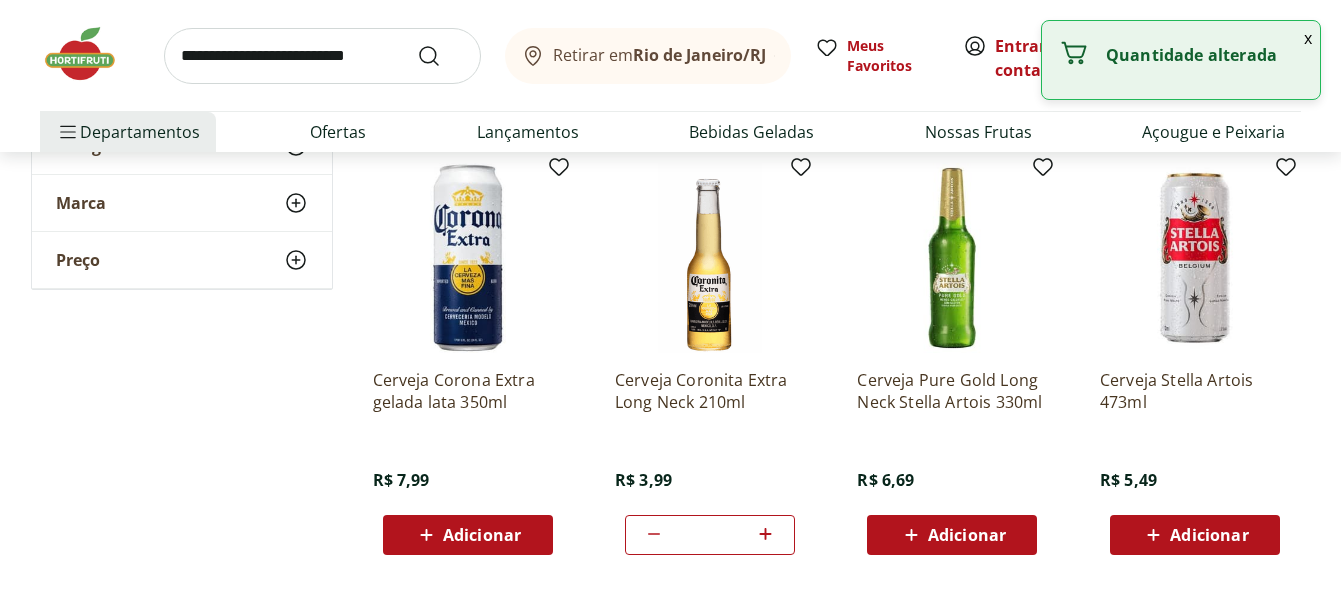 click 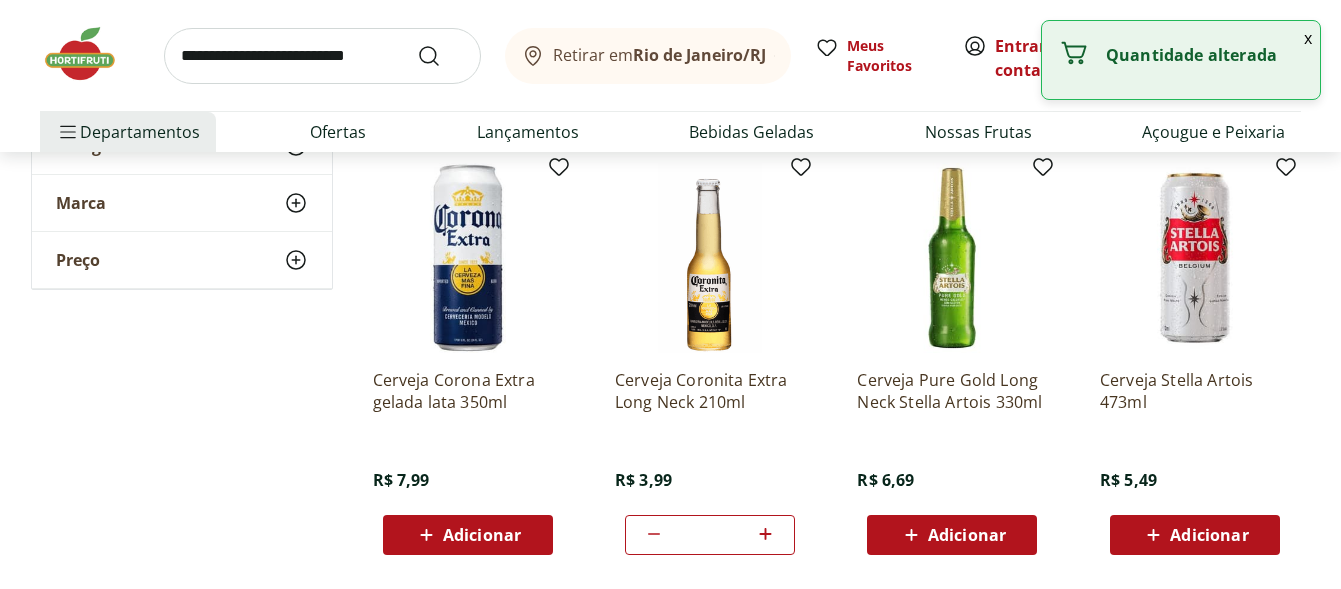 click 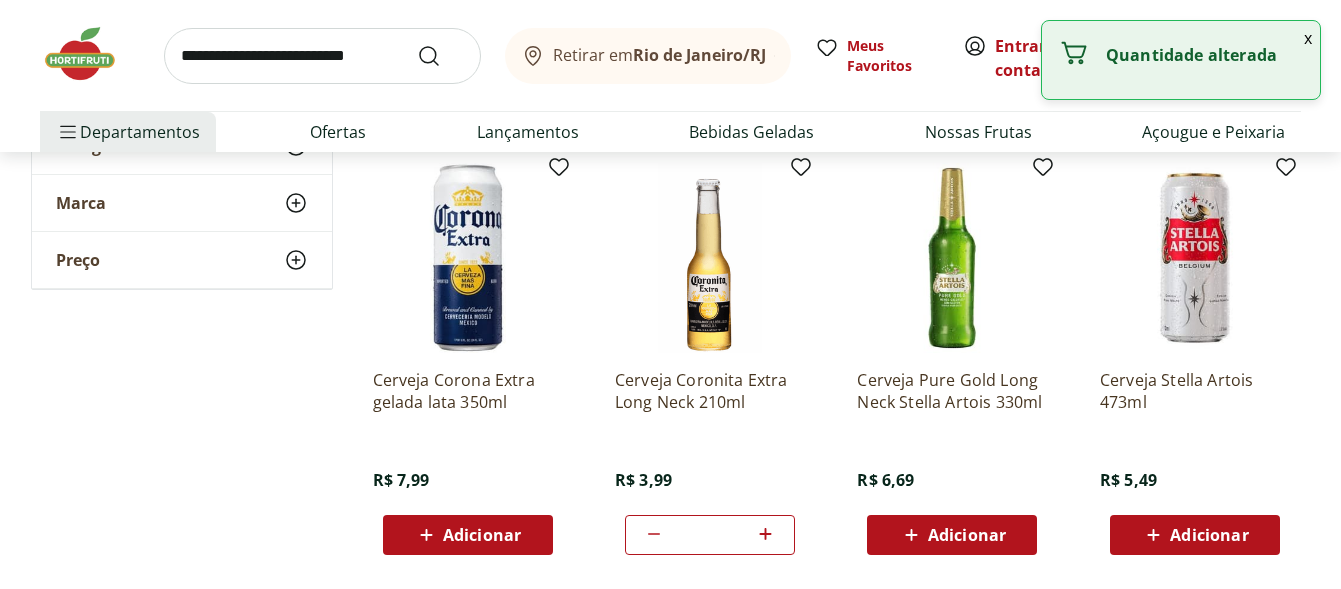 click 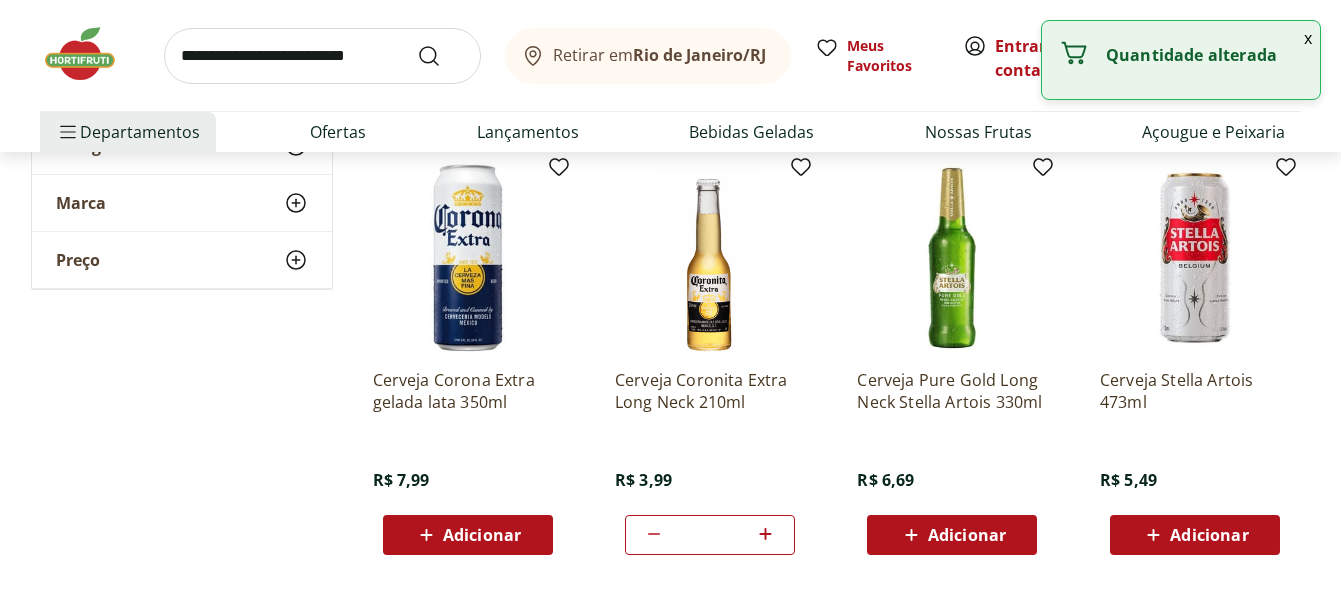 click 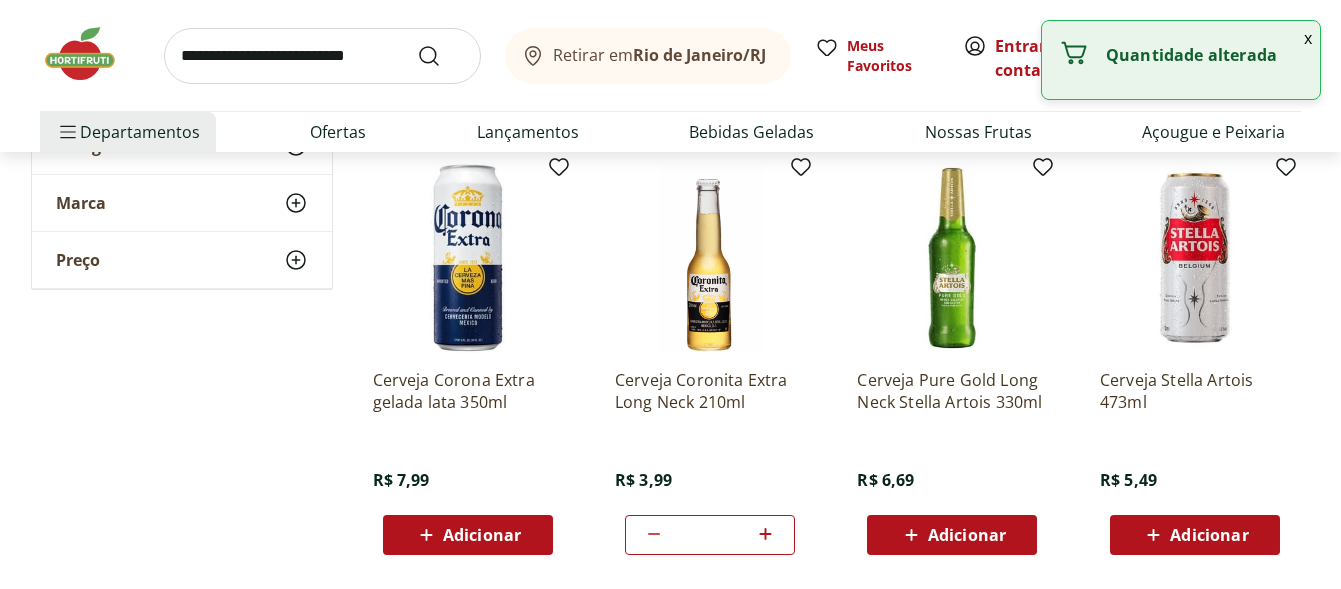 click 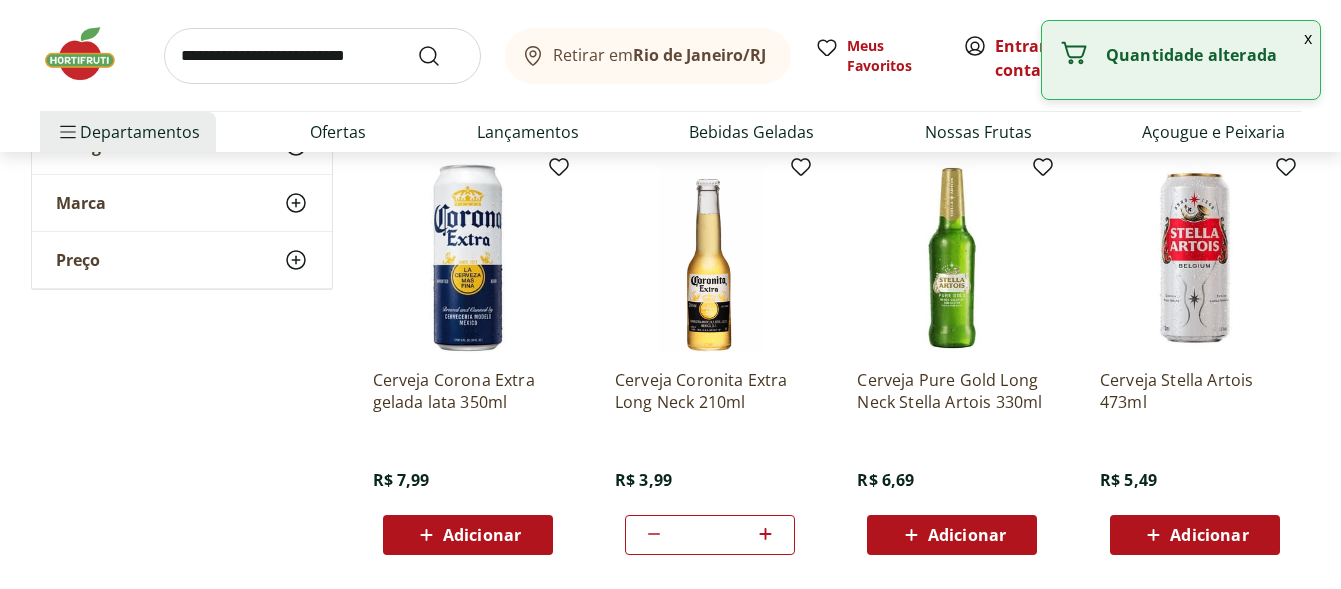 click 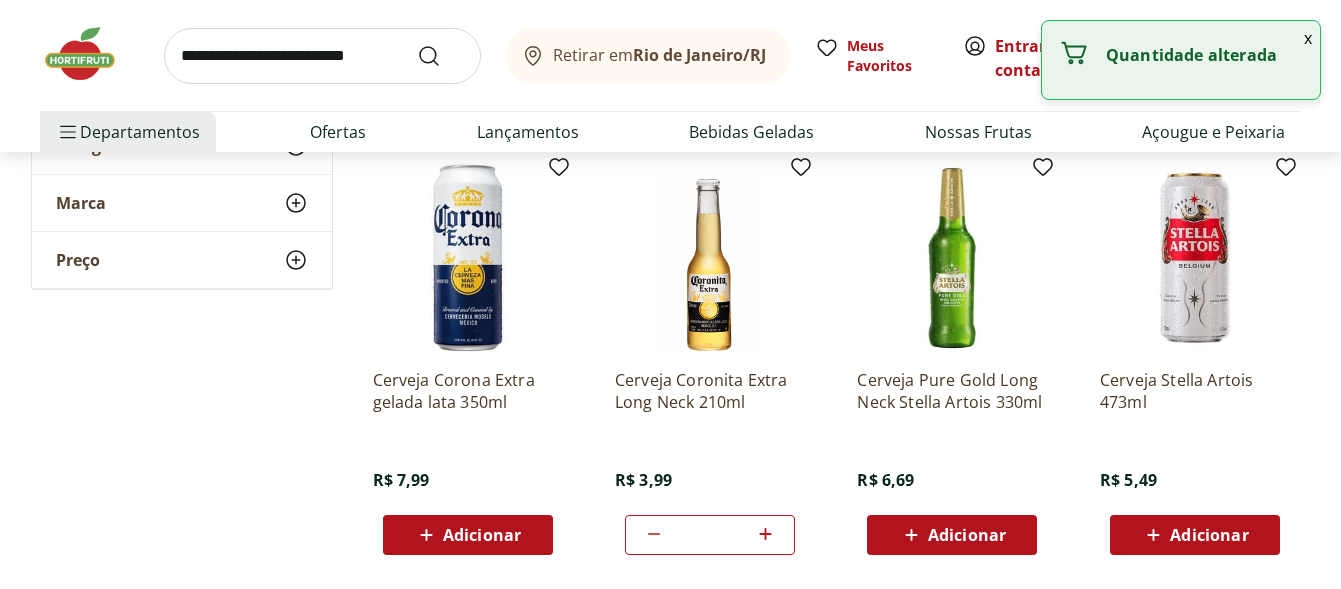 click 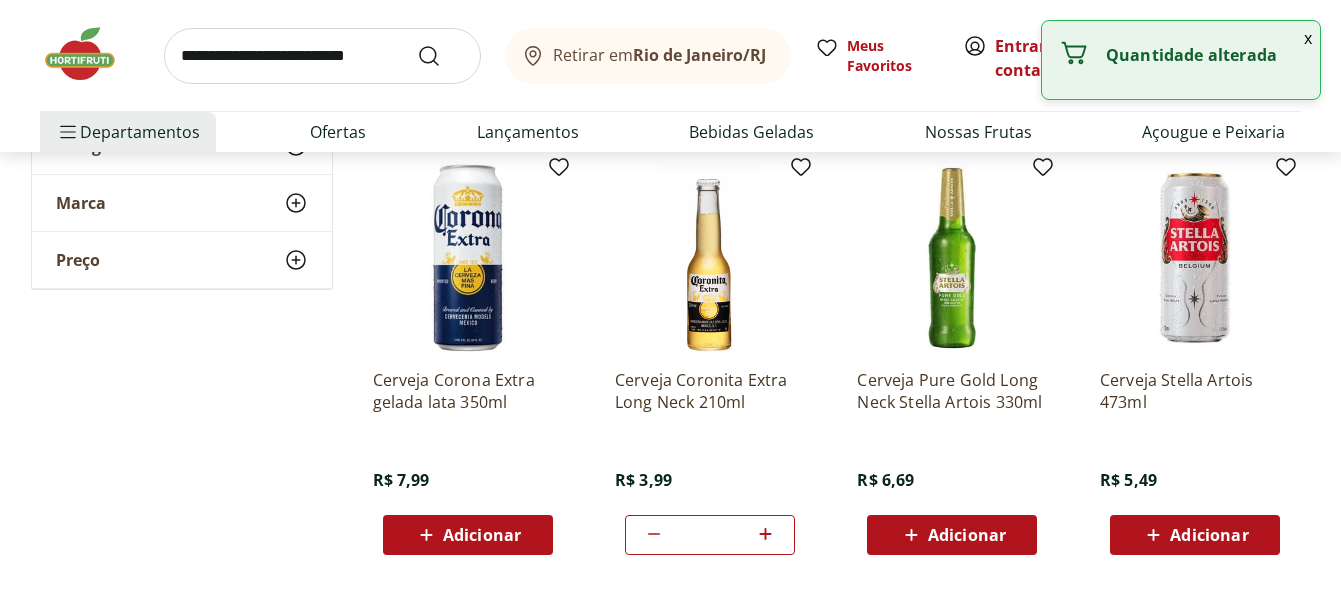 click 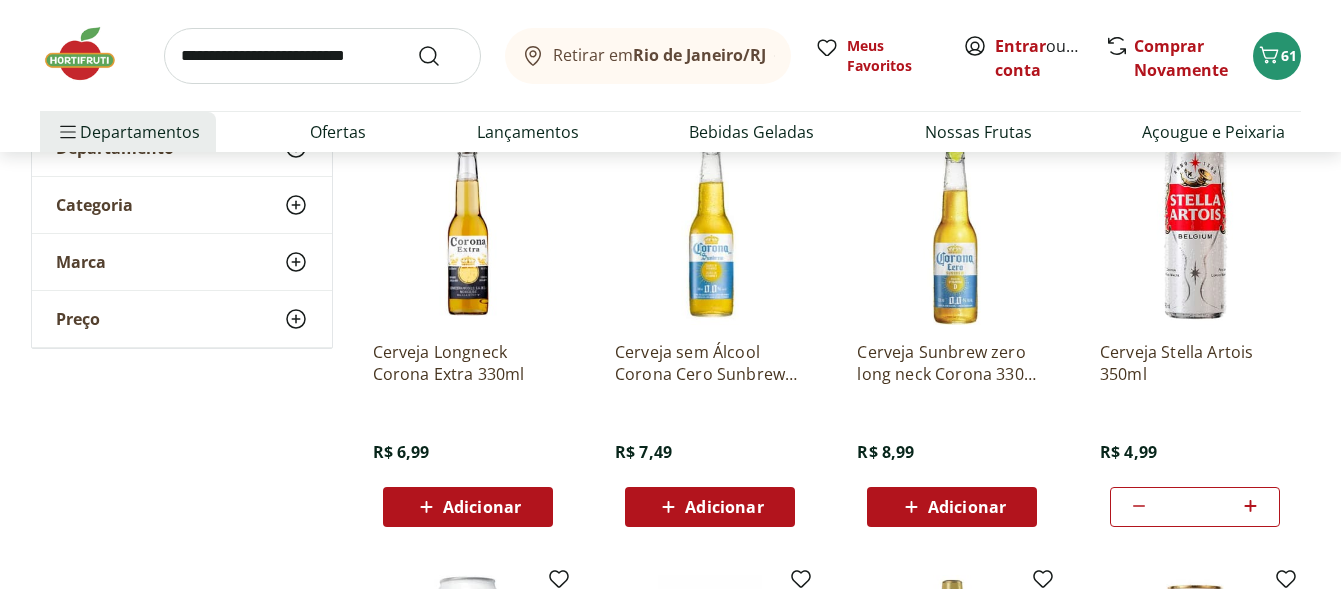 scroll, scrollTop: 300, scrollLeft: 0, axis: vertical 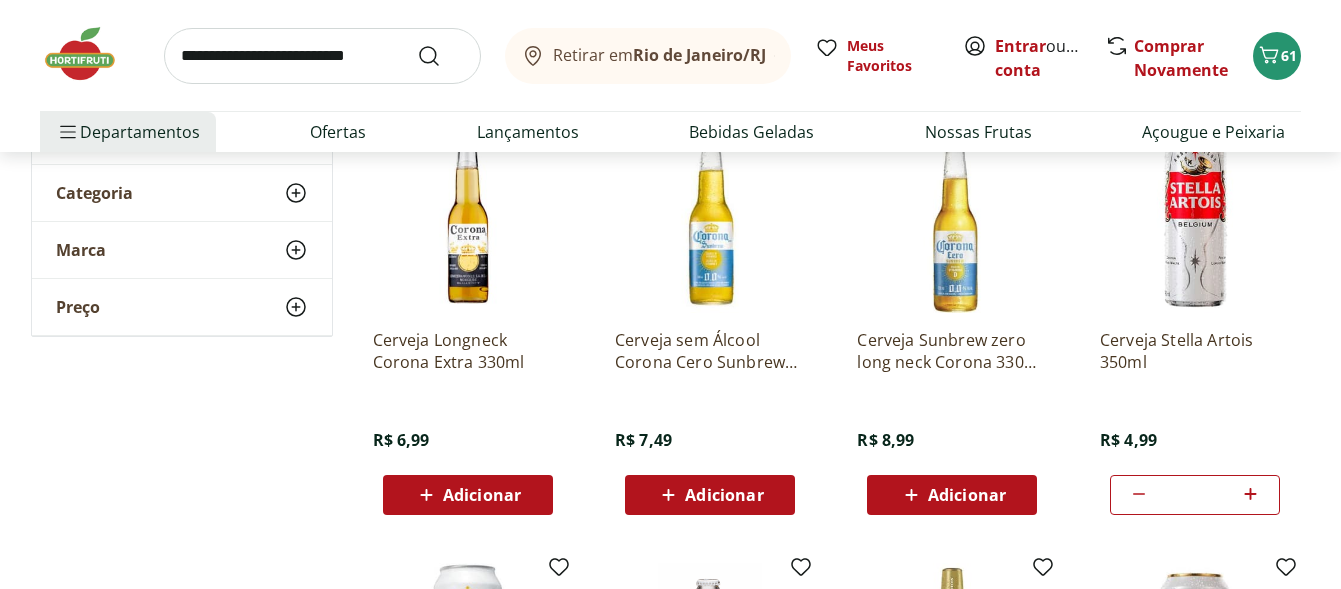 click on "Marca" at bounding box center (182, 250) 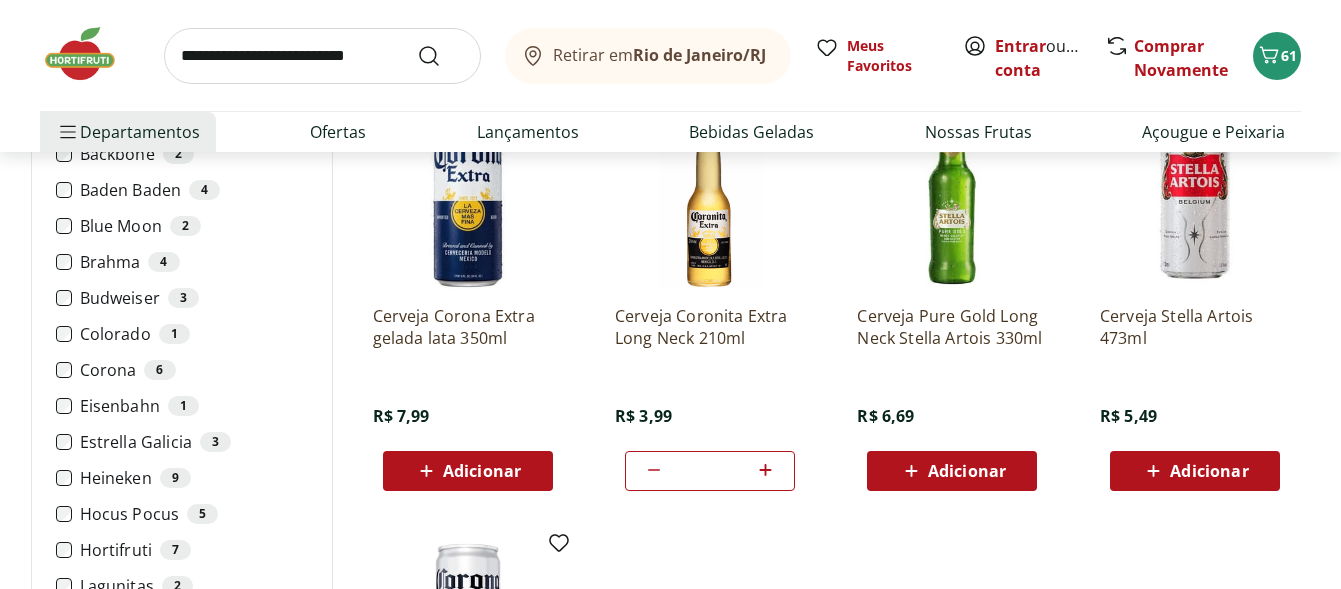 scroll, scrollTop: 800, scrollLeft: 0, axis: vertical 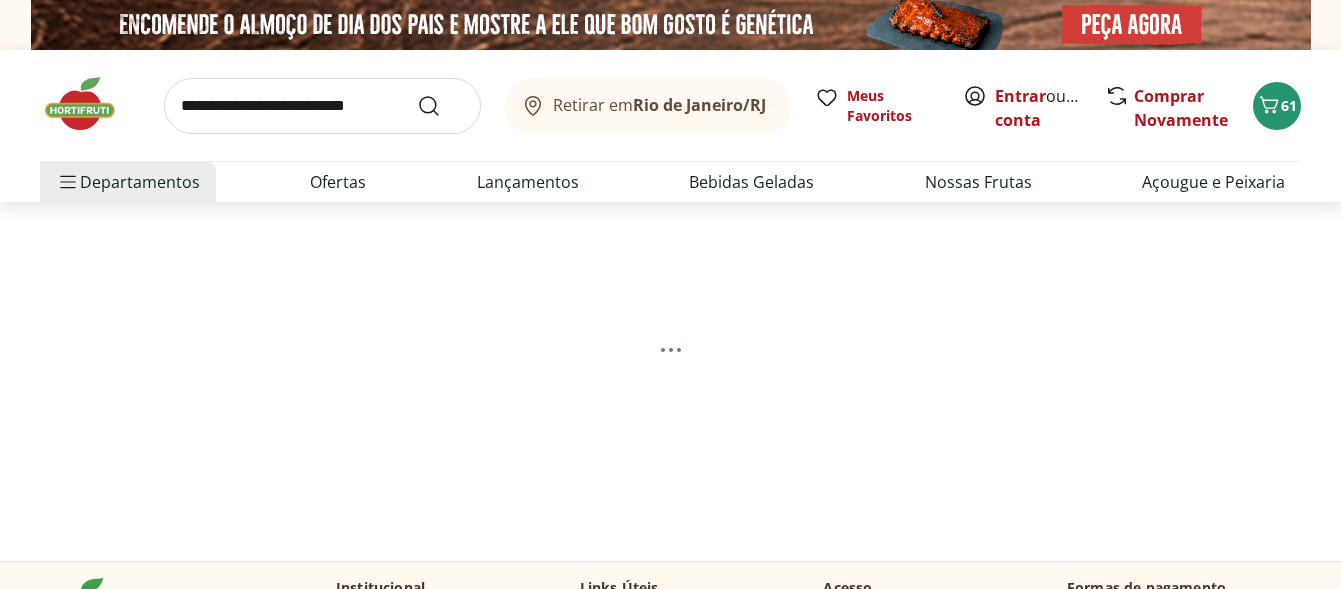 select on "**********" 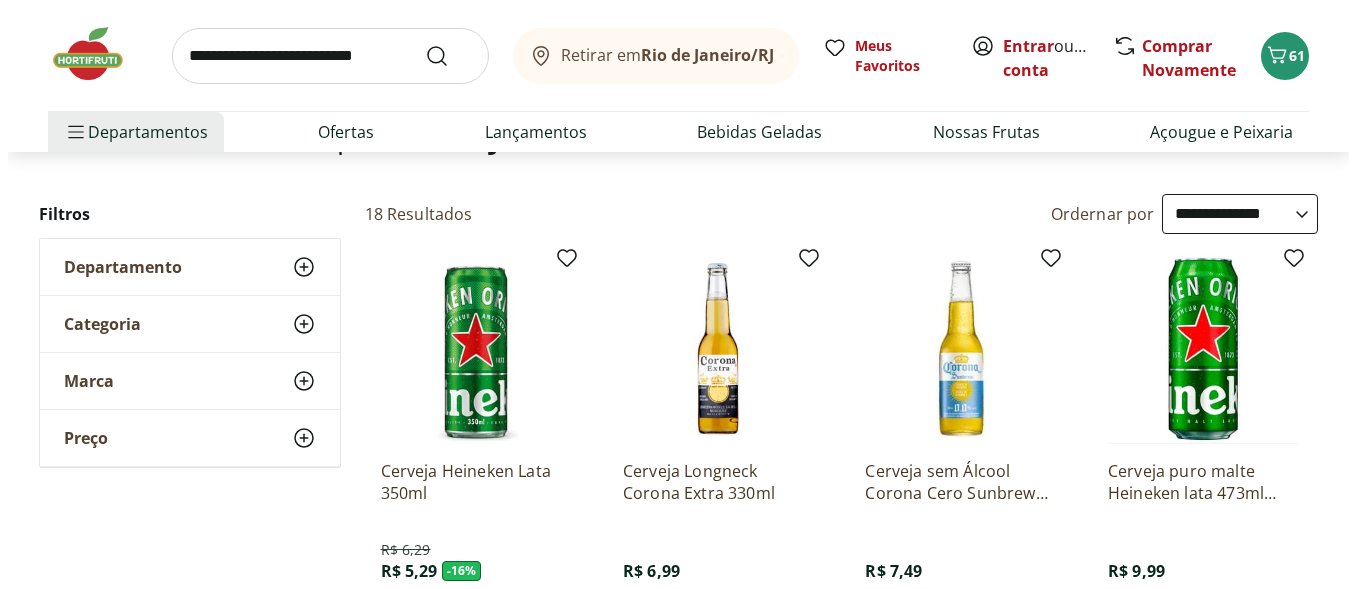 scroll, scrollTop: 0, scrollLeft: 0, axis: both 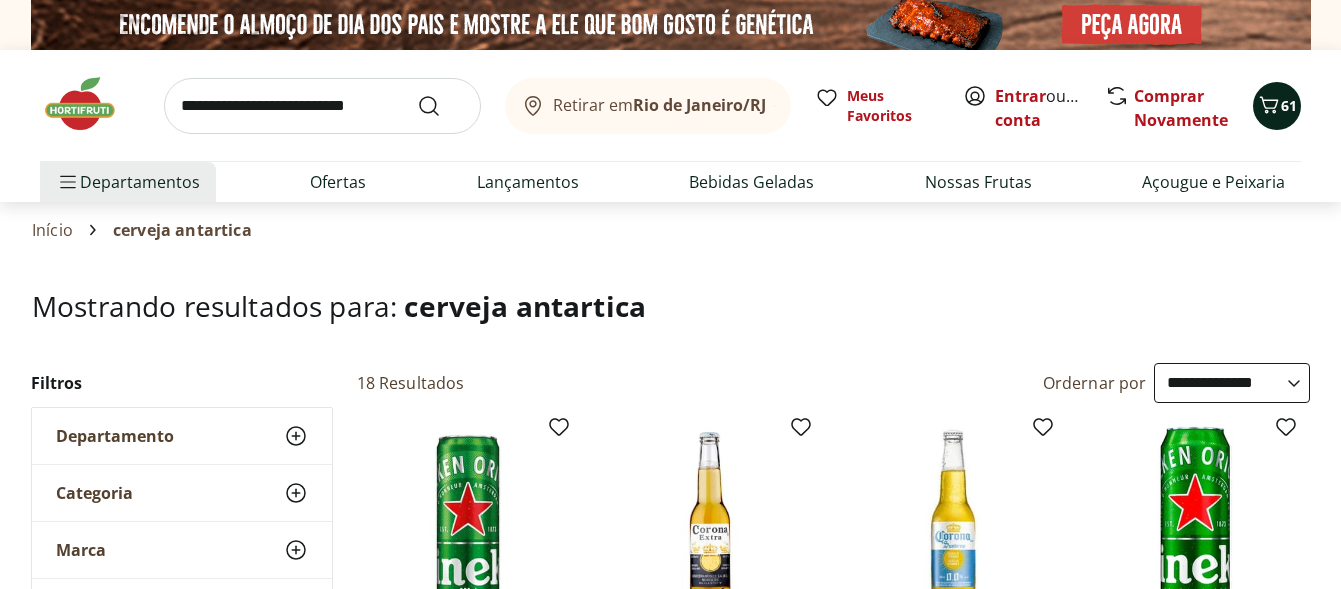 click 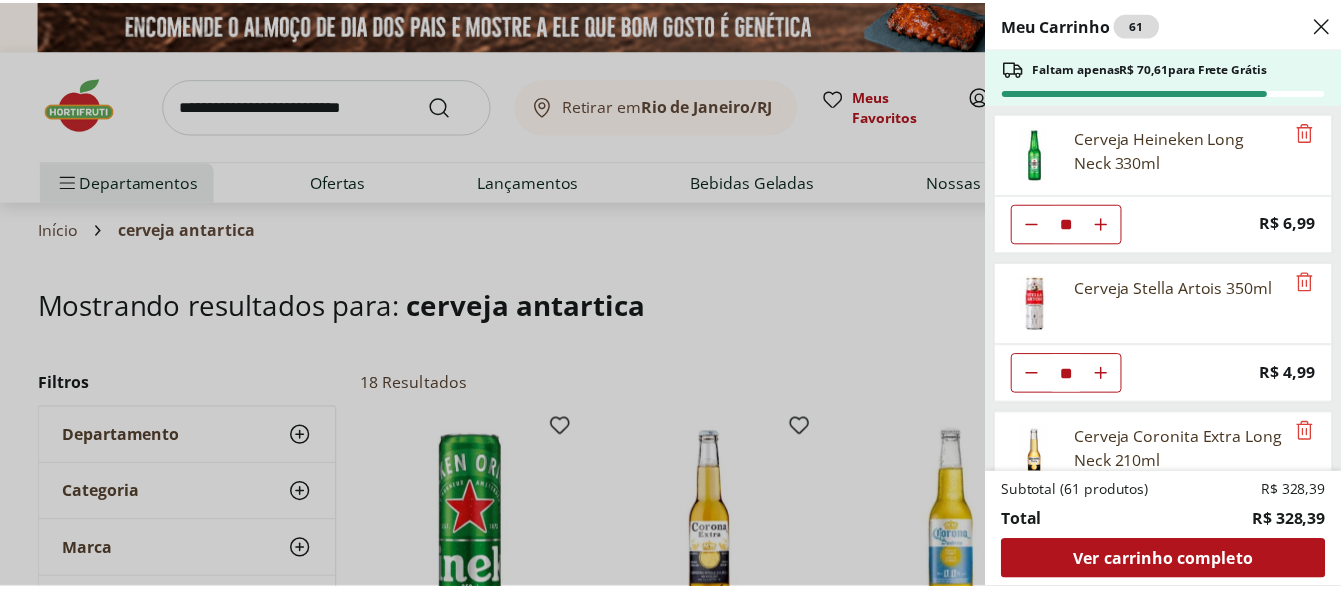 scroll, scrollTop: 89, scrollLeft: 0, axis: vertical 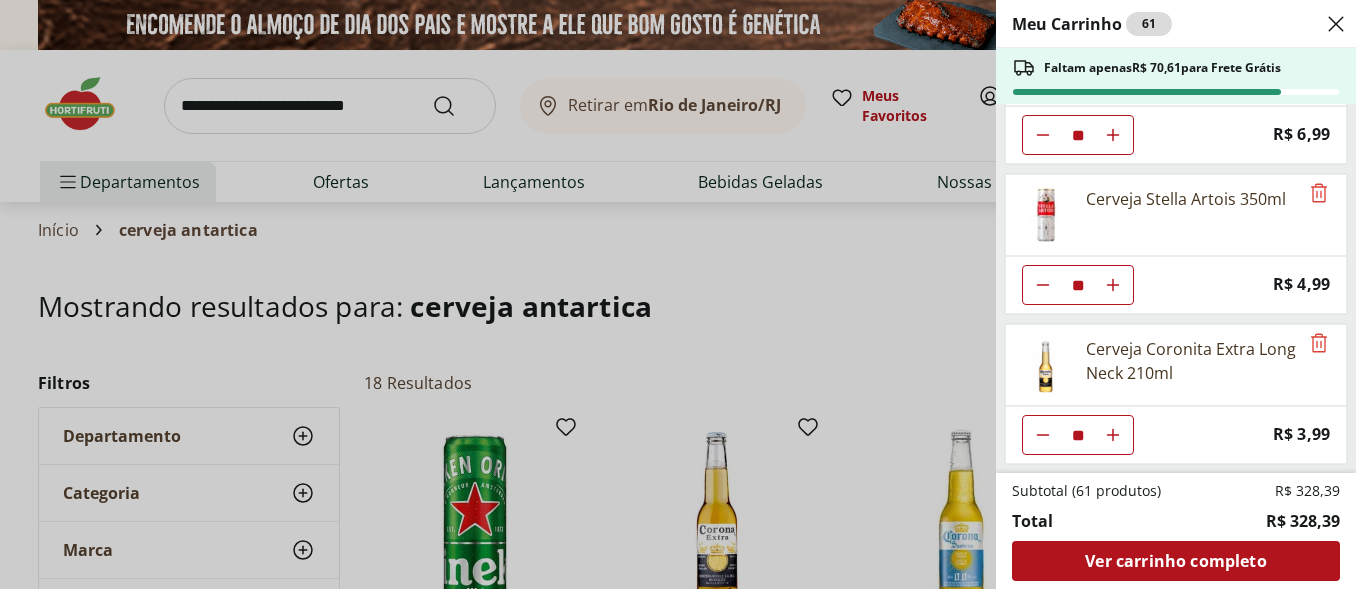 click on "Meu Carrinho 61 Faltam apenas  R$ 70,61  para Frete Grátis Cerveja Heineken Long Neck 330ml ** Price: R$ 6,99 Cerveja Stella Artois 350ml ** Price: R$ 4,99 Cerveja Coronita Extra Long Neck 210ml ** Price: R$ 3,99 Subtotal (61 produtos) R$ 328,39 Total R$ 328,39 Ver carrinho completo" at bounding box center (678, 294) 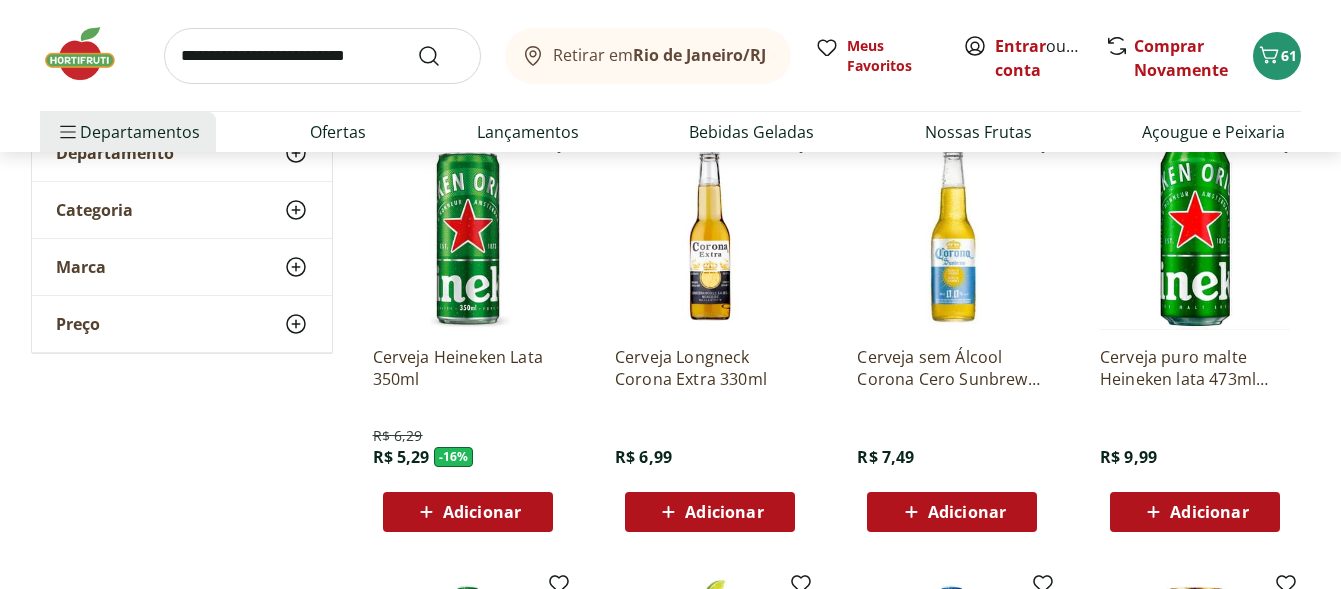 scroll, scrollTop: 300, scrollLeft: 0, axis: vertical 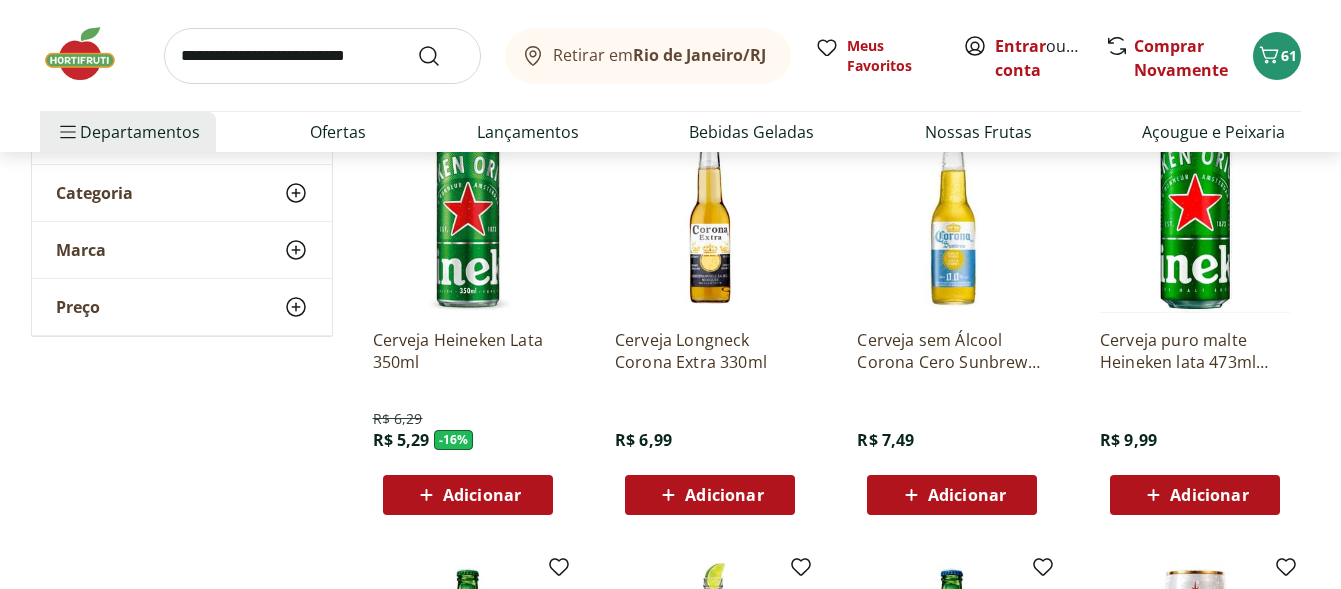 click 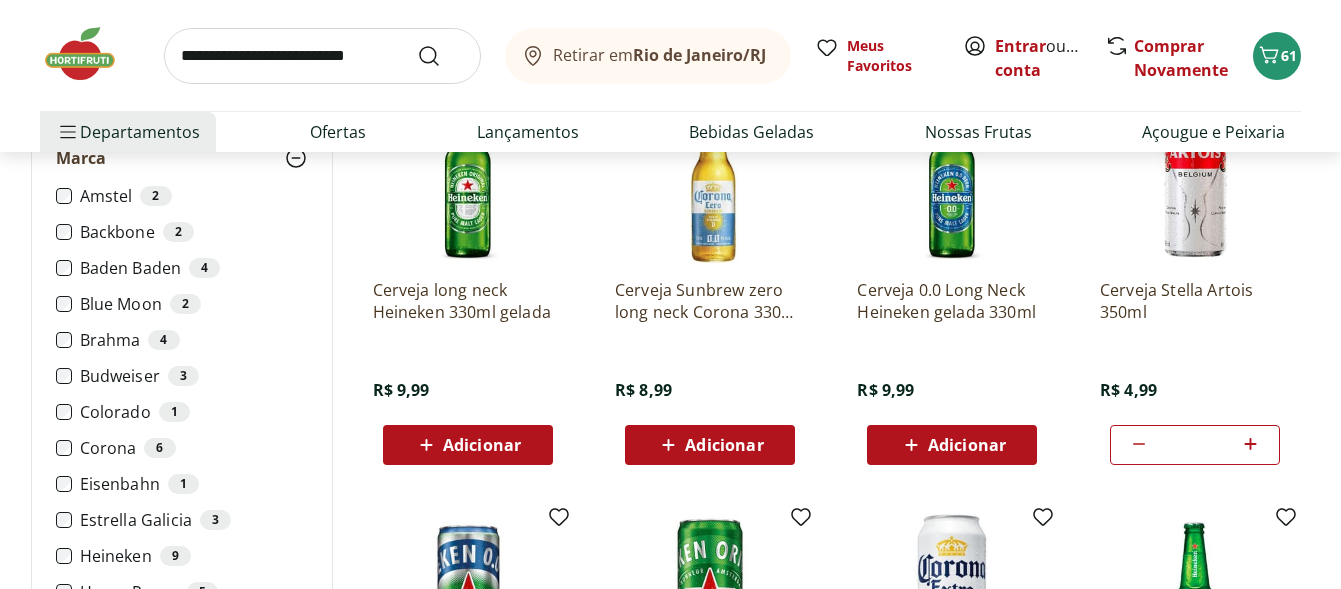 scroll, scrollTop: 800, scrollLeft: 0, axis: vertical 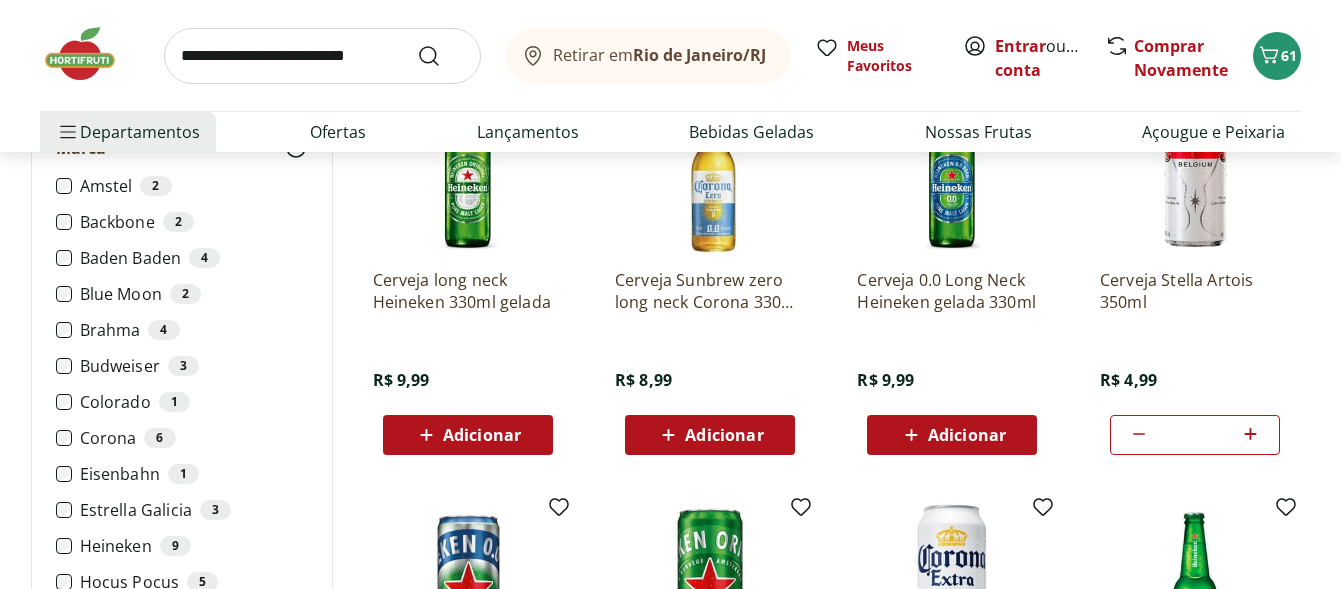 click on "Eisenbahn   1" at bounding box center (194, 474) 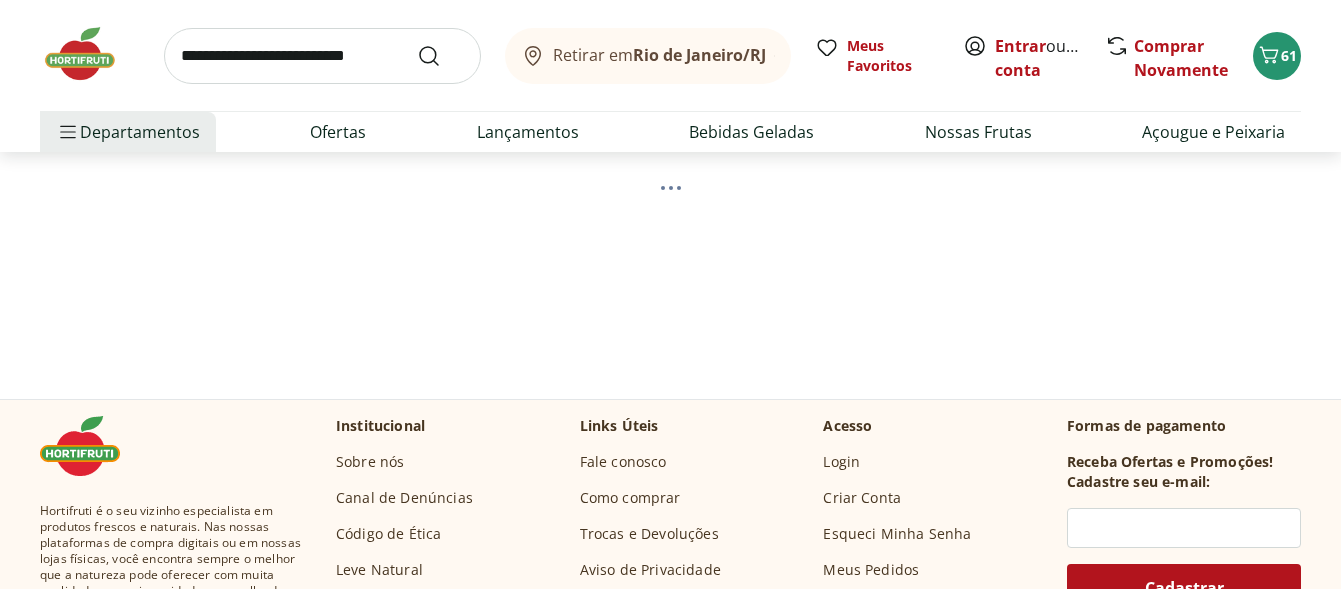 select on "**********" 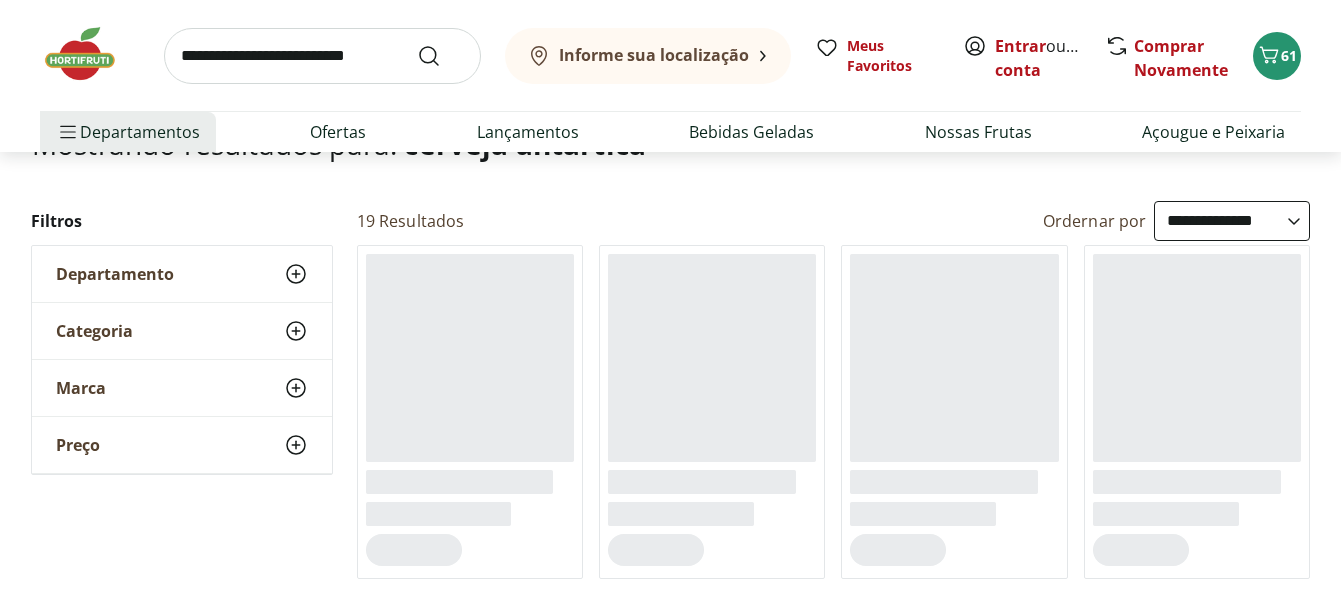 scroll, scrollTop: 200, scrollLeft: 0, axis: vertical 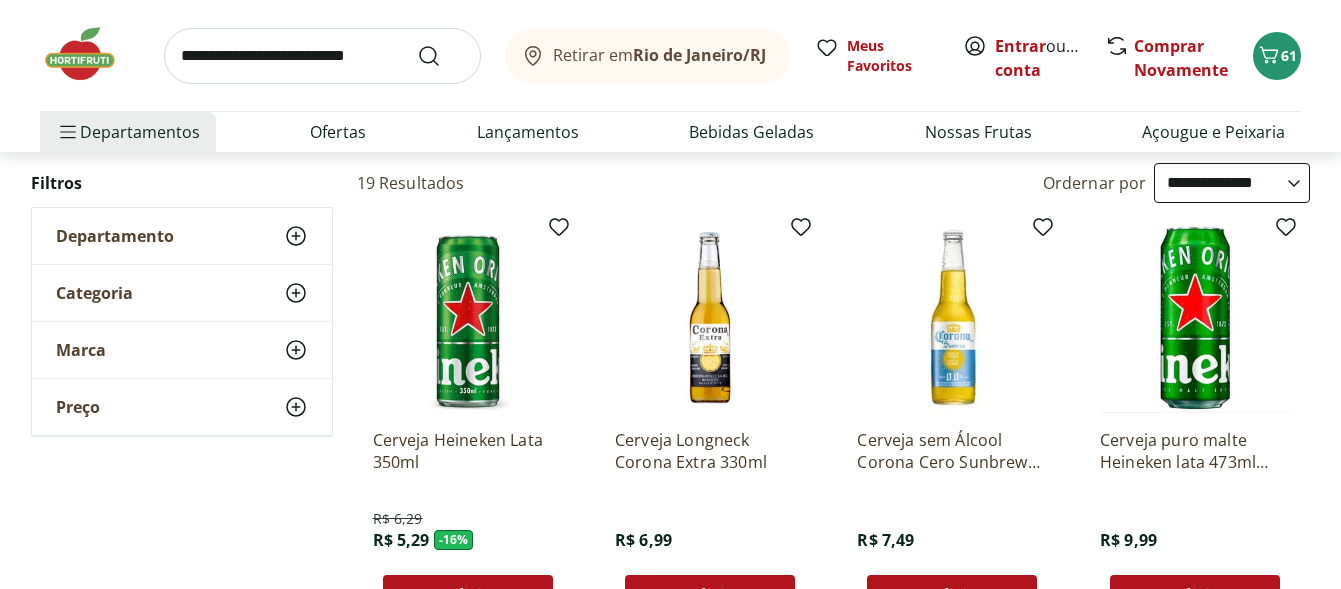 click 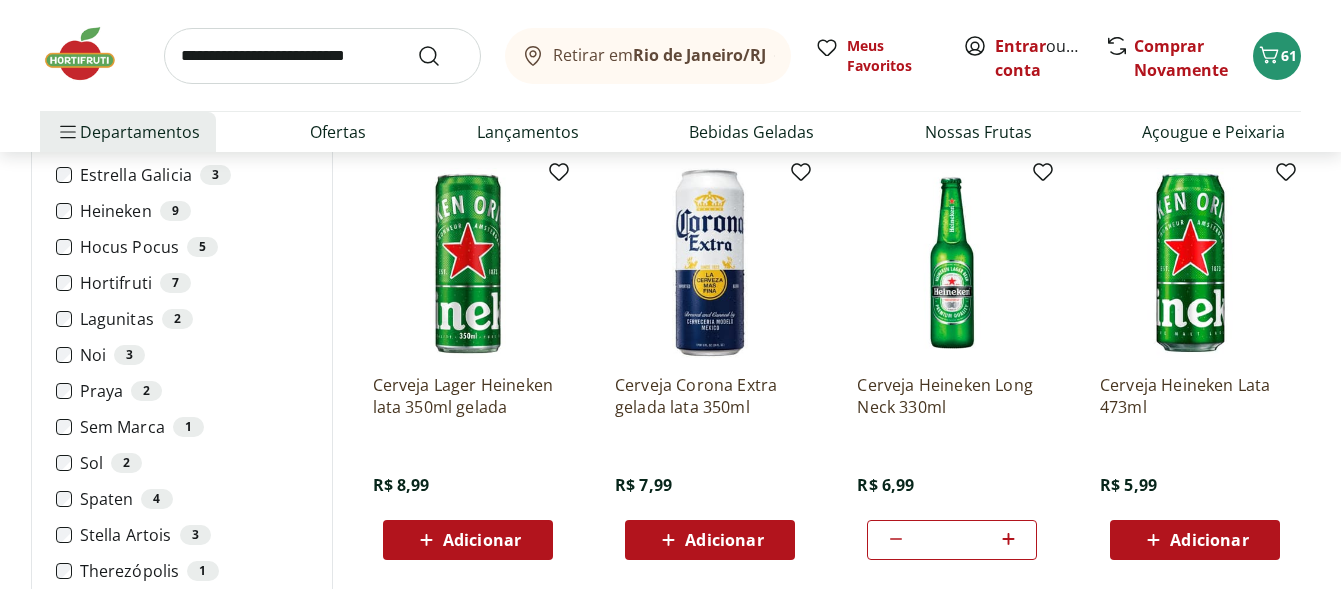 scroll, scrollTop: 1100, scrollLeft: 0, axis: vertical 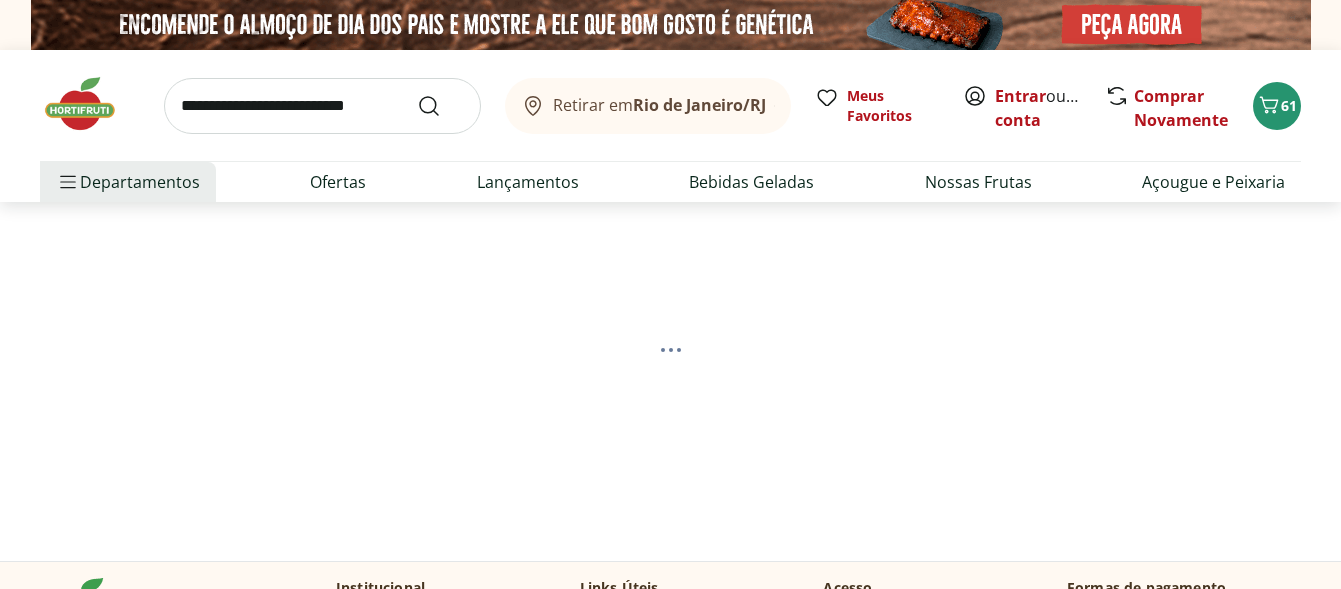 select on "**********" 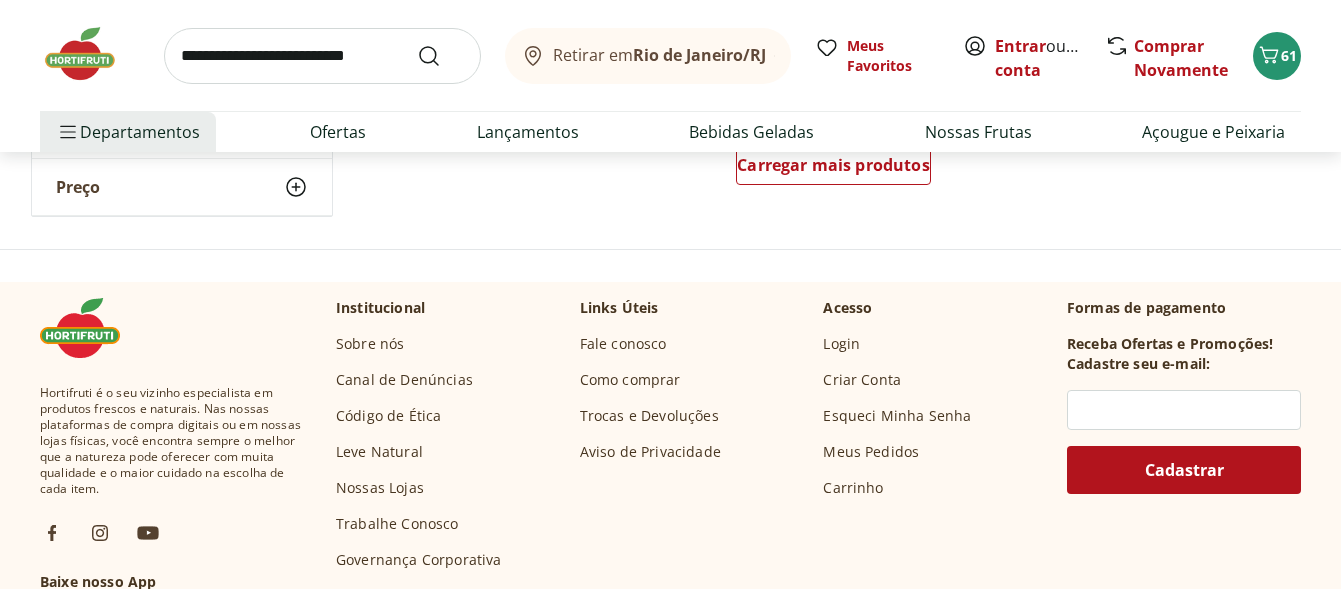 scroll, scrollTop: 1600, scrollLeft: 0, axis: vertical 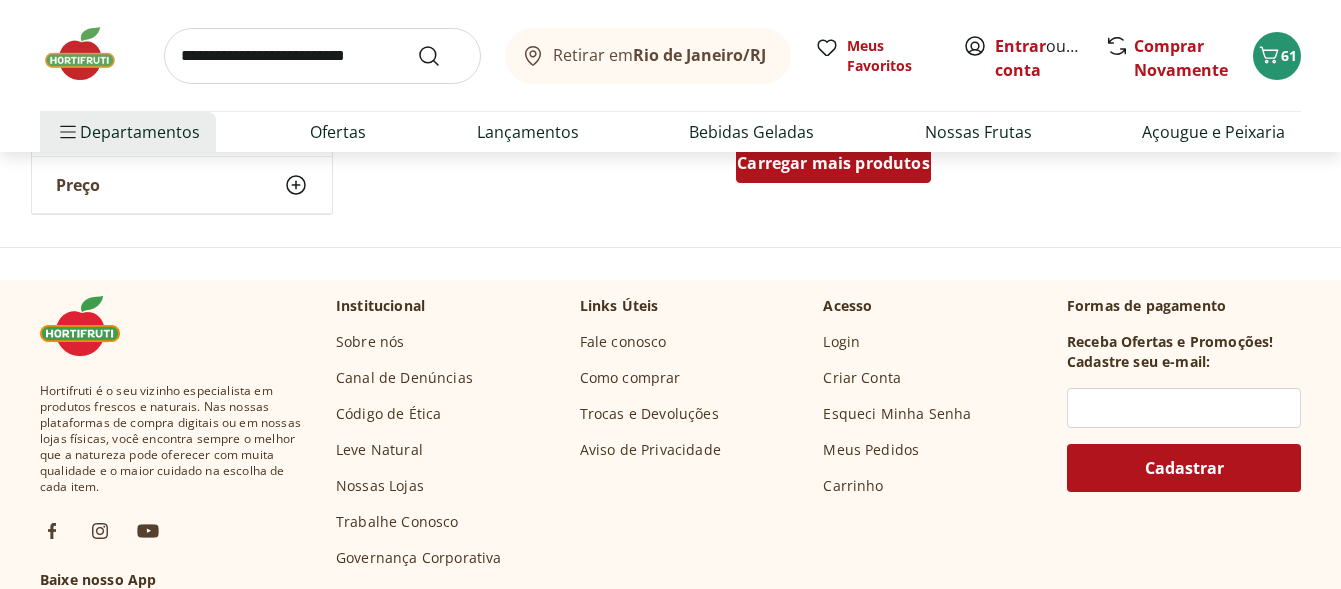 click on "Carregar mais produtos" at bounding box center (833, 163) 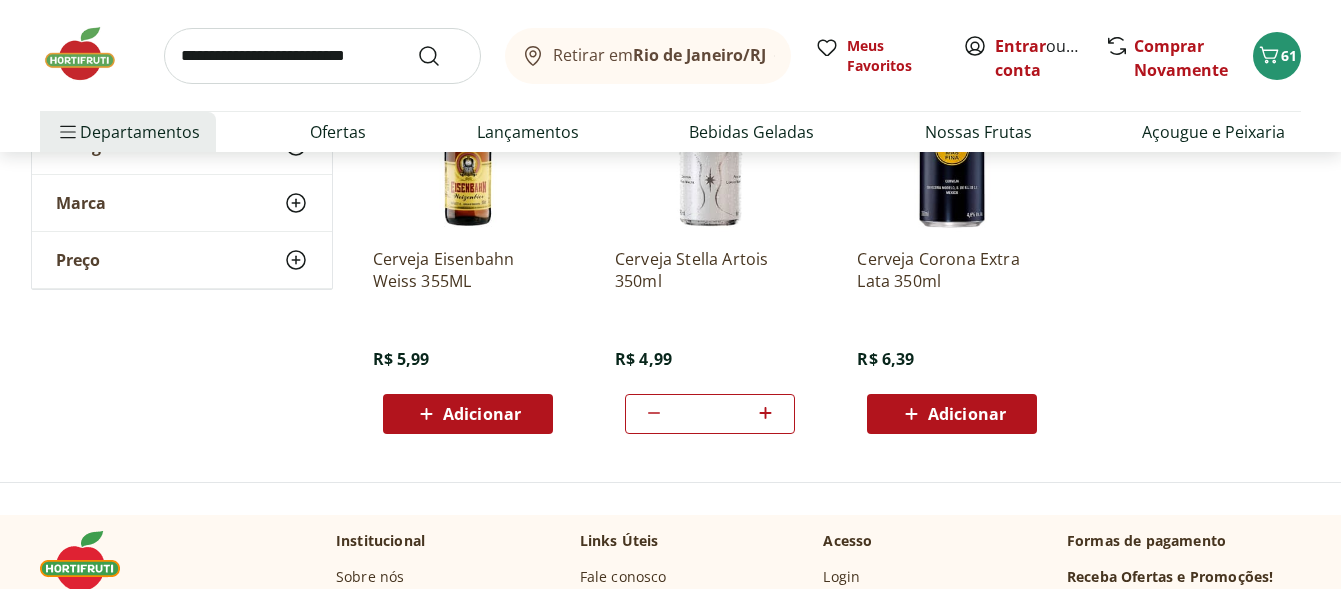 scroll, scrollTop: 2600, scrollLeft: 0, axis: vertical 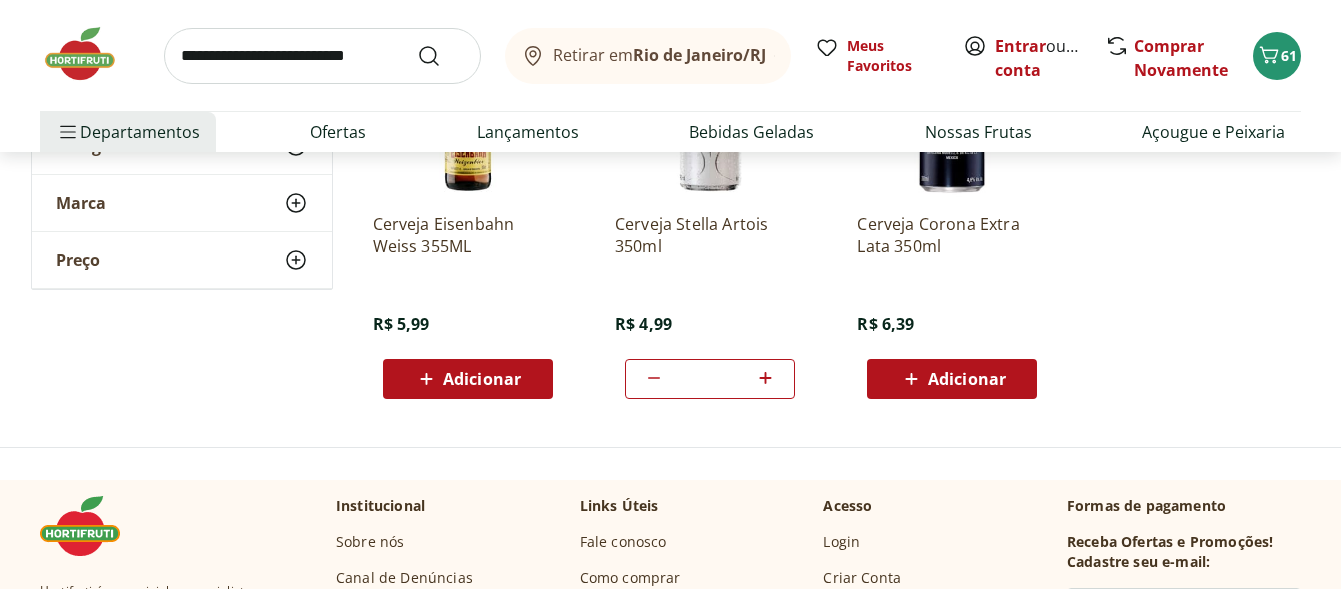 click on "Adicionar" at bounding box center (967, 379) 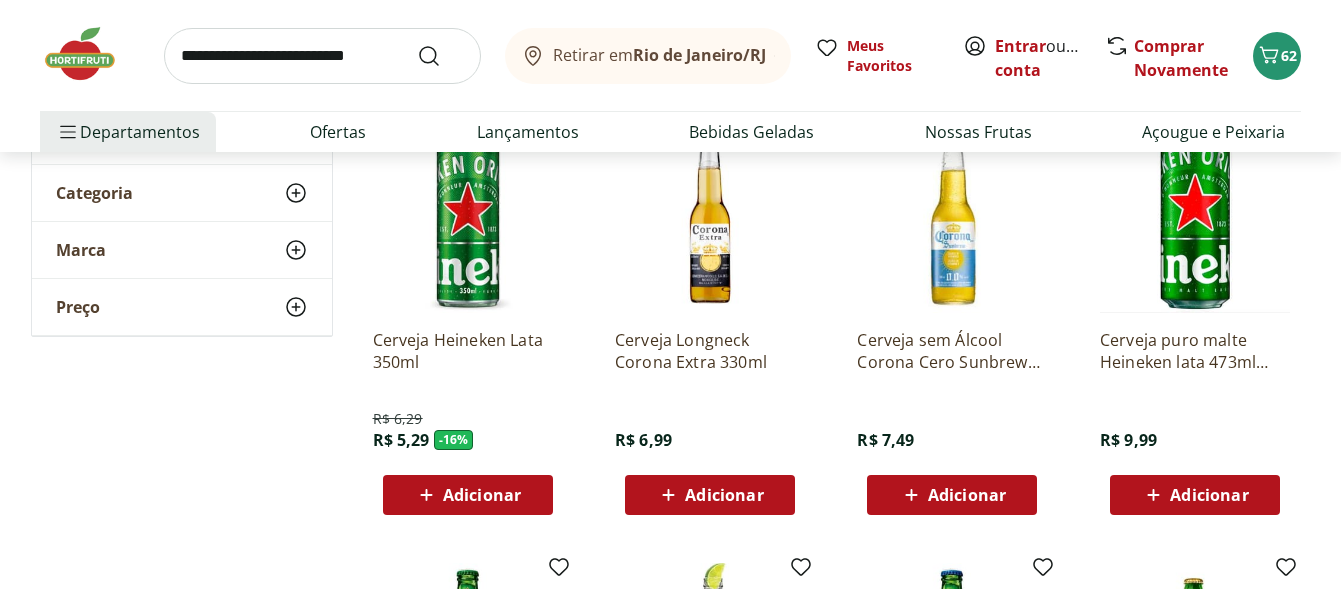 scroll, scrollTop: 0, scrollLeft: 0, axis: both 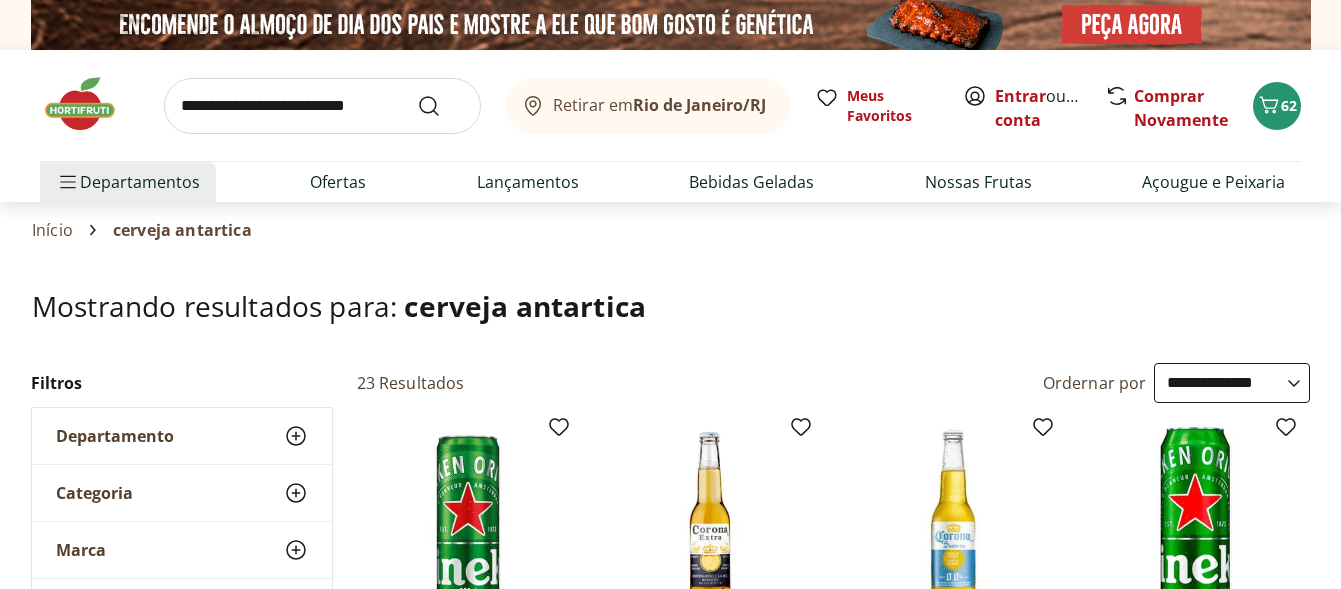 click 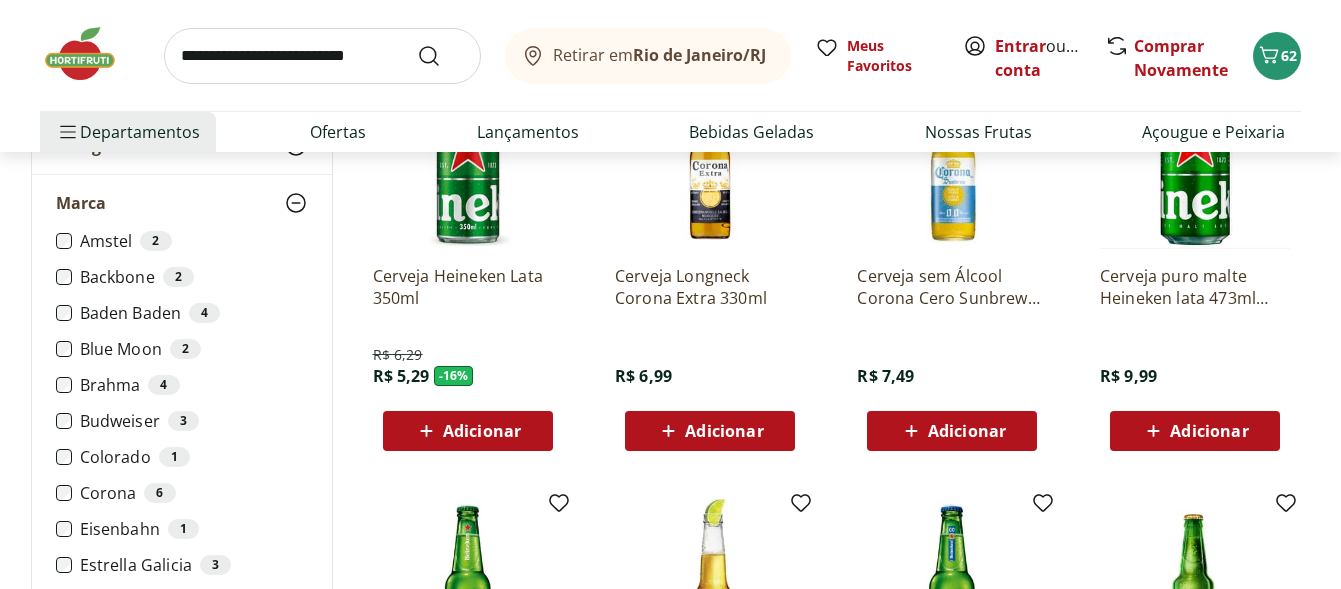scroll, scrollTop: 400, scrollLeft: 0, axis: vertical 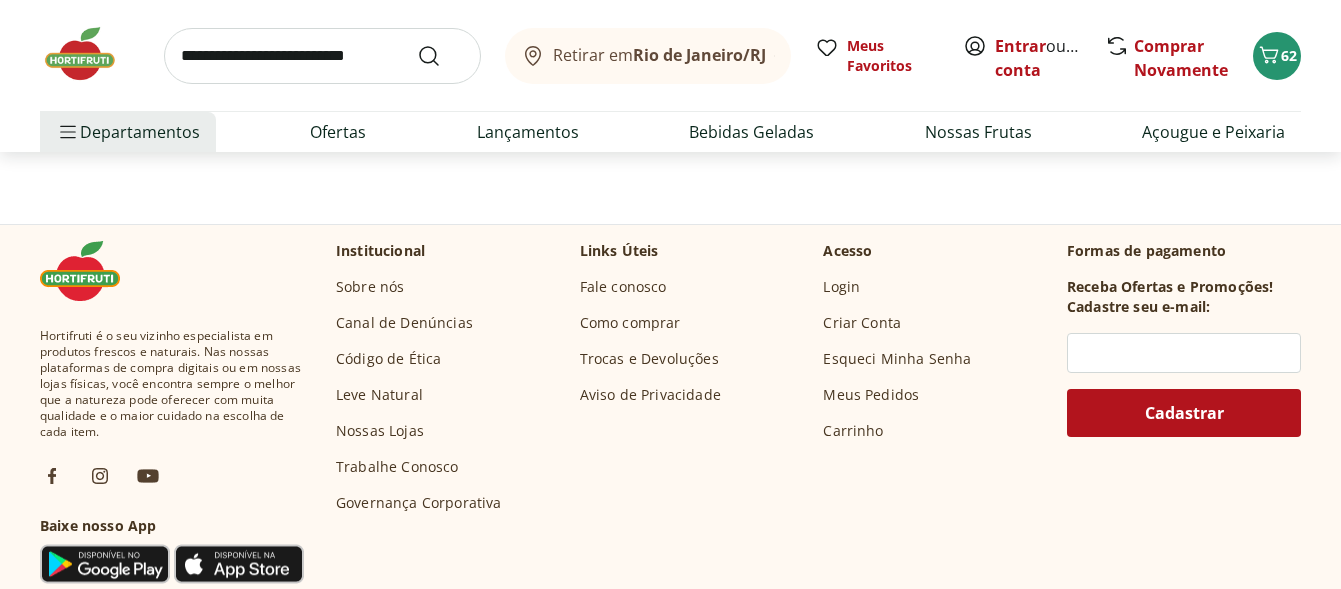 select on "**********" 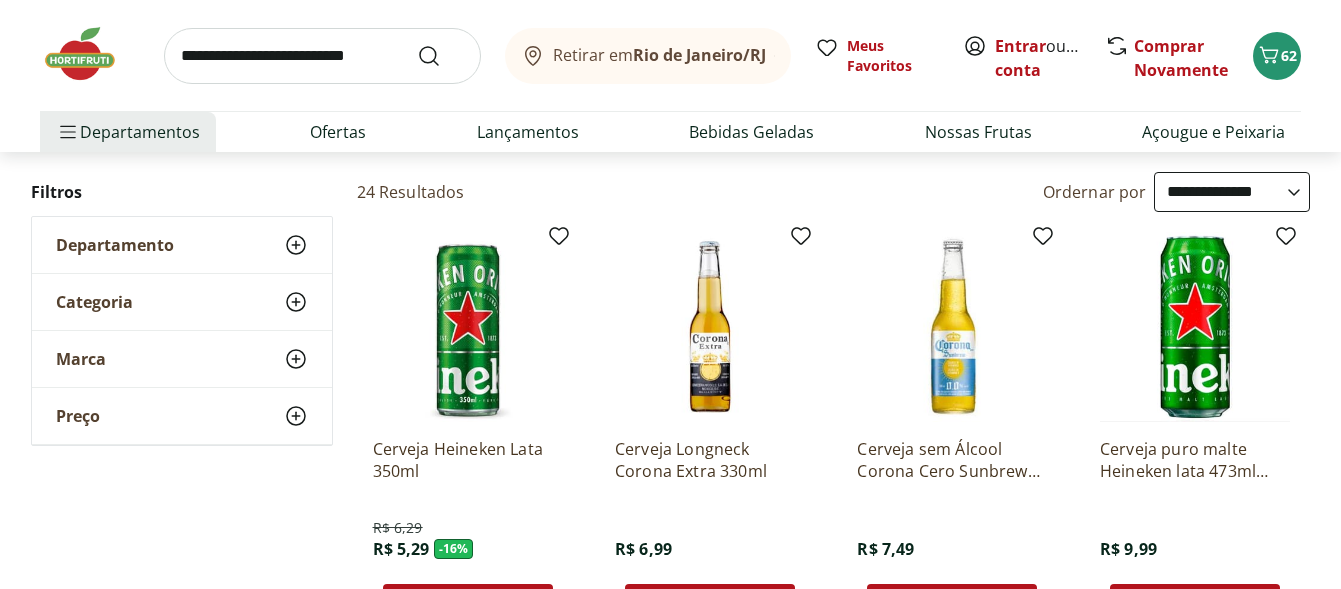 scroll, scrollTop: 200, scrollLeft: 0, axis: vertical 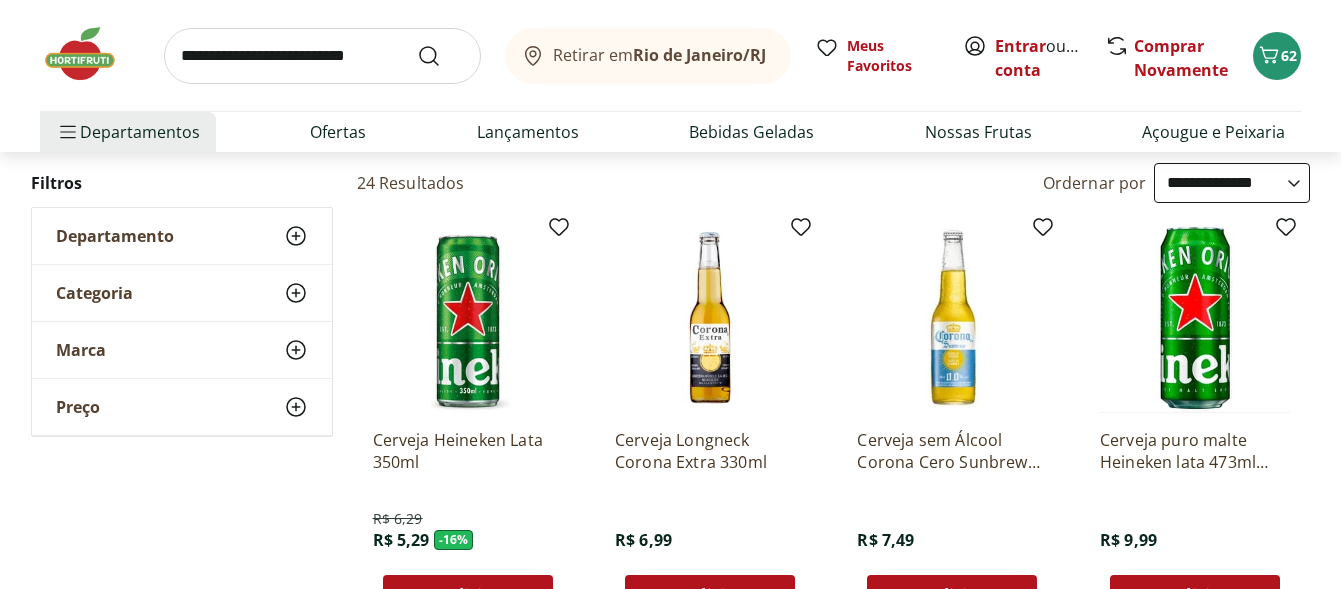 click 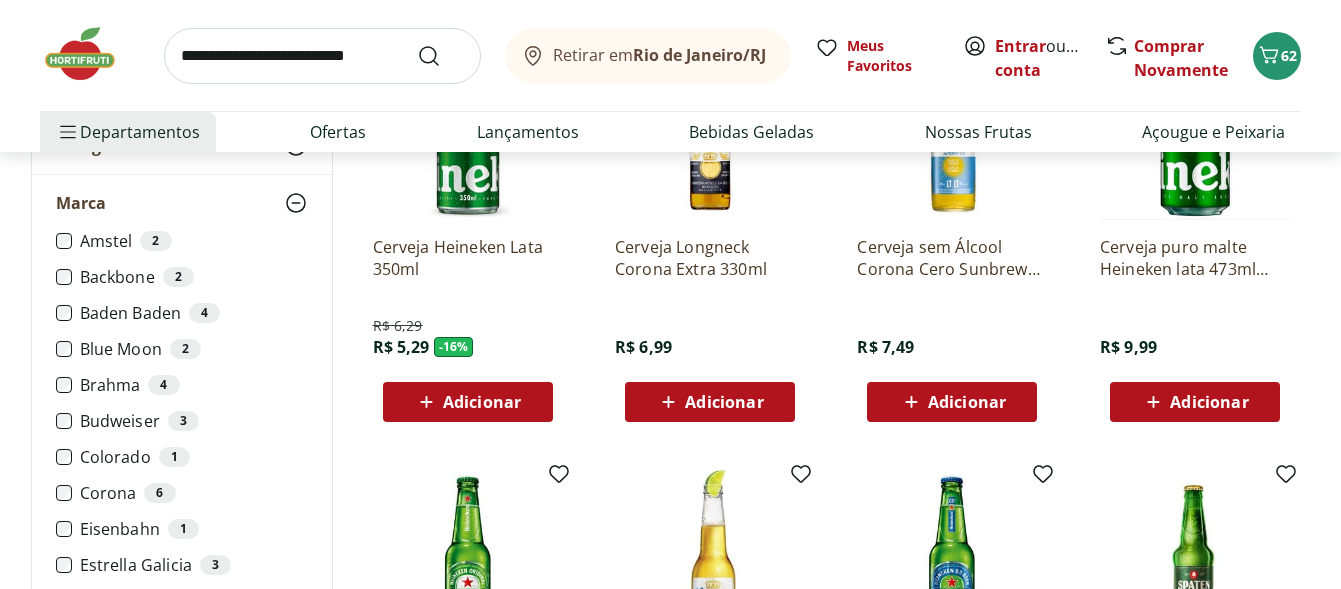 scroll, scrollTop: 500, scrollLeft: 0, axis: vertical 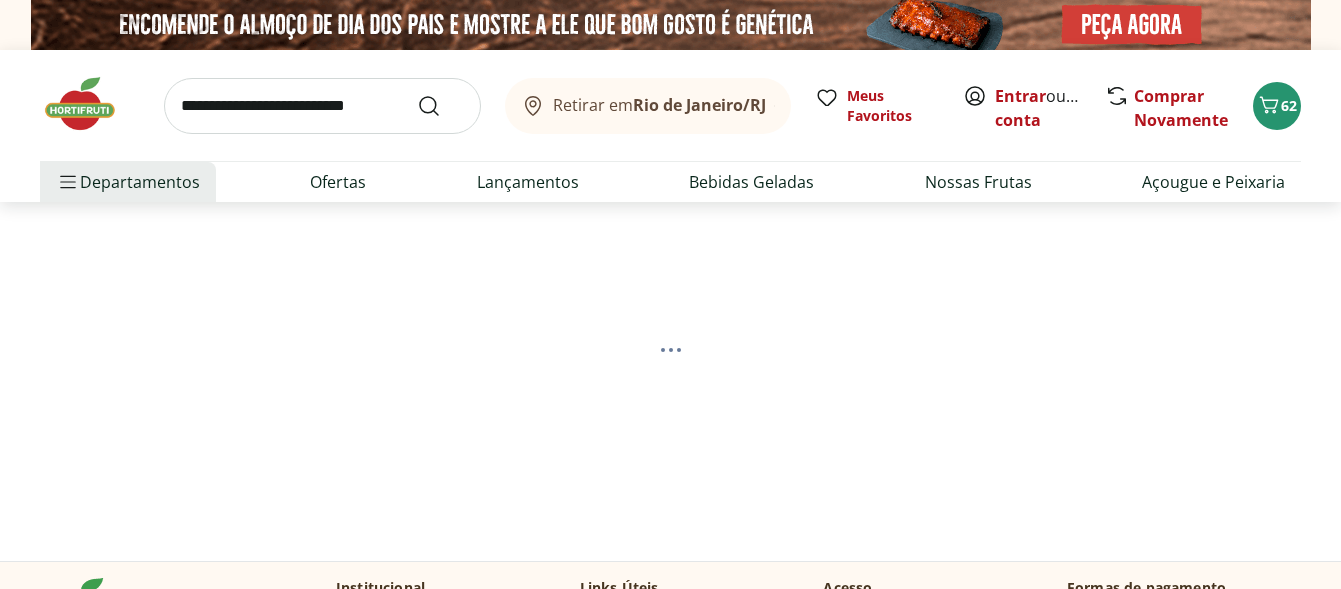 select on "**********" 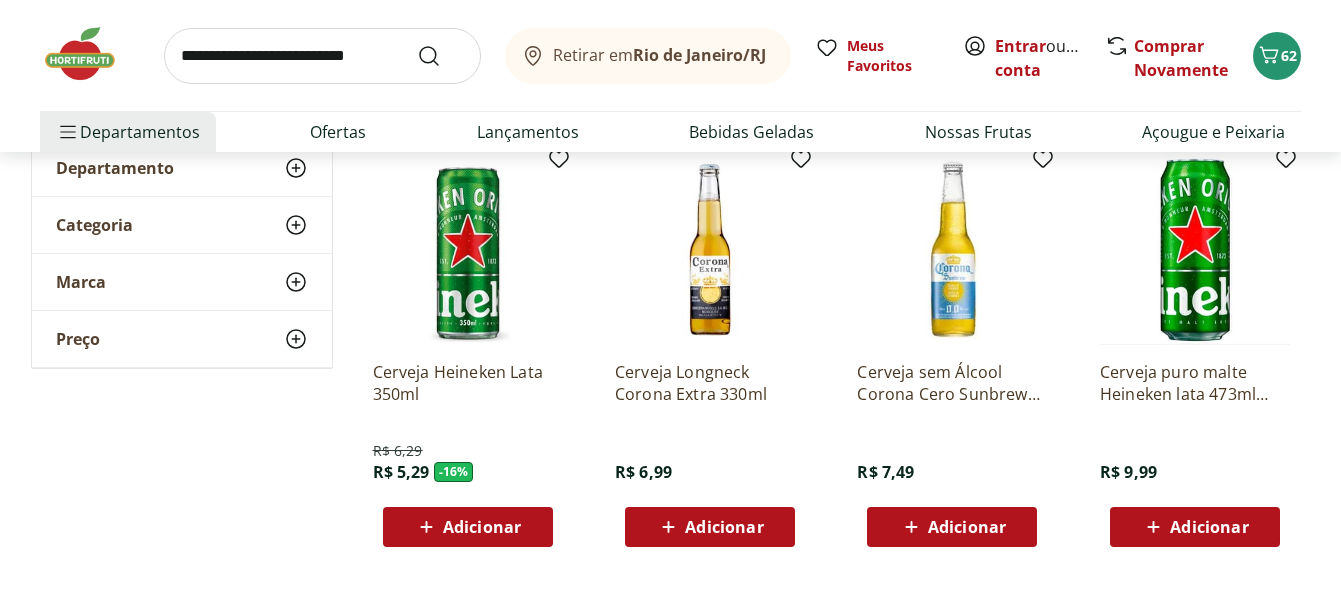 scroll, scrollTop: 300, scrollLeft: 0, axis: vertical 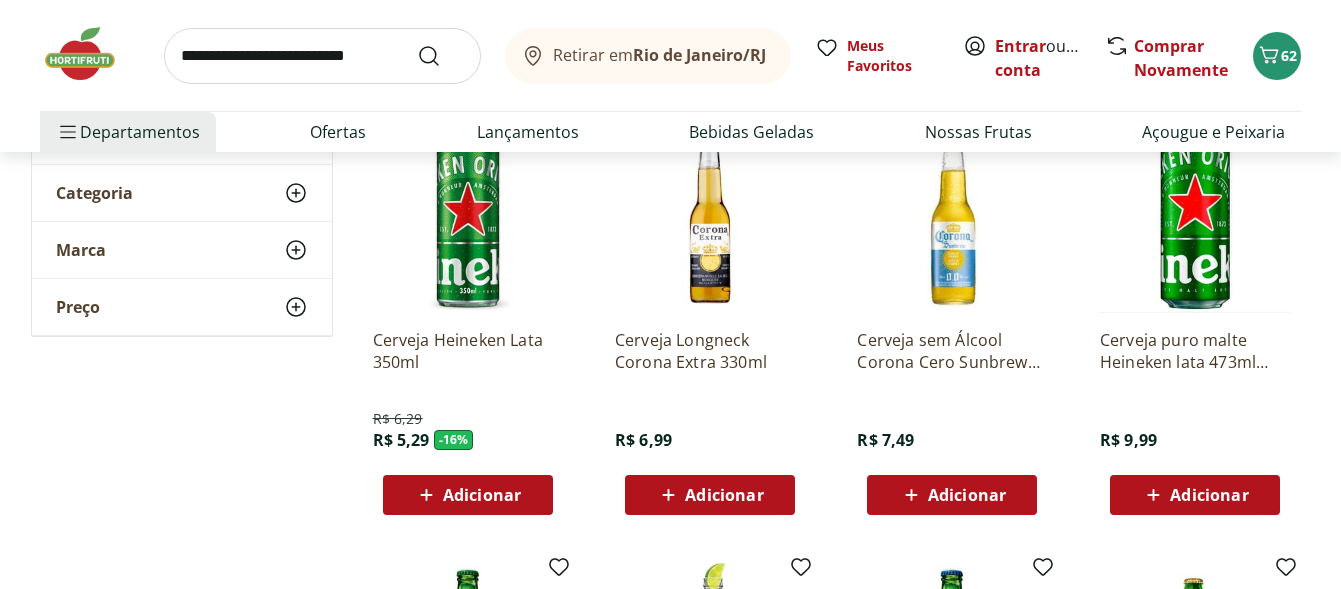 click 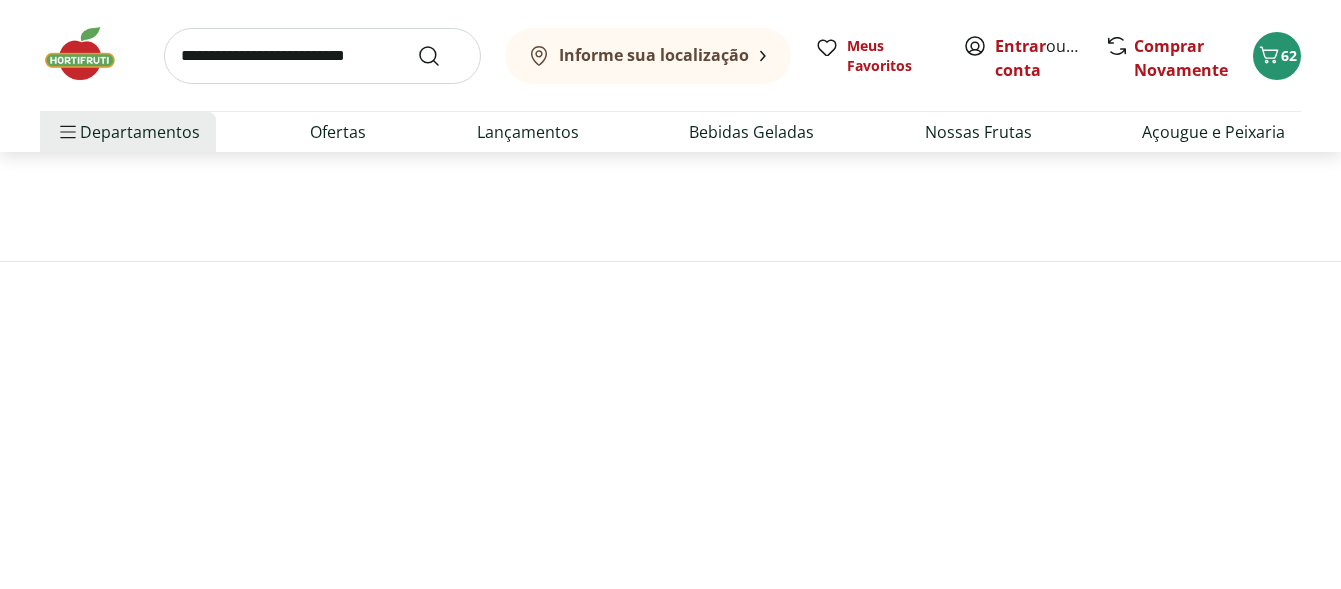 scroll, scrollTop: 0, scrollLeft: 0, axis: both 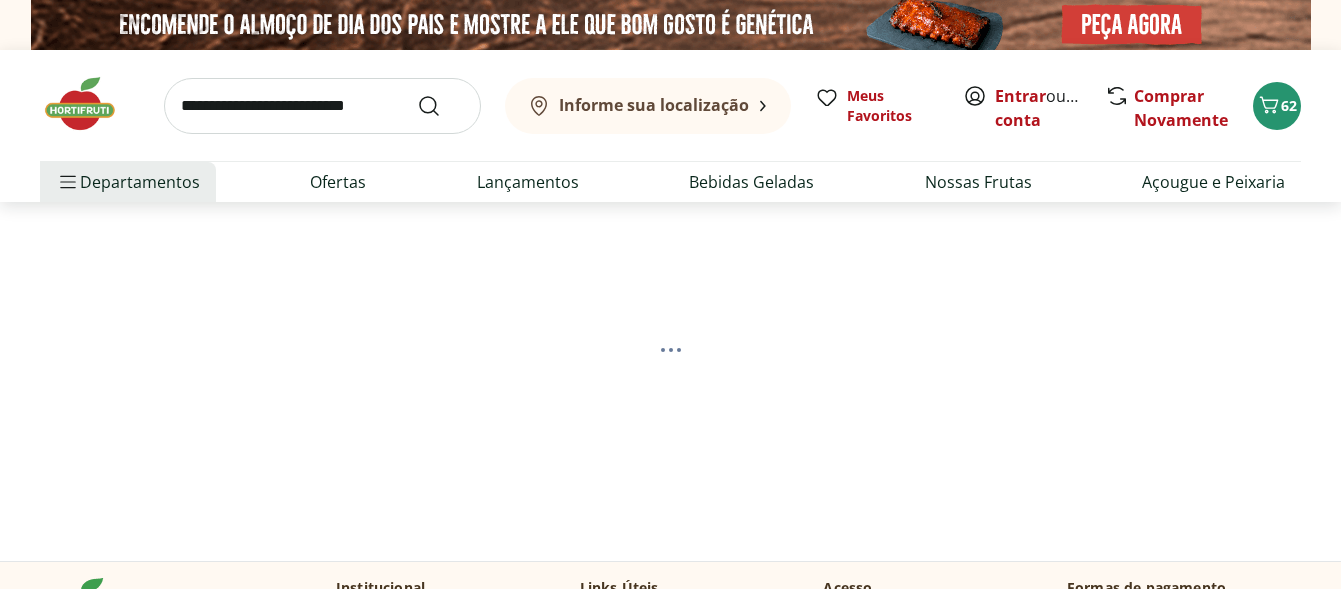 select on "**********" 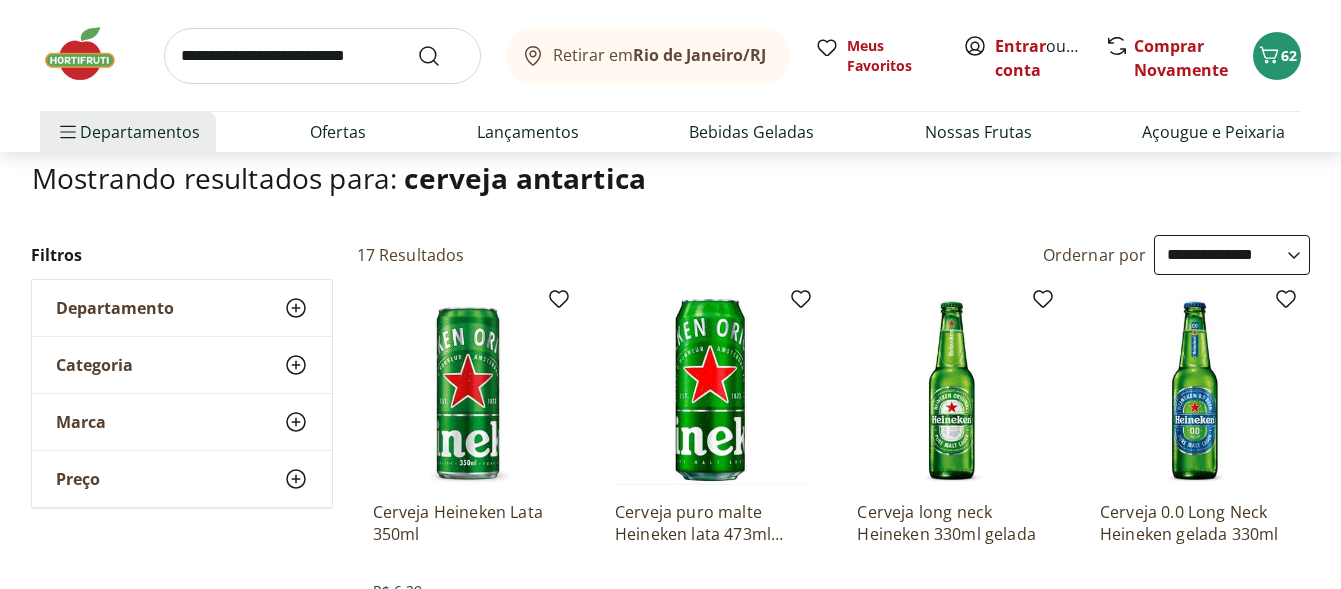 scroll, scrollTop: 100, scrollLeft: 0, axis: vertical 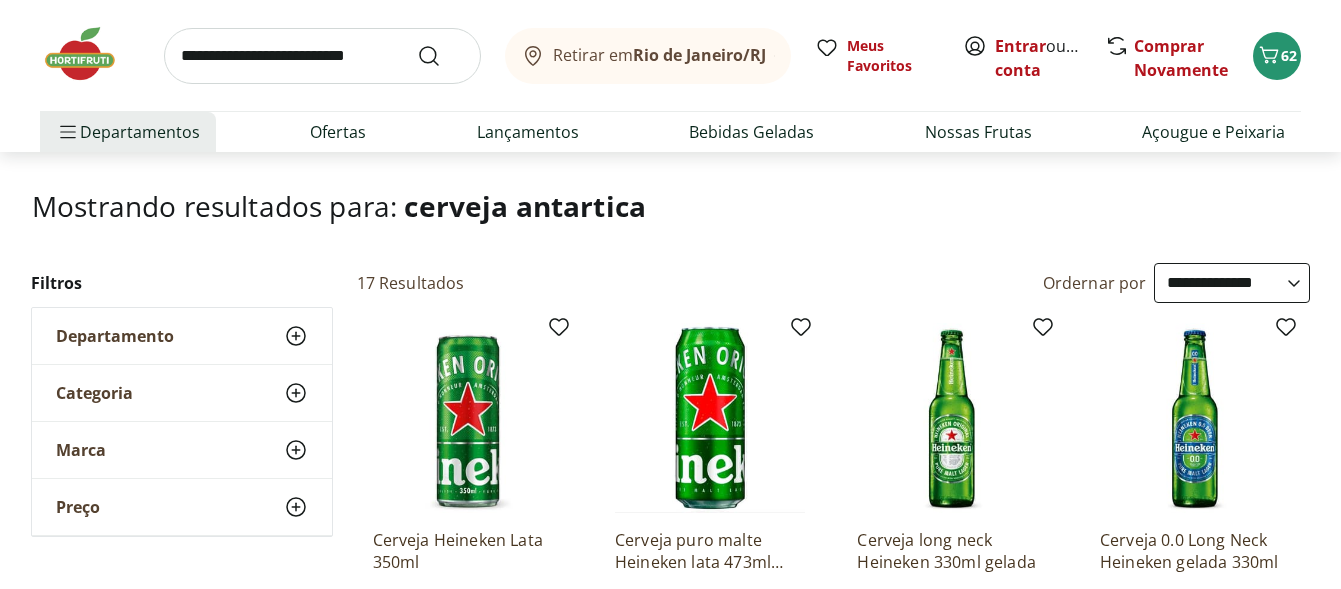 click 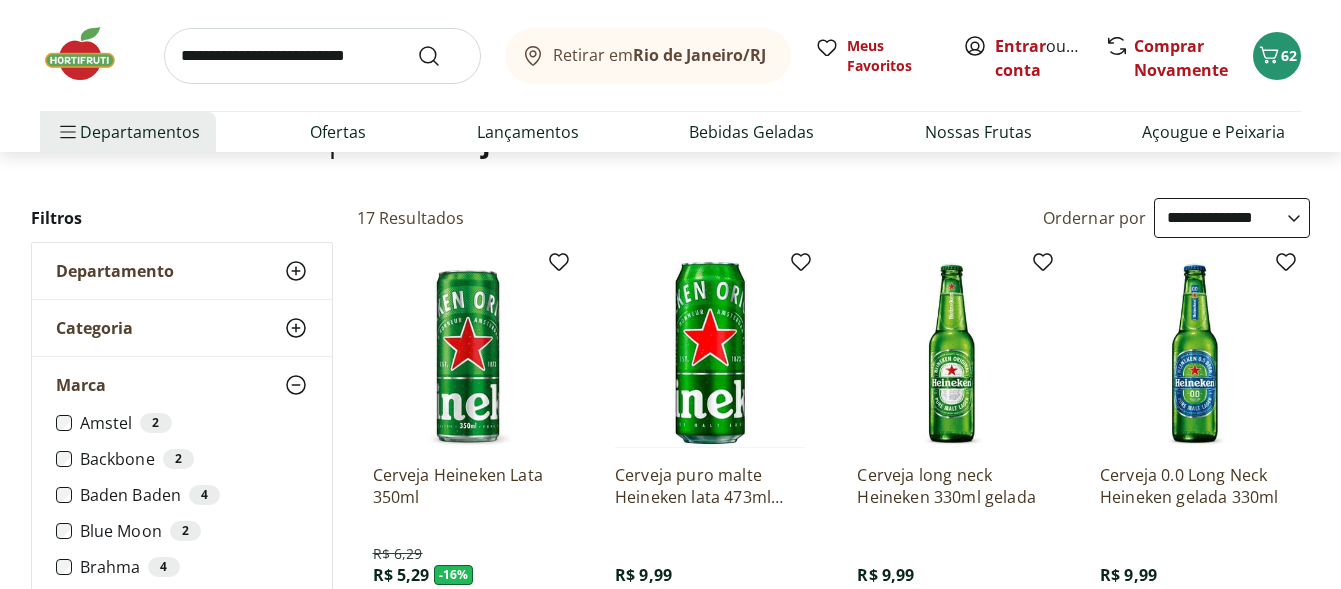 scroll, scrollTop: 300, scrollLeft: 0, axis: vertical 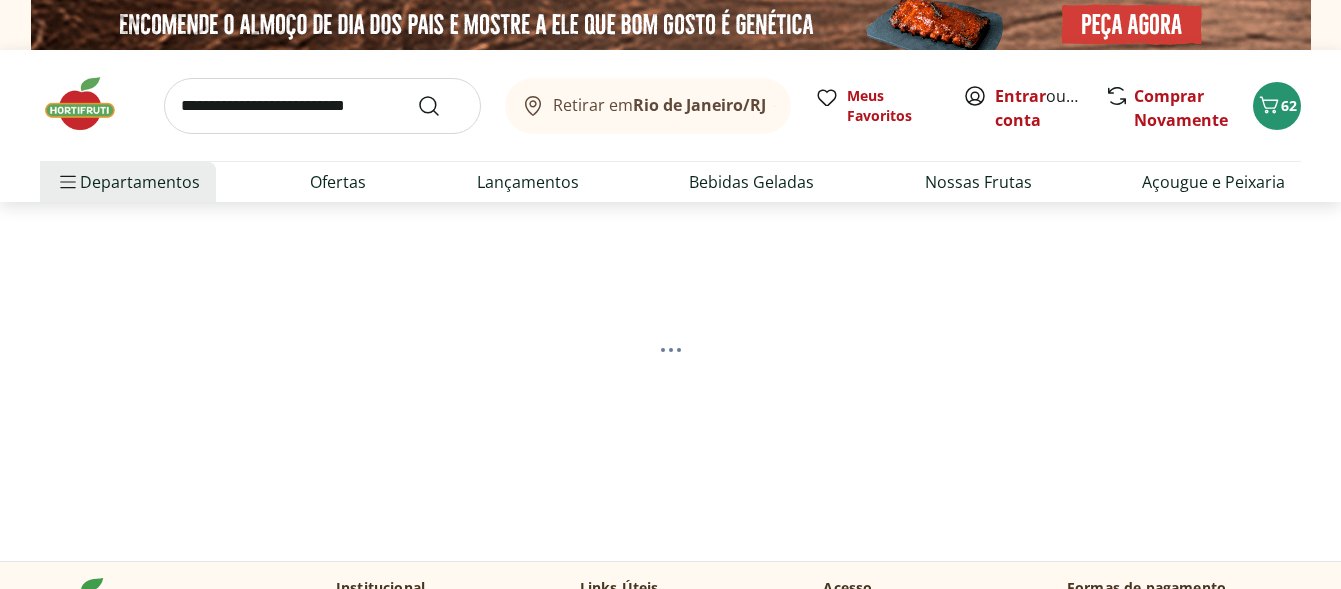 select on "**********" 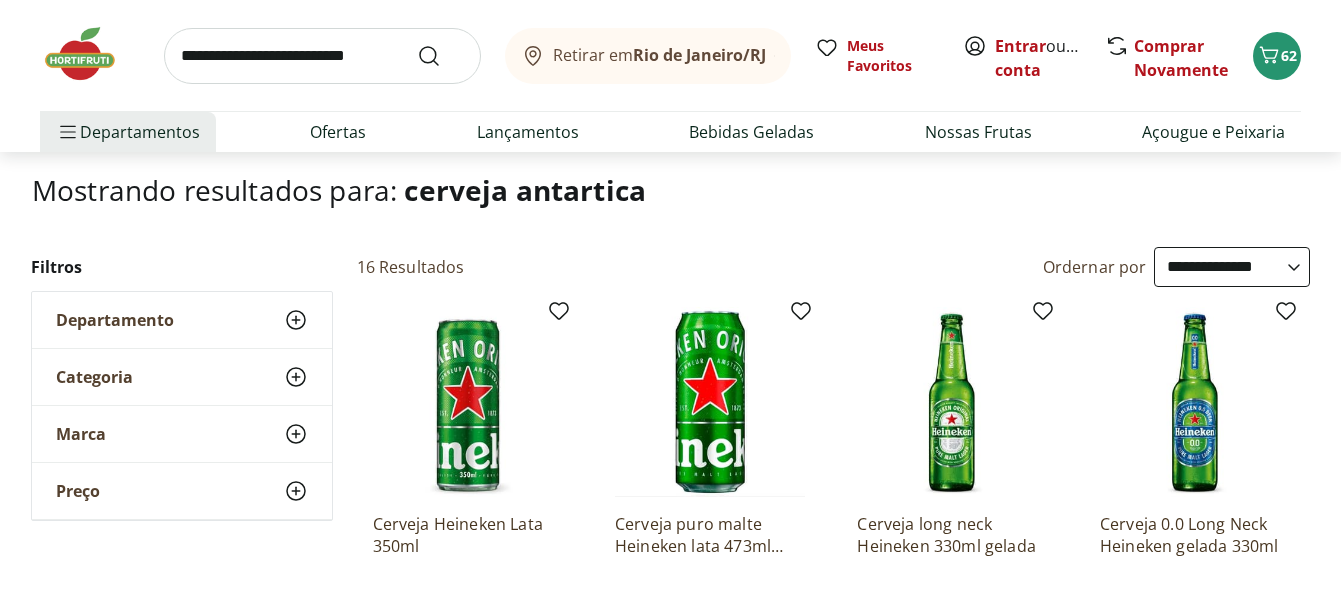 scroll, scrollTop: 100, scrollLeft: 0, axis: vertical 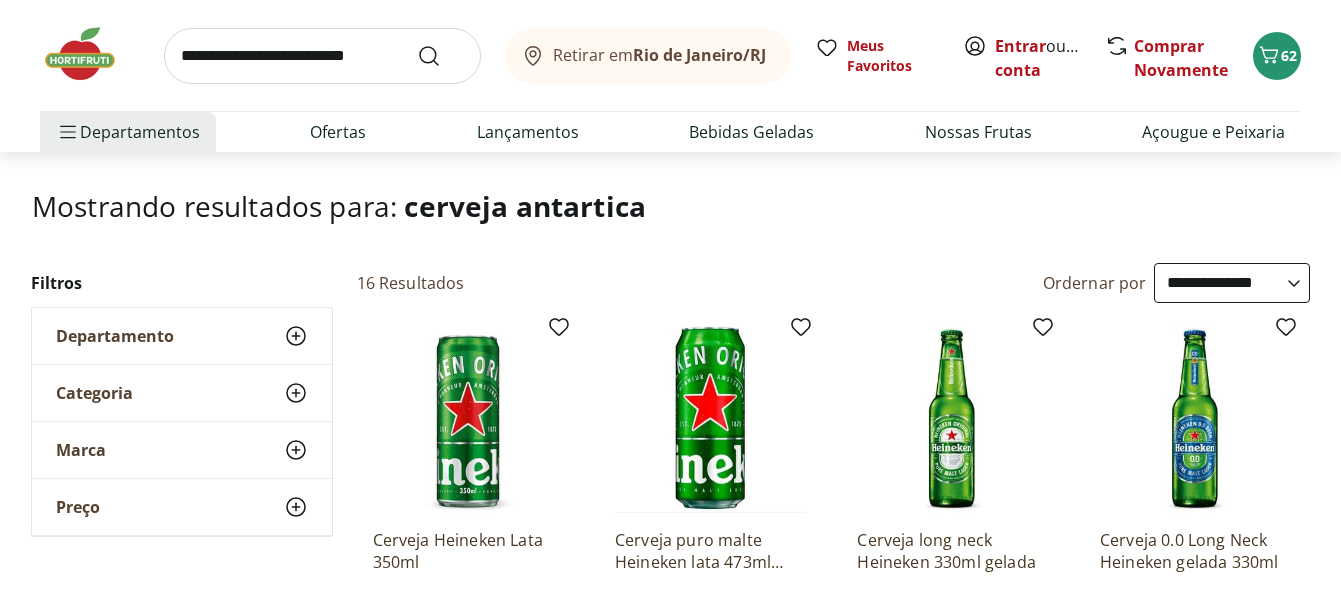 click 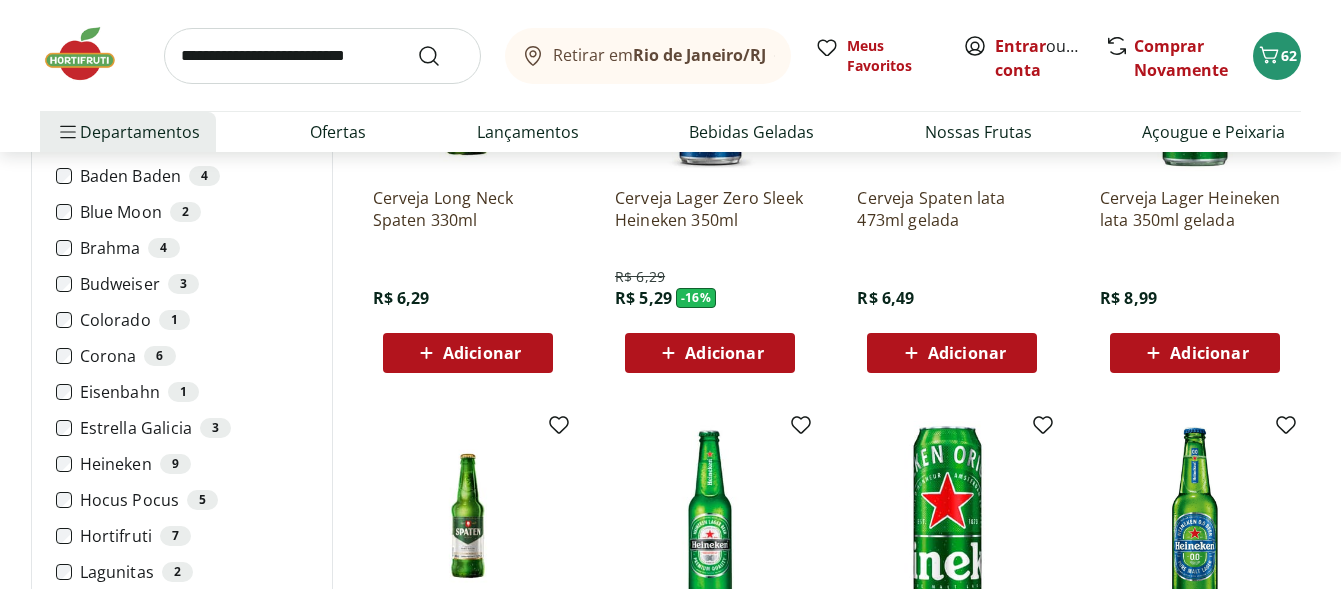 scroll, scrollTop: 1000, scrollLeft: 0, axis: vertical 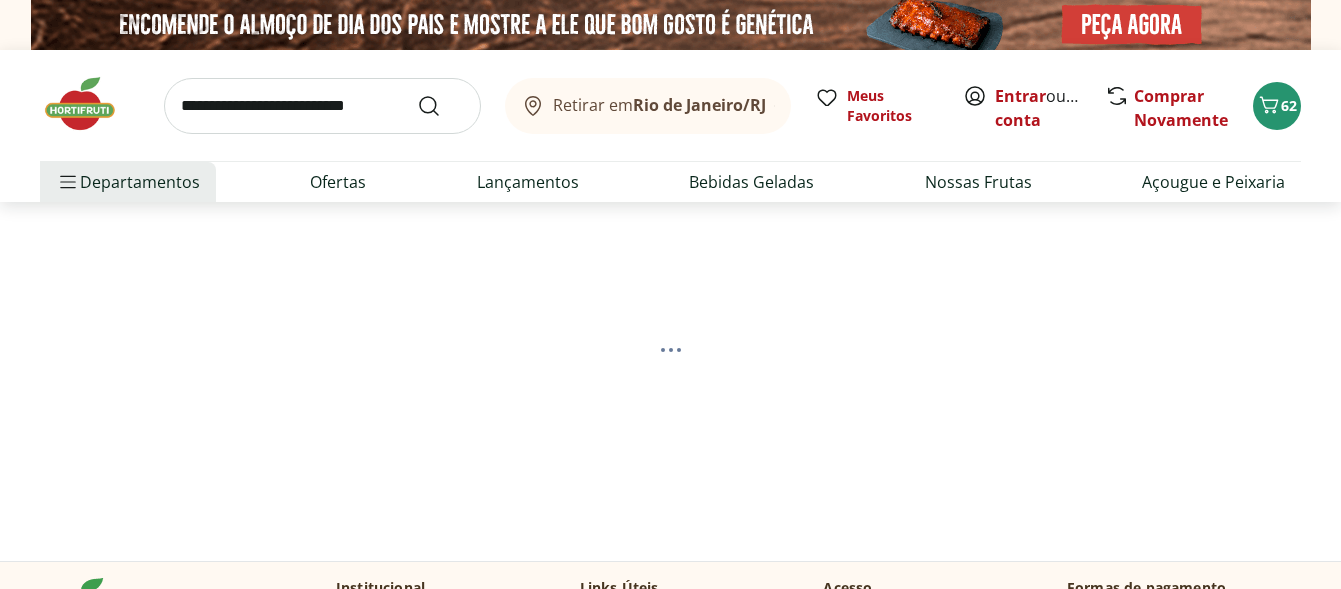 select on "**********" 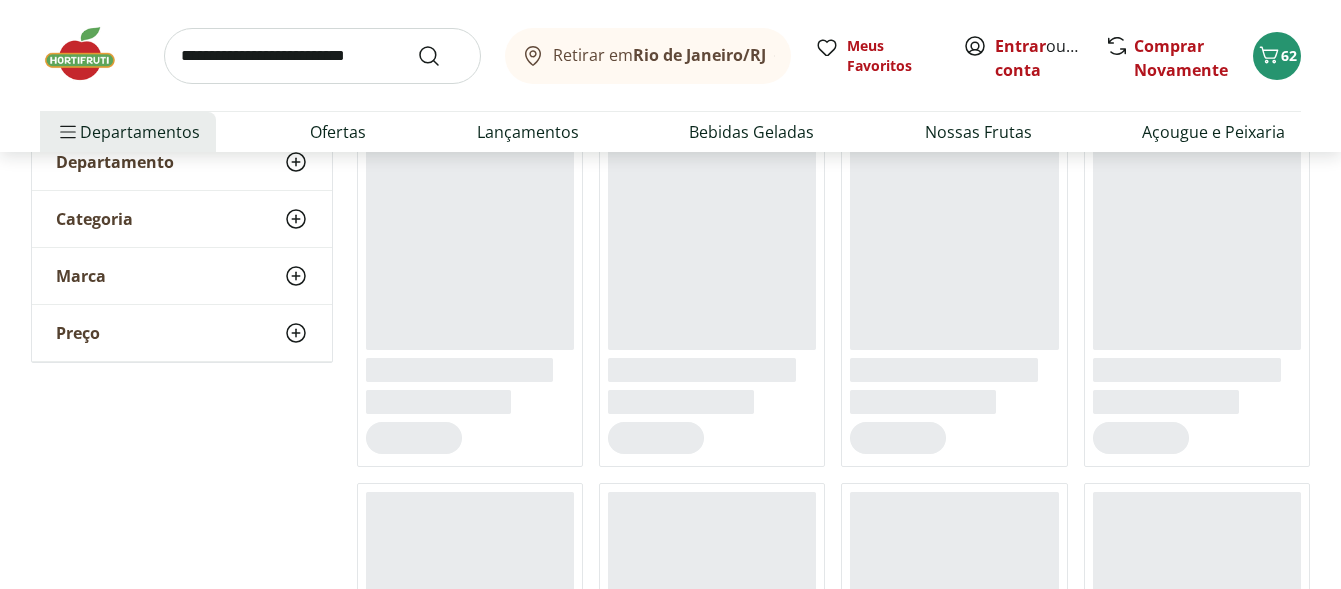 scroll, scrollTop: 300, scrollLeft: 0, axis: vertical 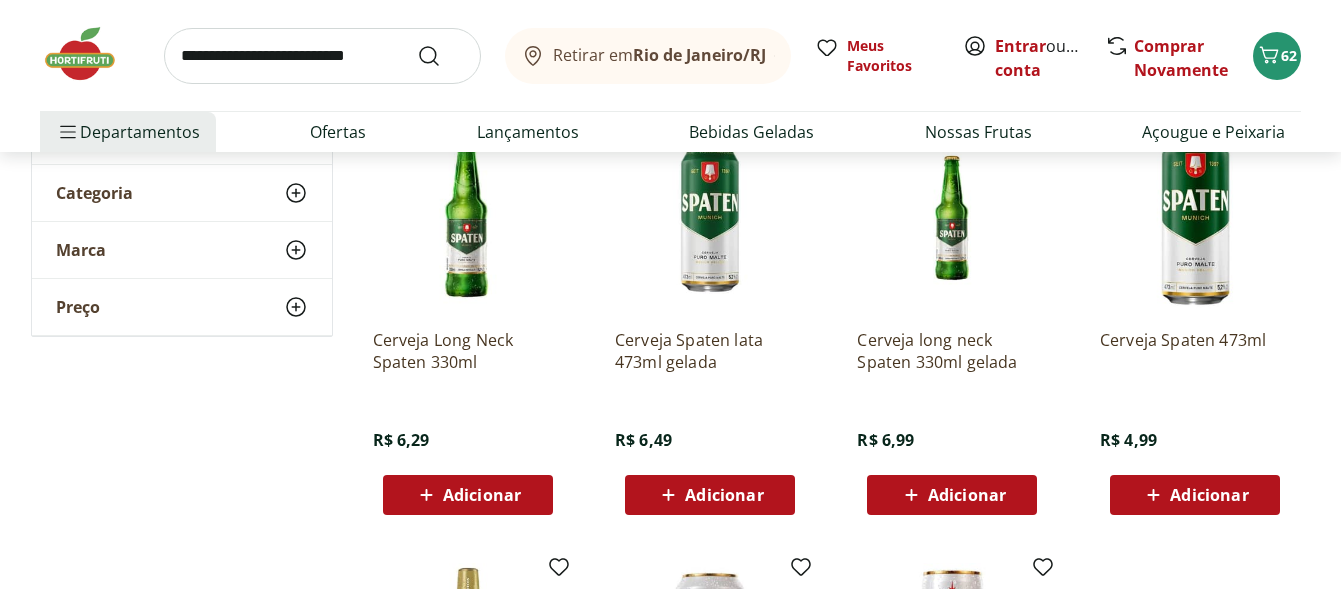 click 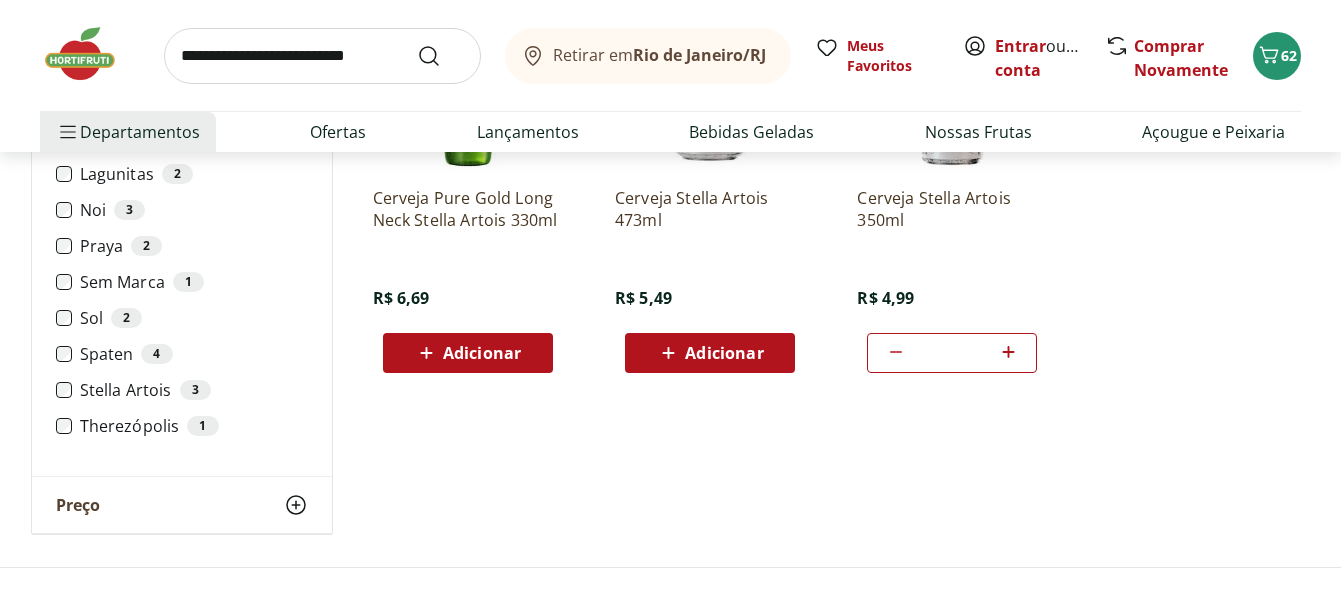 scroll, scrollTop: 900, scrollLeft: 0, axis: vertical 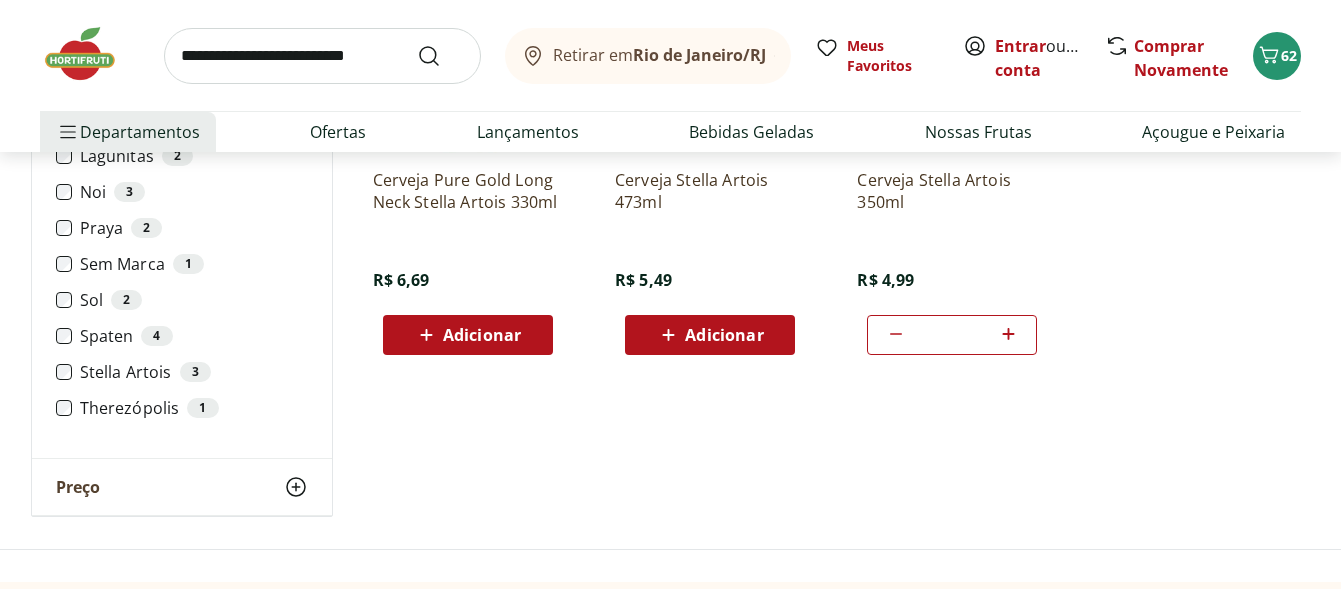 click on "Amstel   2 Backbone   2 Baden Baden   4 Blue Moon   2 Brahma   4 Budweiser   3 Colorado   1 Corona   6 Eisenbahn   1 Estrella Galicia   3 Heineken   9 Hocus Pocus   5 Hortifruti   7 Lagunitas   2 Noi   3 Praya   2 Sem Marca   1 Sol   2 Spaten   4 Stella Artois   3 Therezópolis   1" at bounding box center [182, 68] 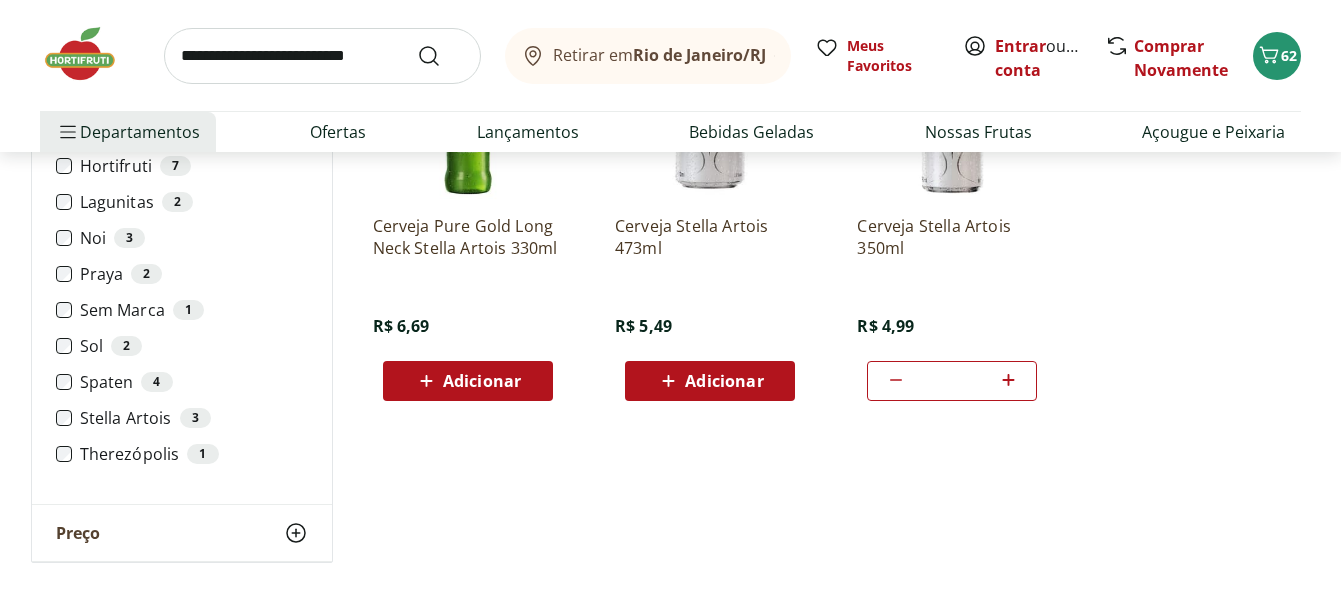 scroll, scrollTop: 900, scrollLeft: 0, axis: vertical 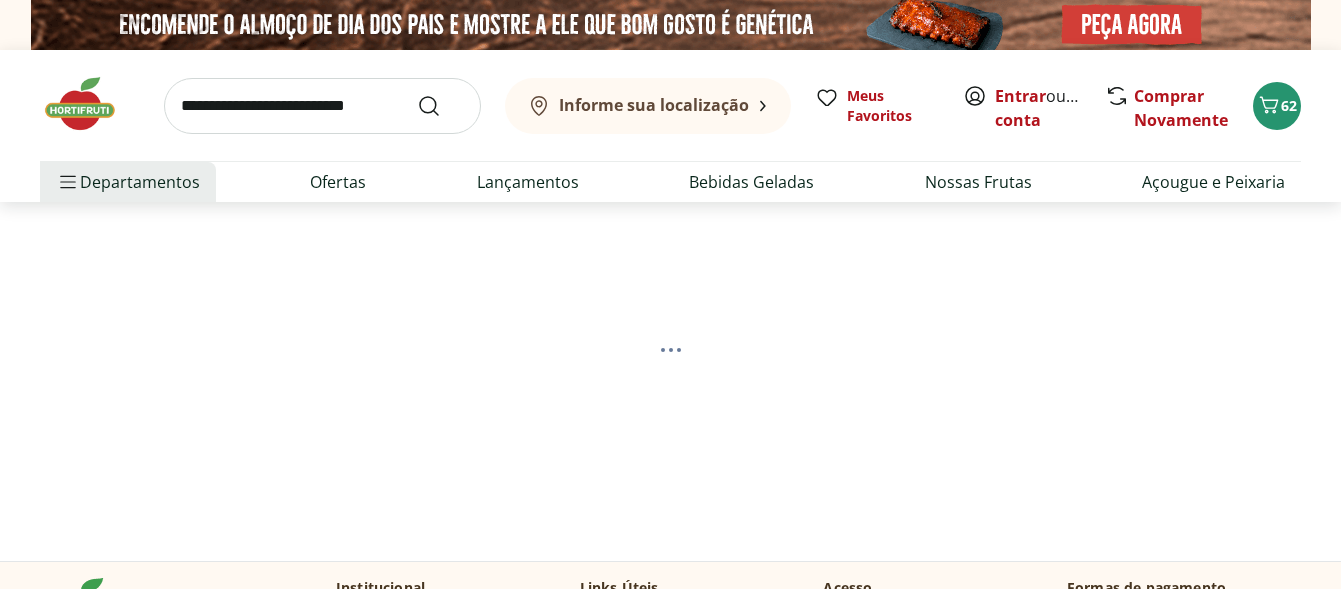 select on "**********" 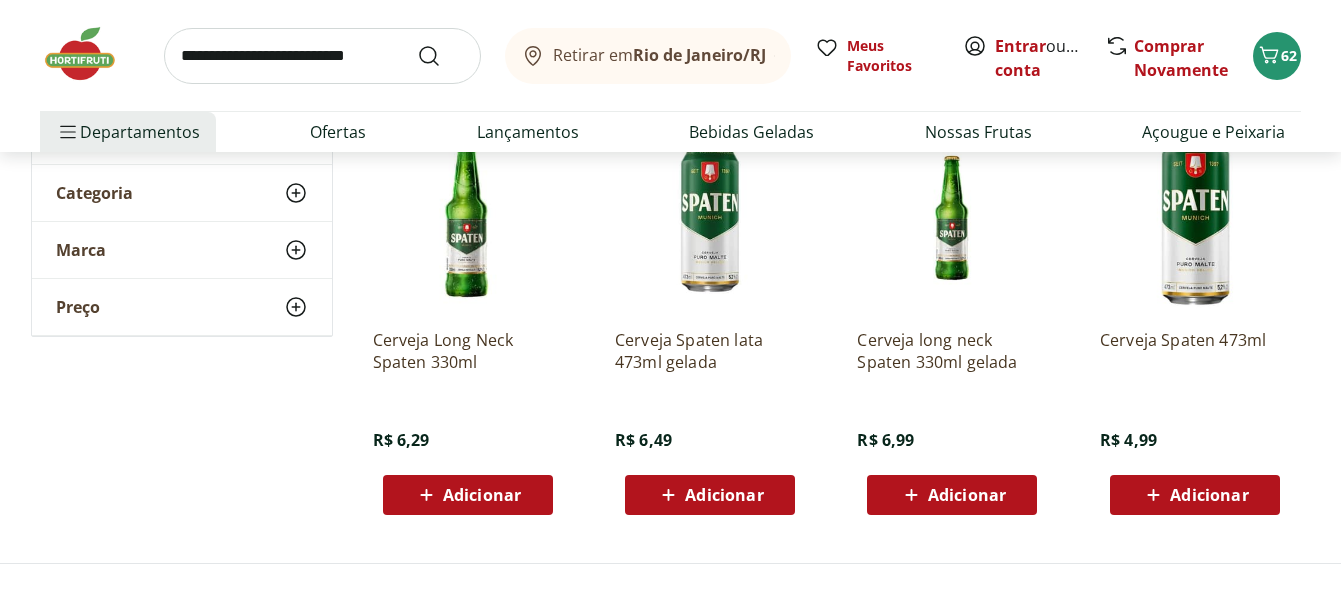 scroll, scrollTop: 200, scrollLeft: 0, axis: vertical 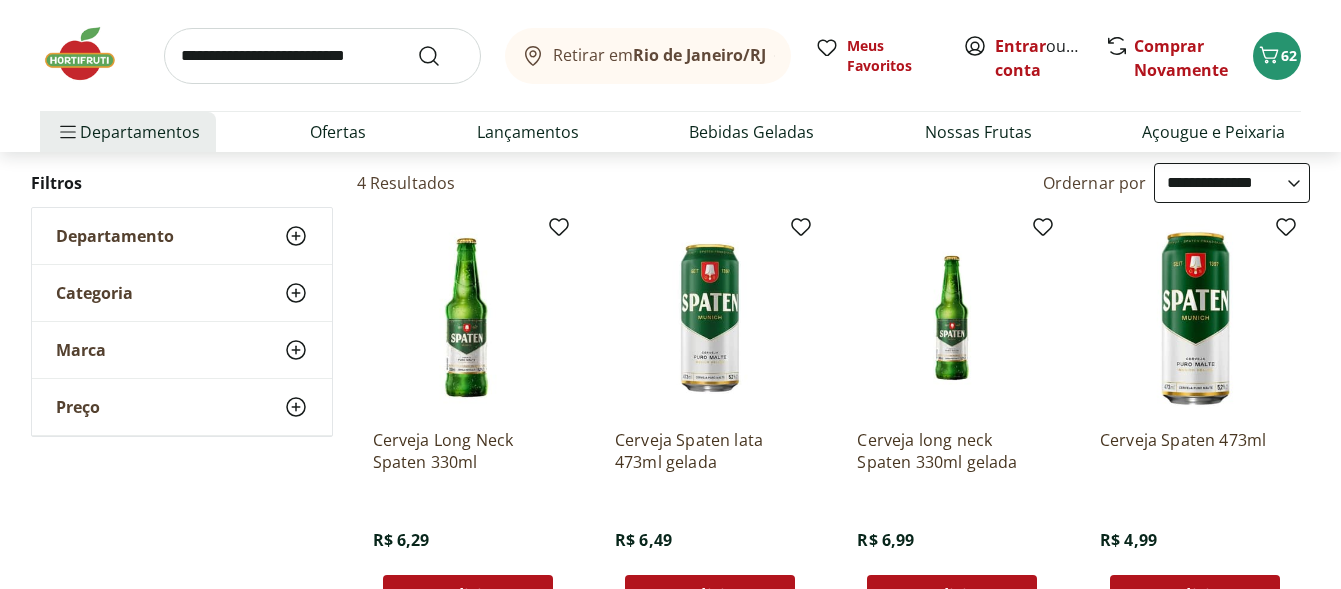 click 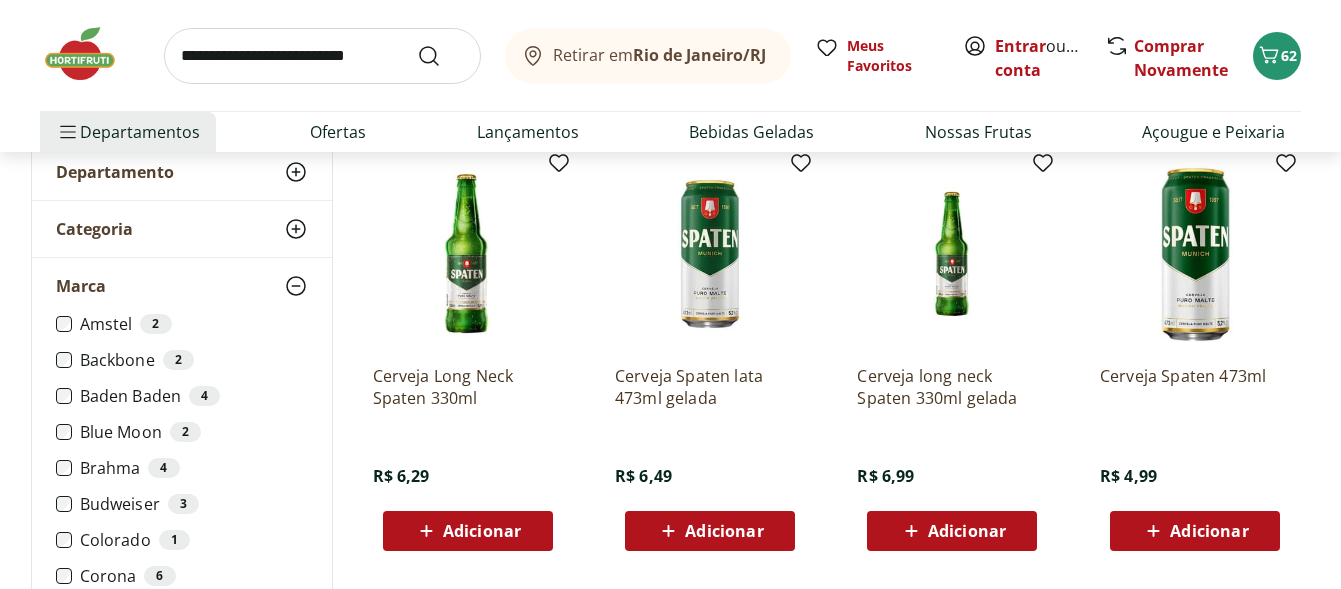 scroll, scrollTop: 300, scrollLeft: 0, axis: vertical 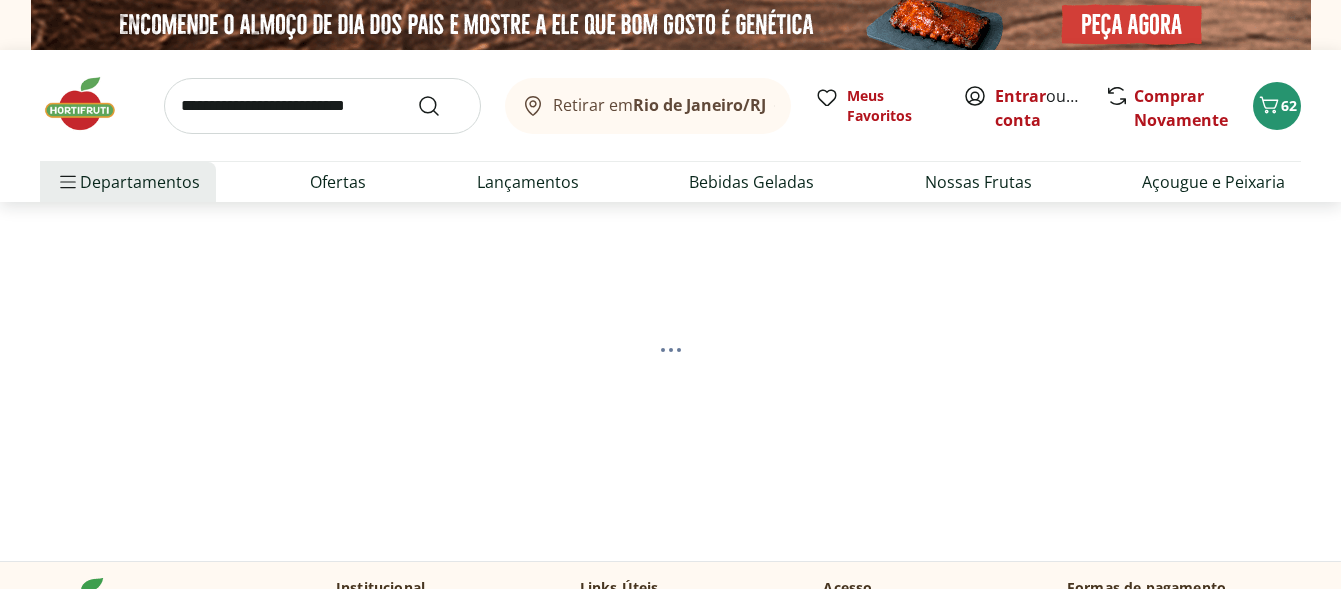 select on "**********" 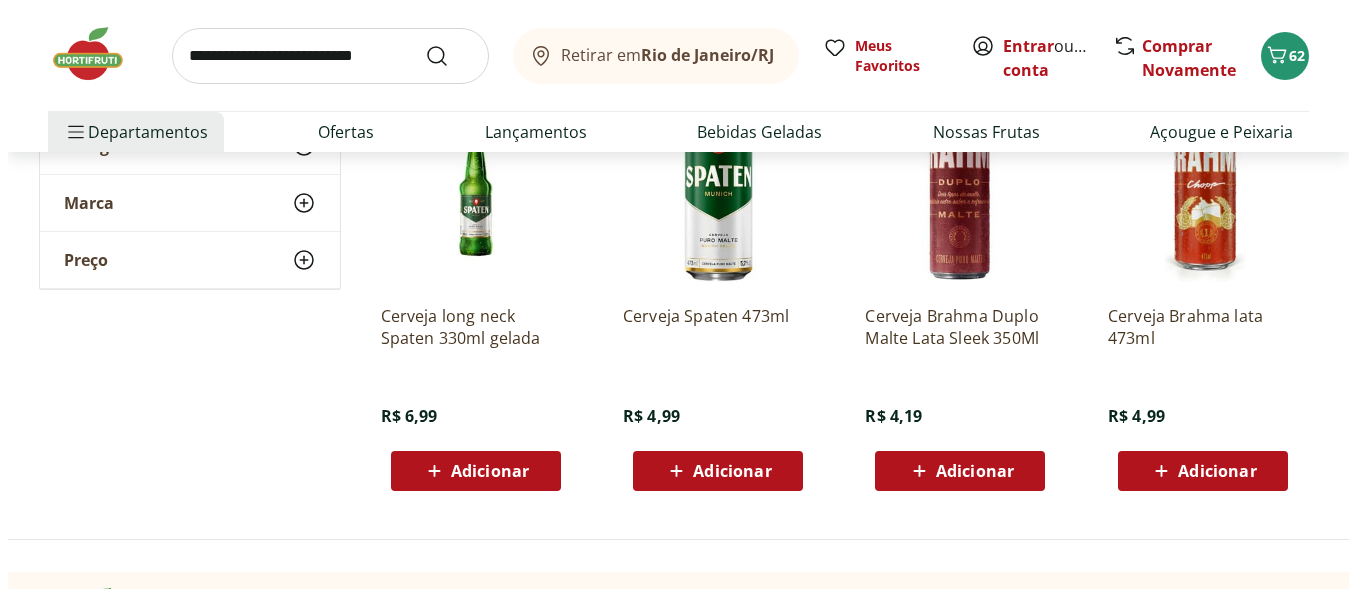 scroll, scrollTop: 800, scrollLeft: 0, axis: vertical 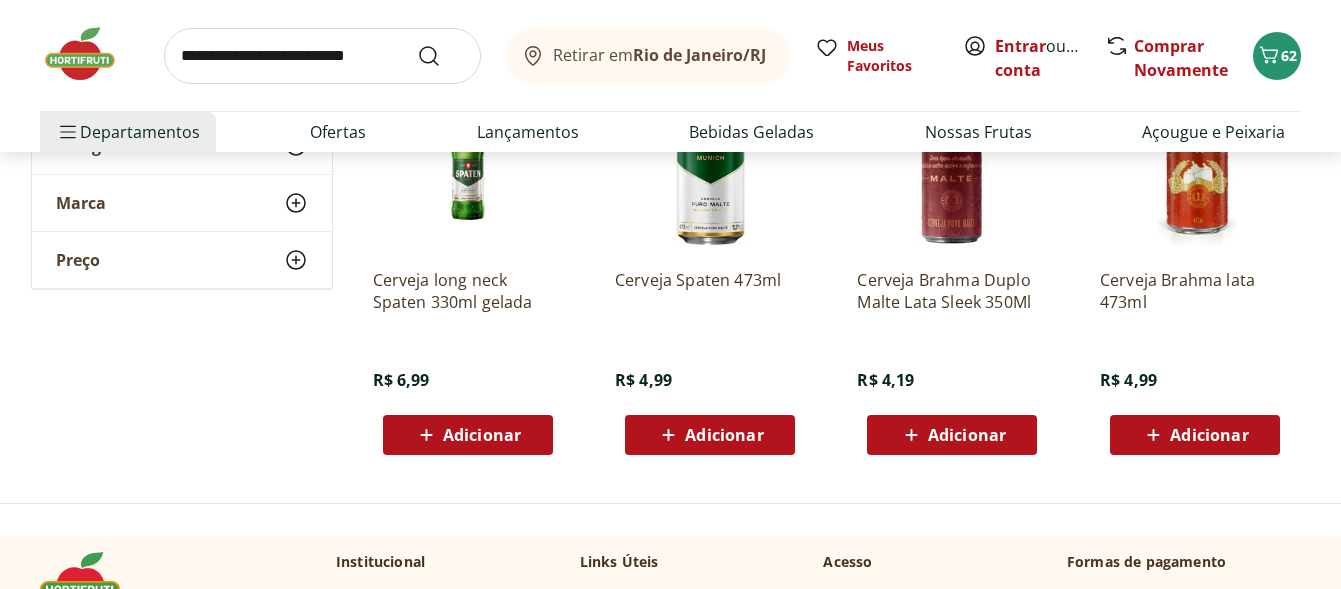click on "Adicionar" at bounding box center (967, 435) 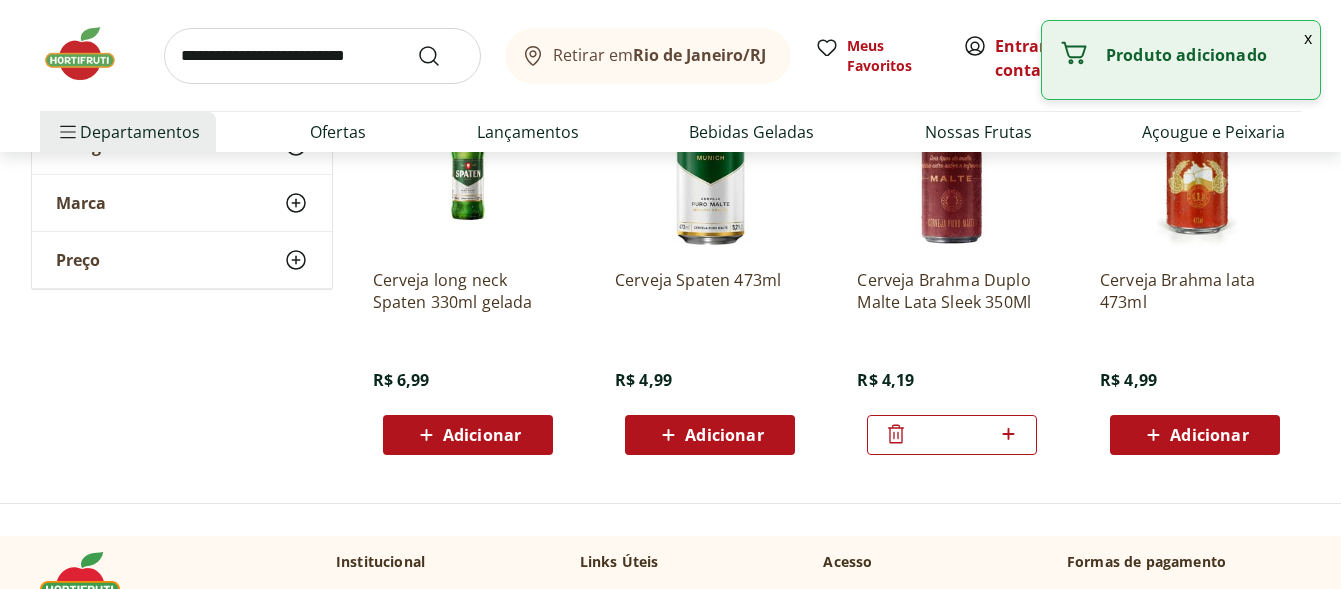 click 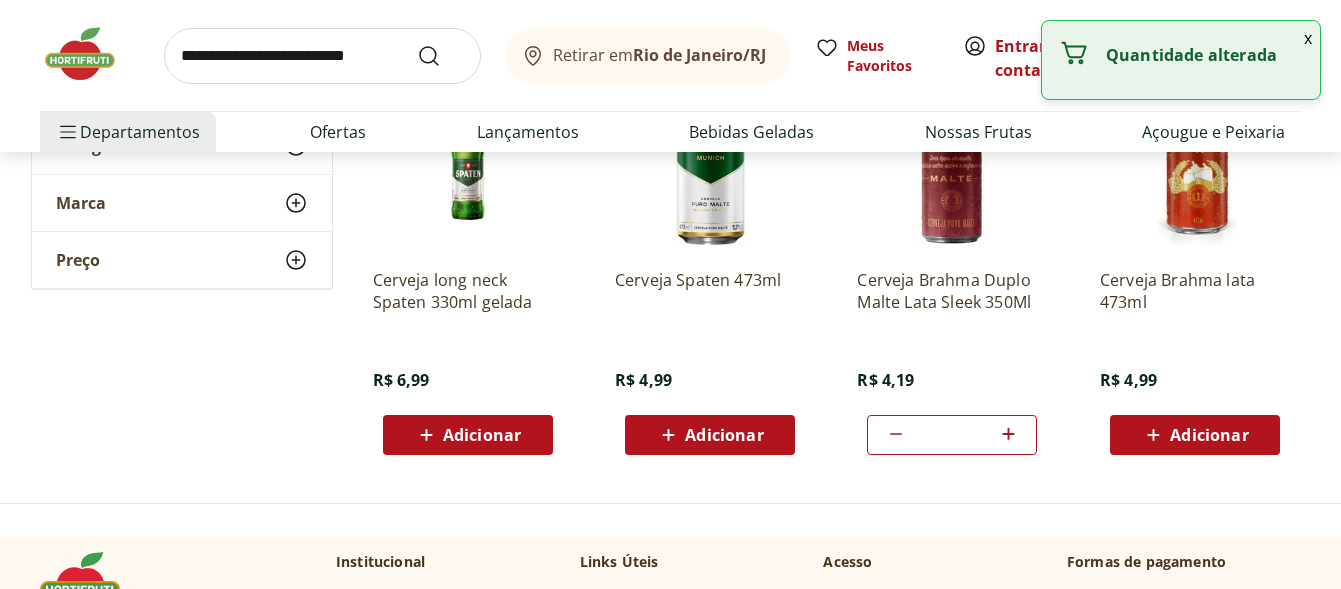 click 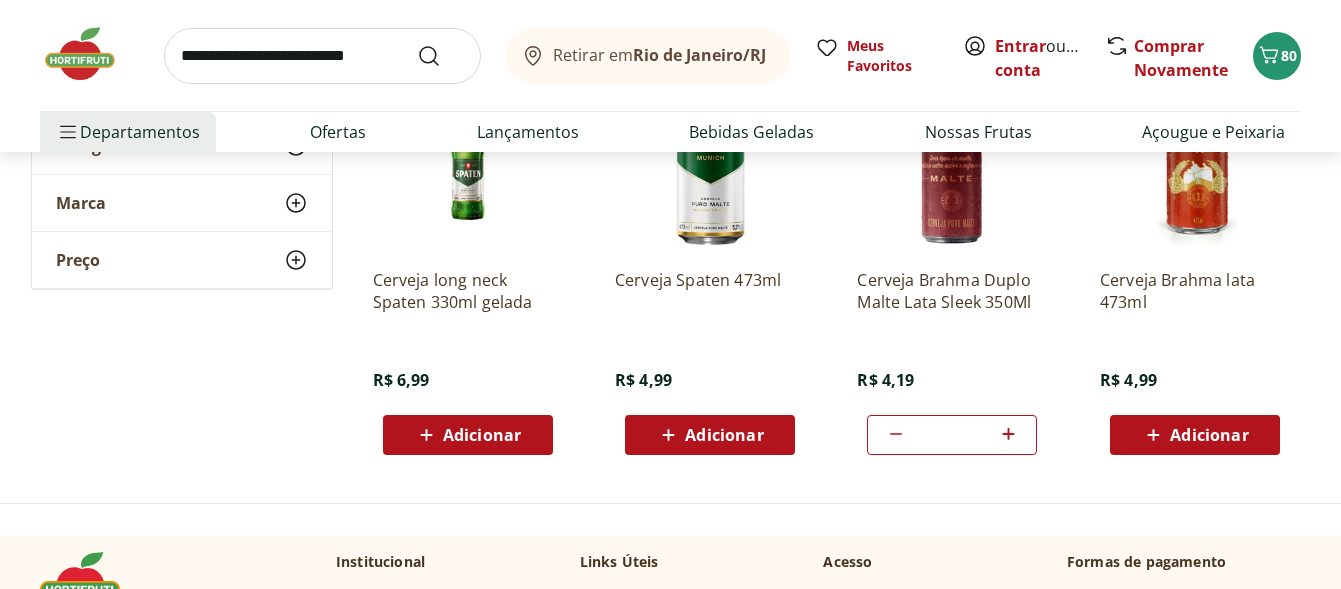 click 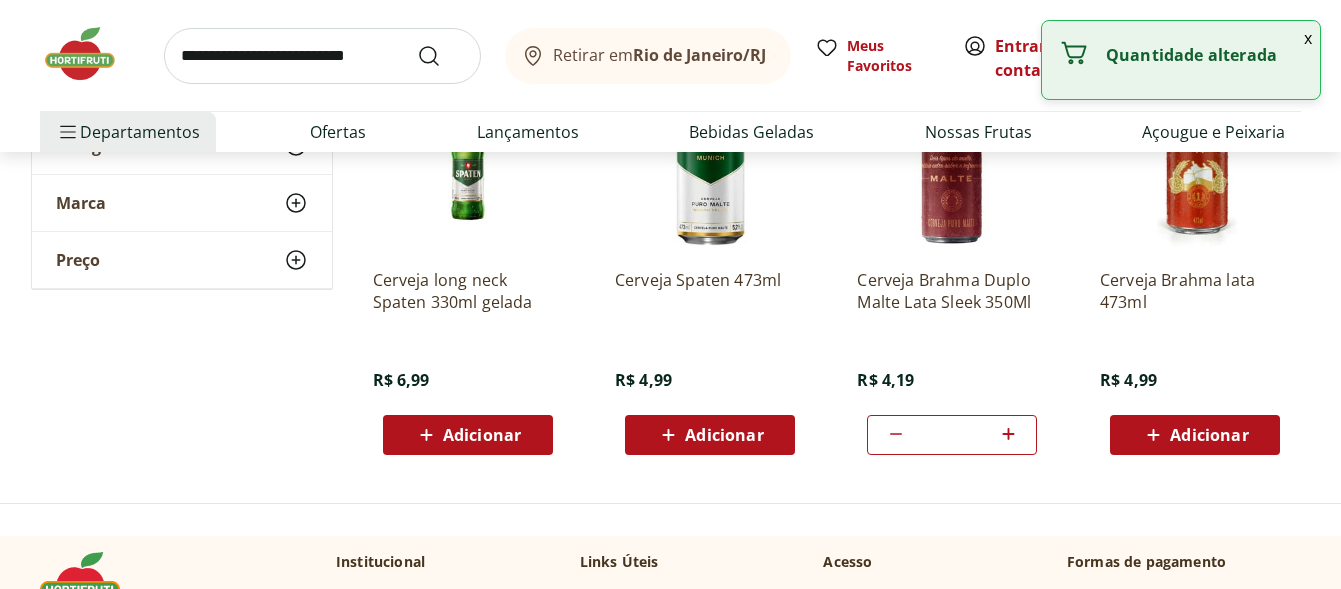 click 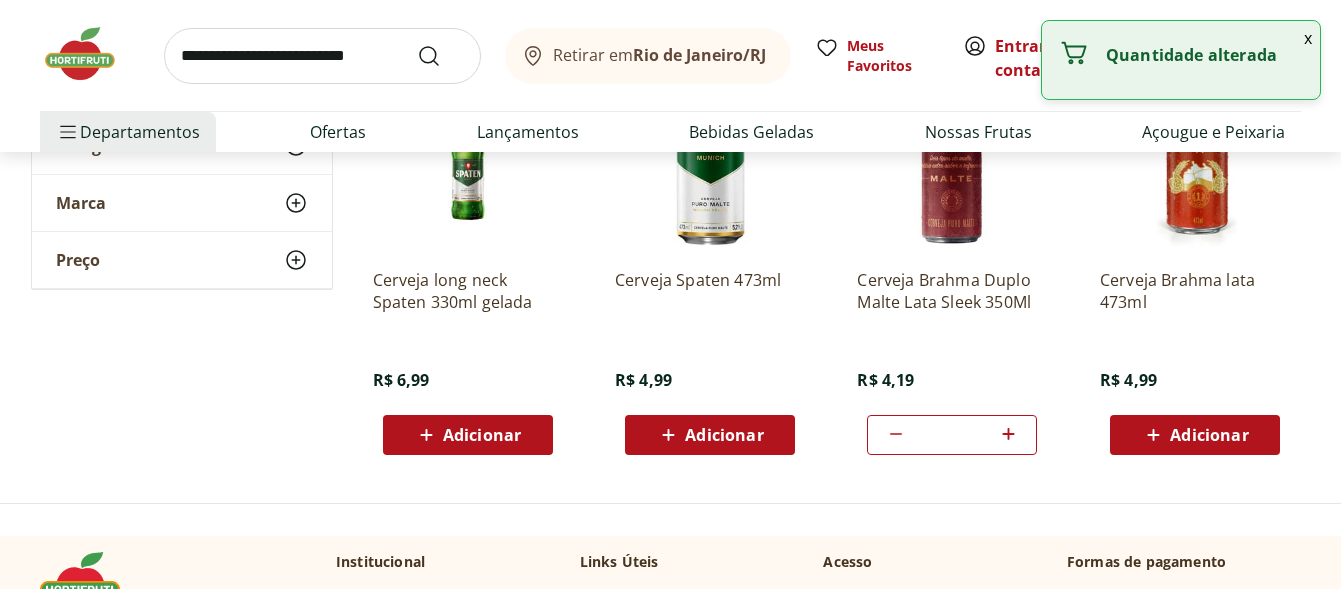 click 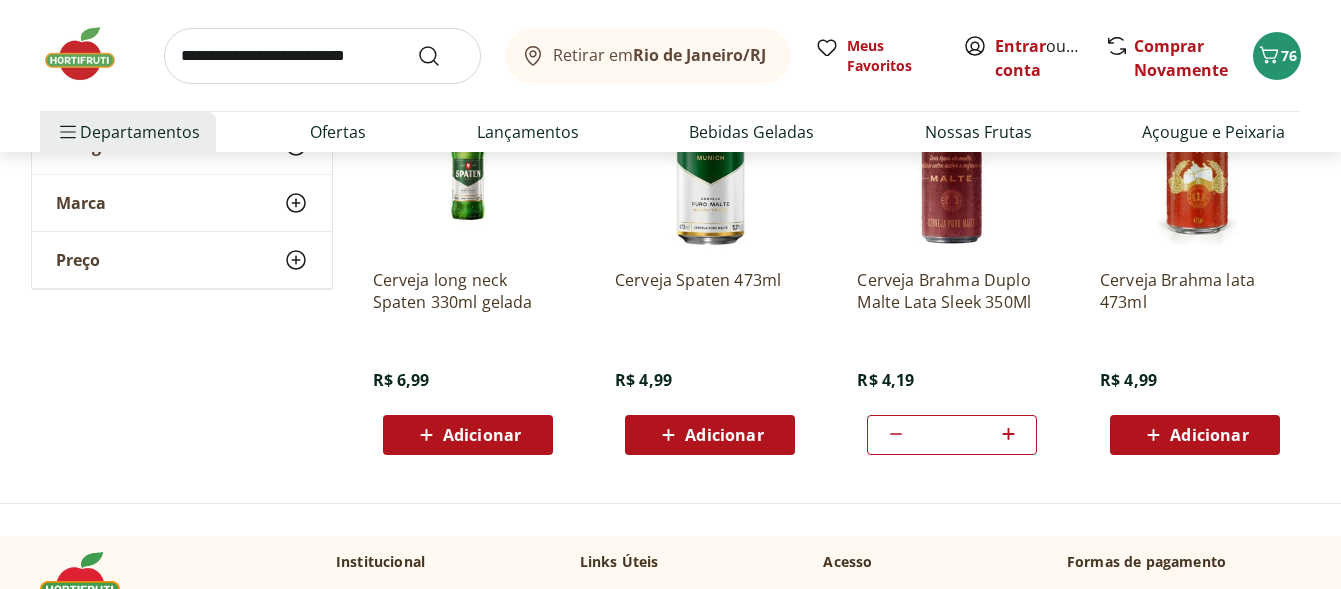 click 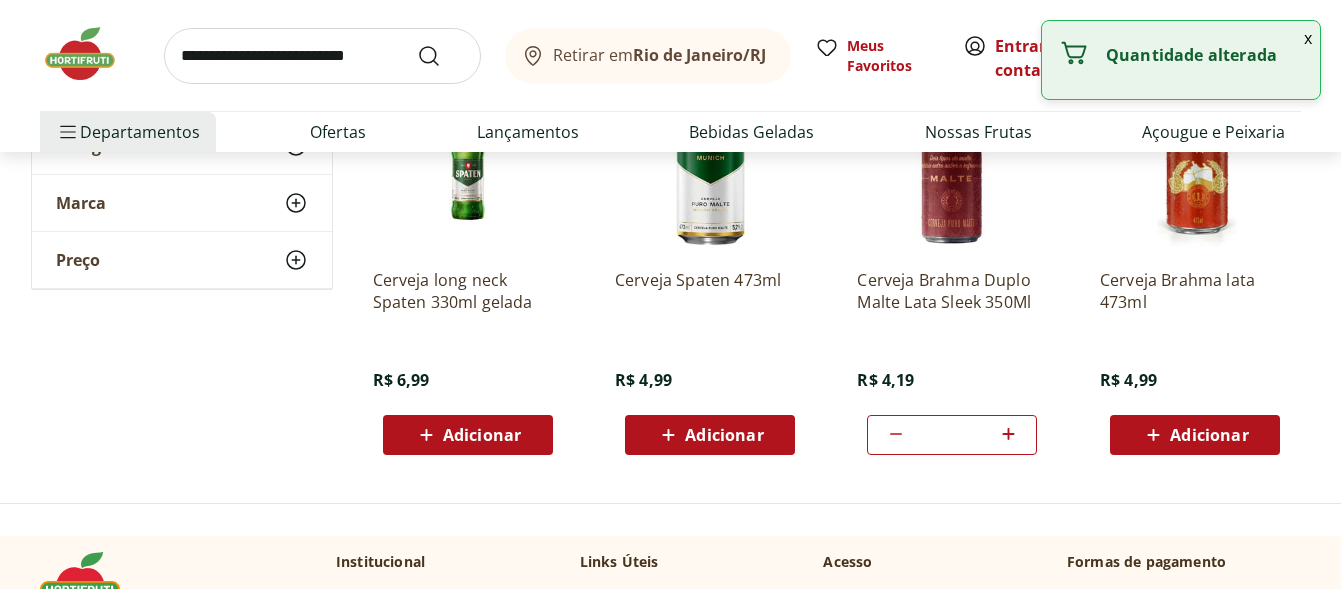 click 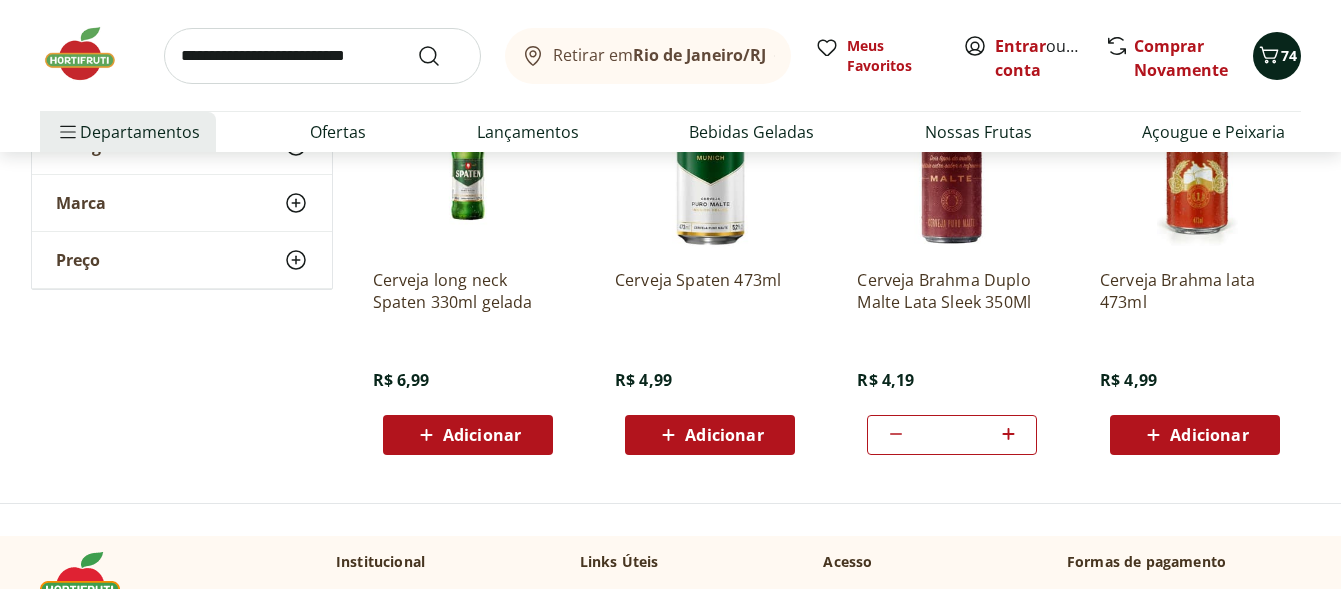 click 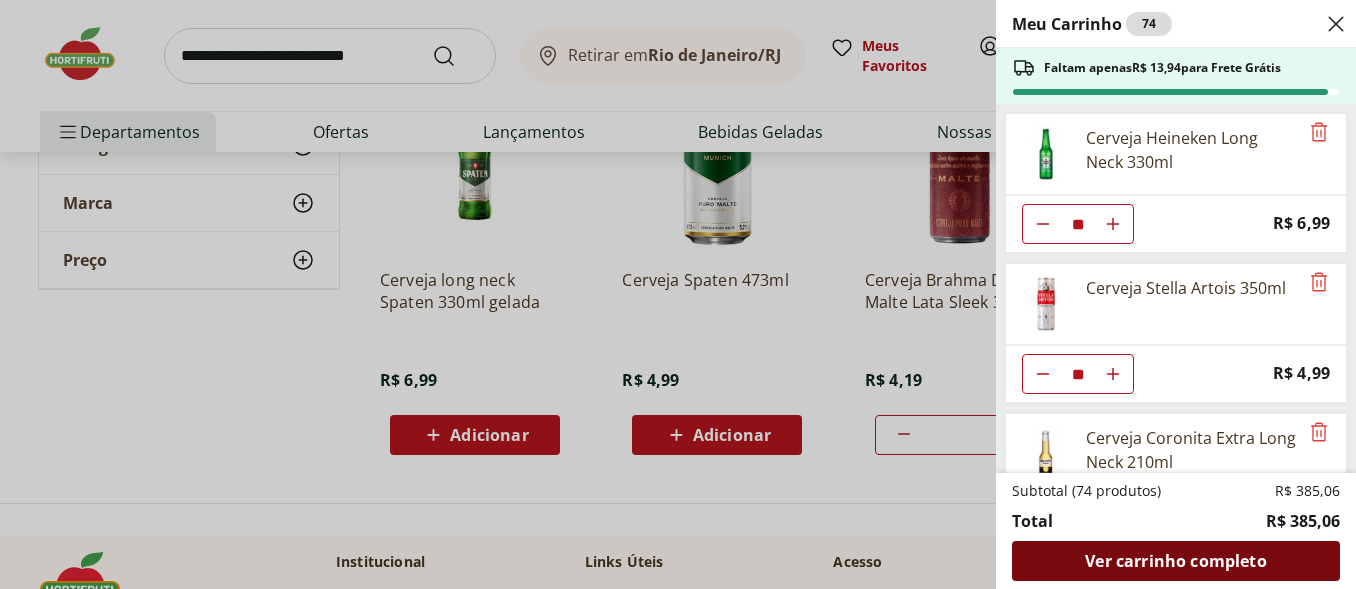 click on "Ver carrinho completo" at bounding box center [1176, 561] 